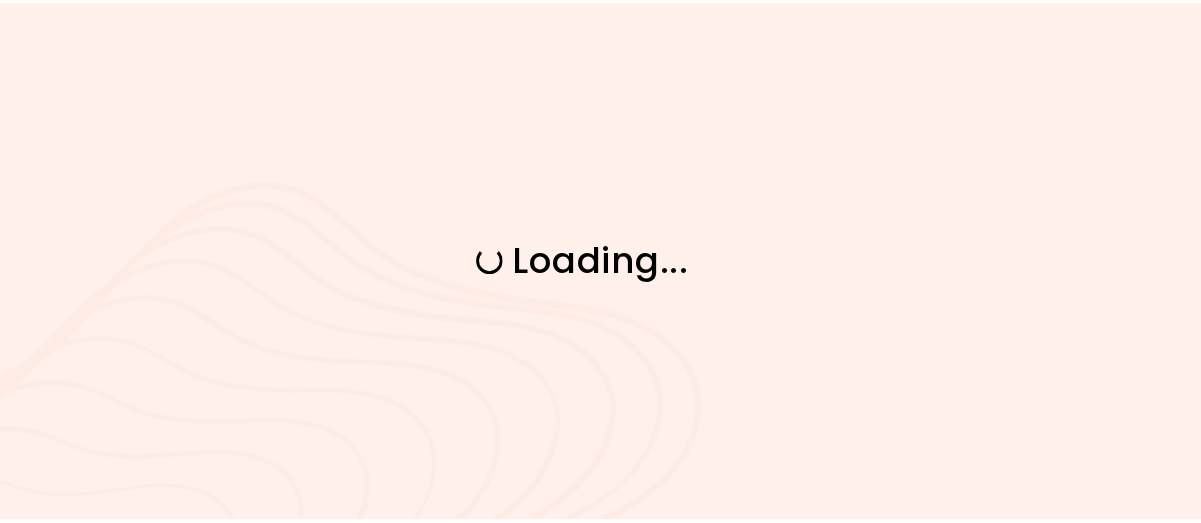 scroll, scrollTop: 0, scrollLeft: 0, axis: both 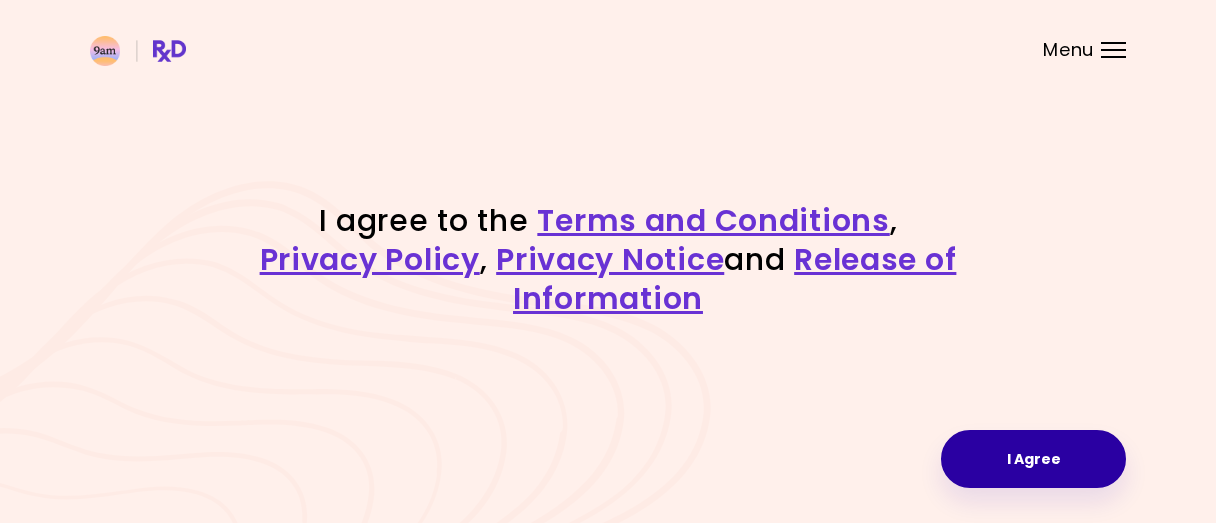 click on "I Agree" at bounding box center [1033, 459] 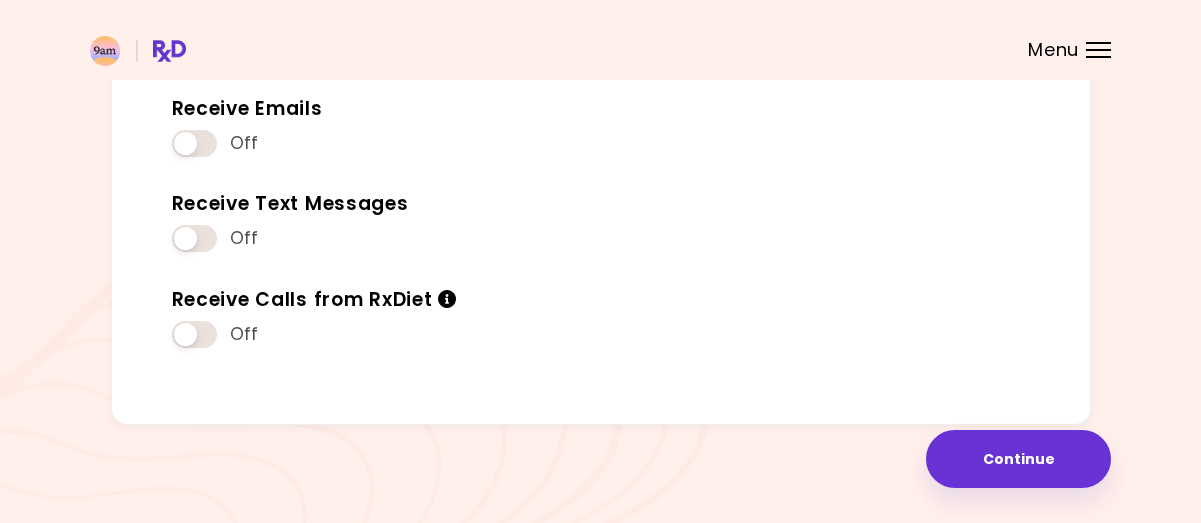 scroll, scrollTop: 304, scrollLeft: 0, axis: vertical 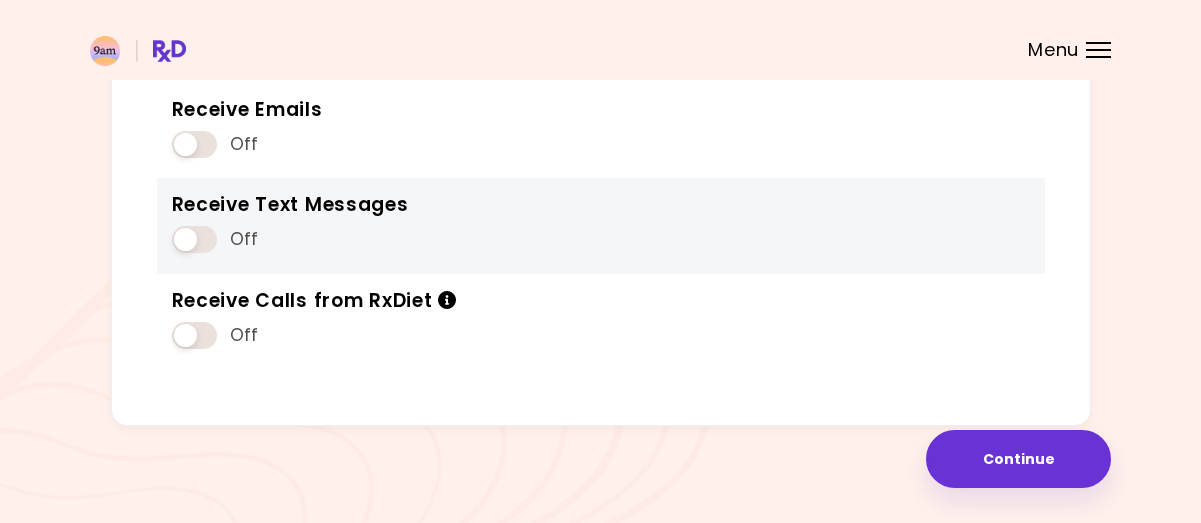 click on "Off" at bounding box center [290, 240] 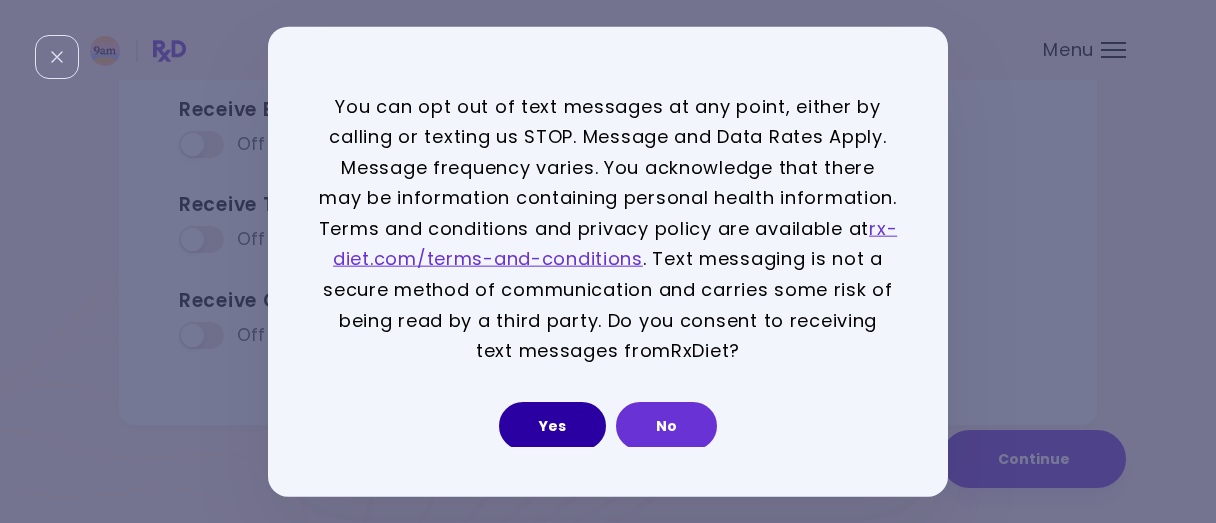 click on "Yes" at bounding box center [552, 426] 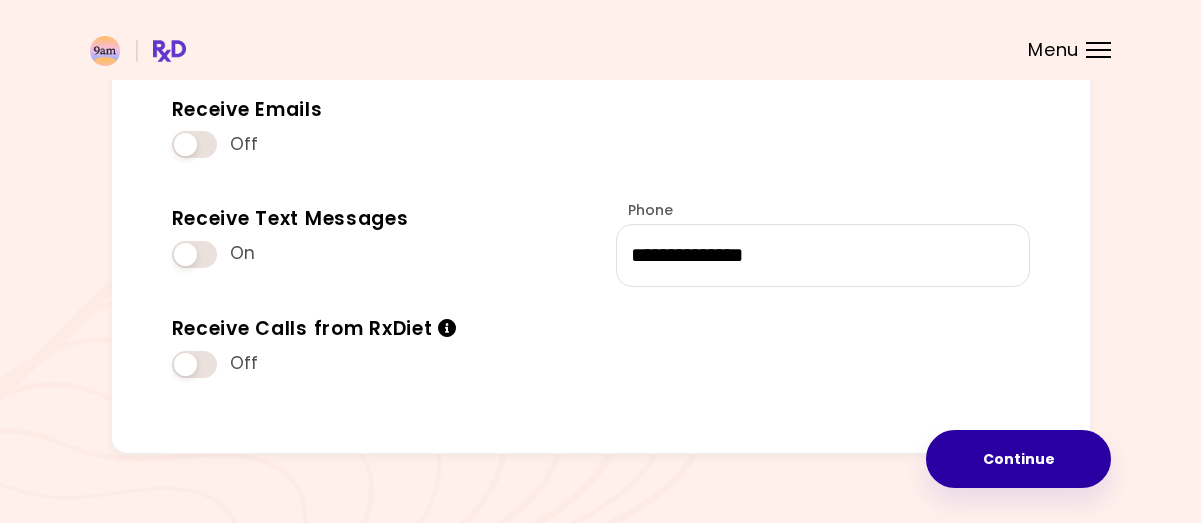 click on "Continue" at bounding box center [1018, 459] 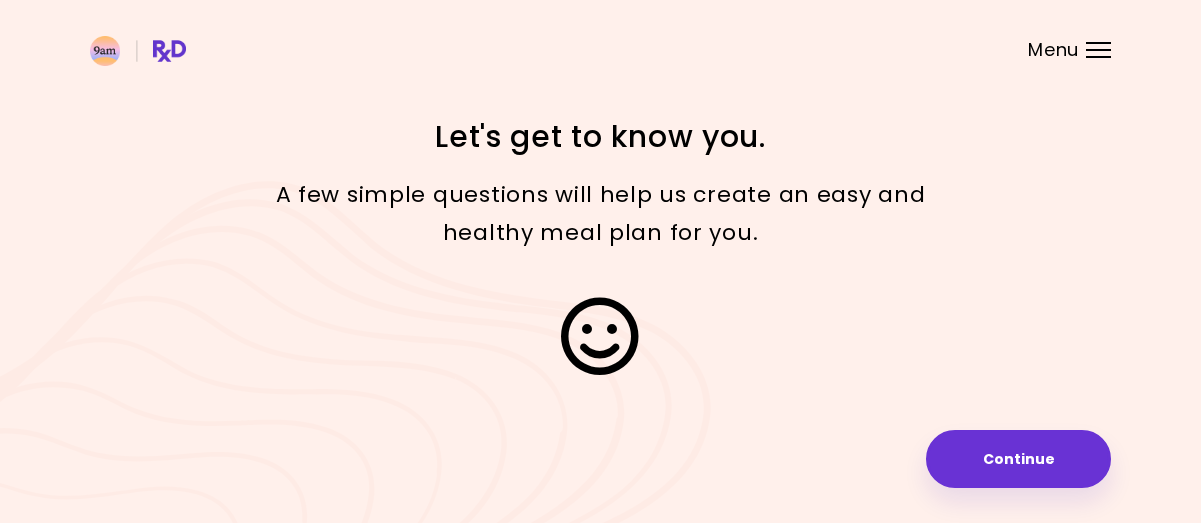 scroll, scrollTop: 0, scrollLeft: 0, axis: both 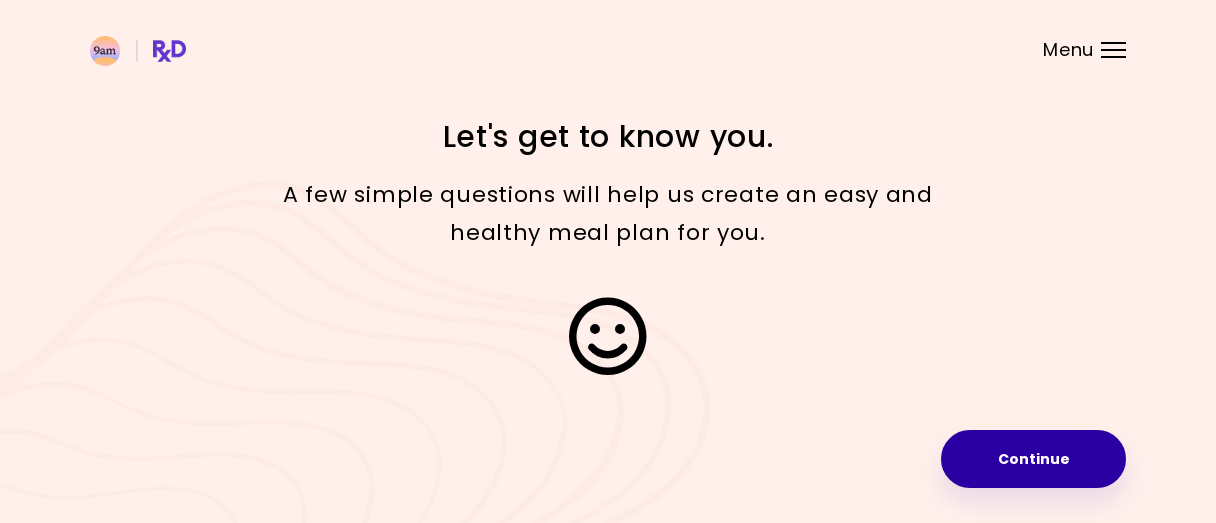 click on "Continue" at bounding box center (1033, 459) 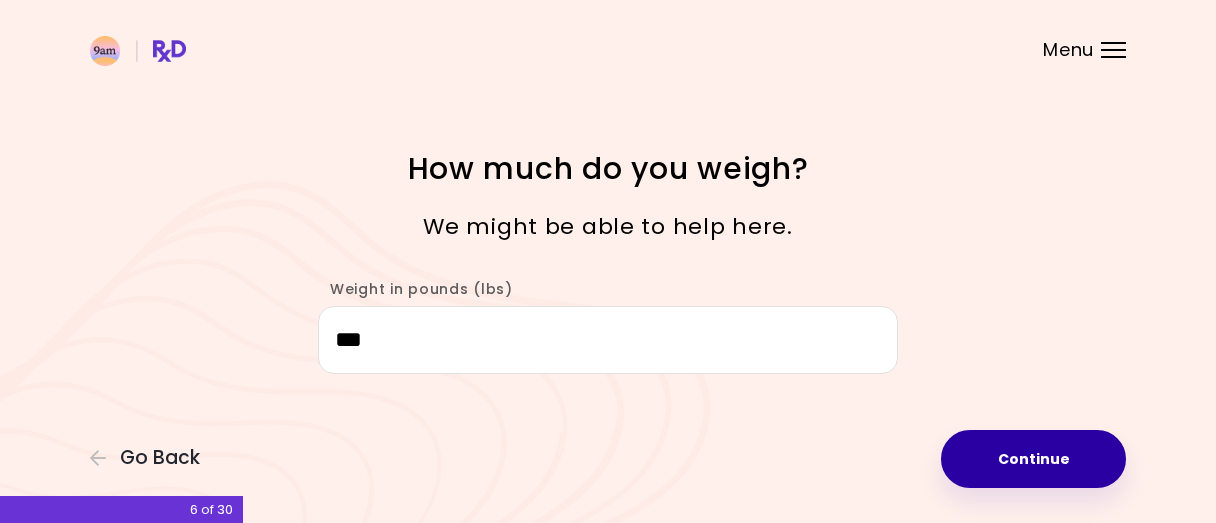 click on "Continue" at bounding box center [1033, 459] 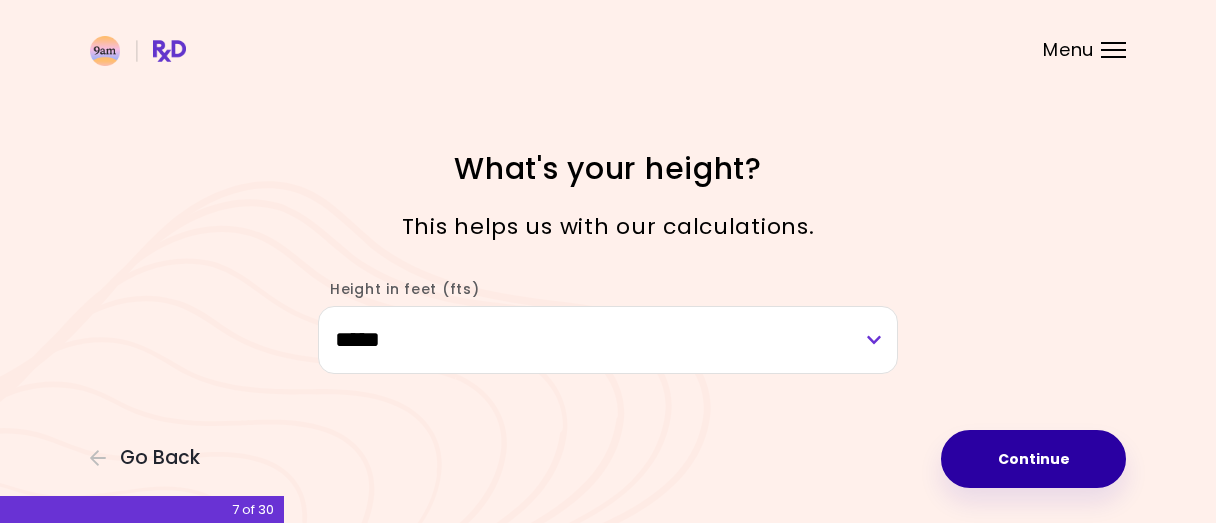 click on "Continue" at bounding box center (1033, 459) 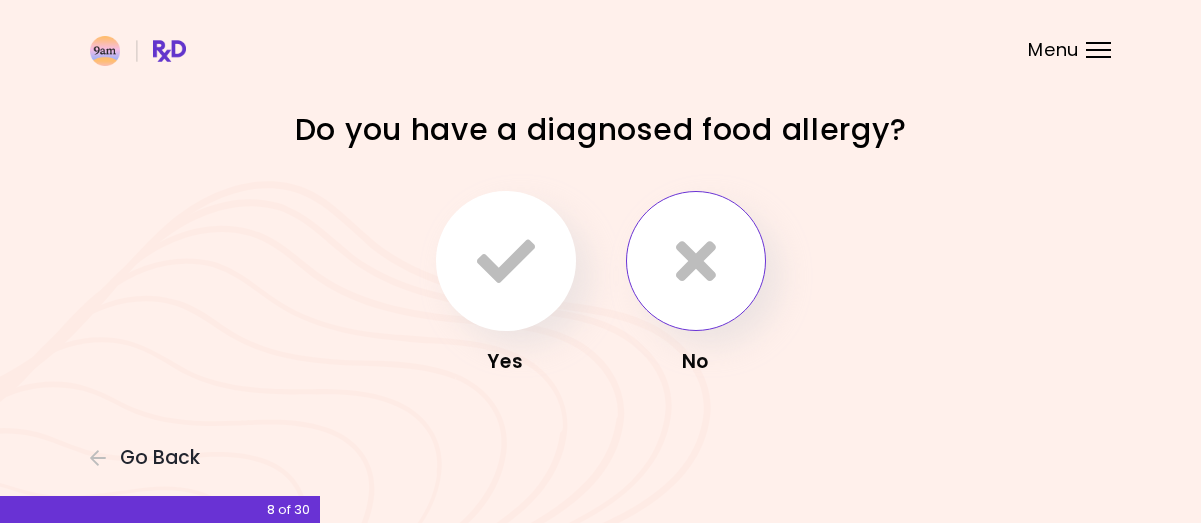 click at bounding box center (696, 261) 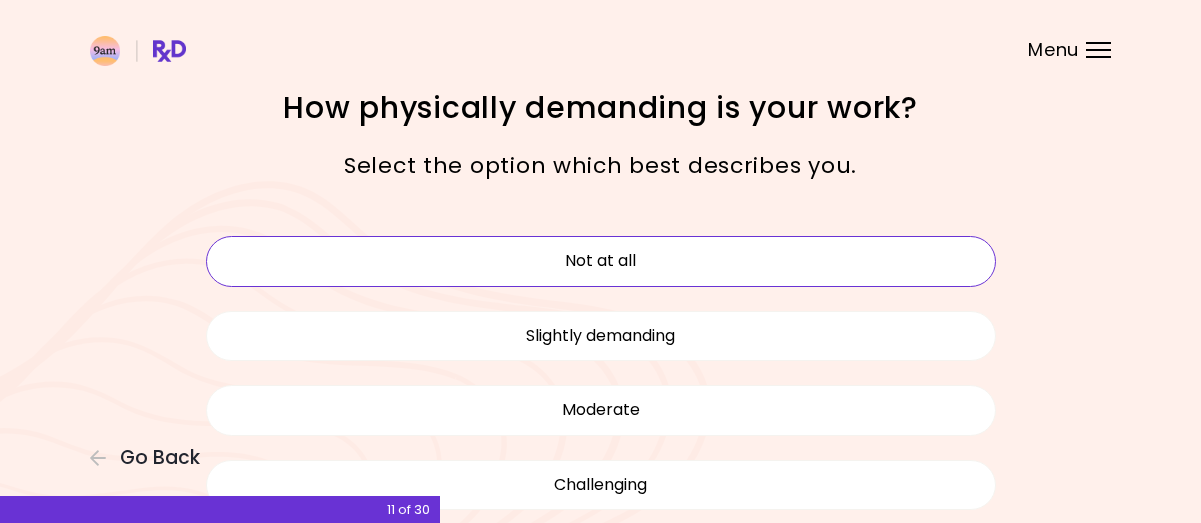 scroll, scrollTop: 14, scrollLeft: 0, axis: vertical 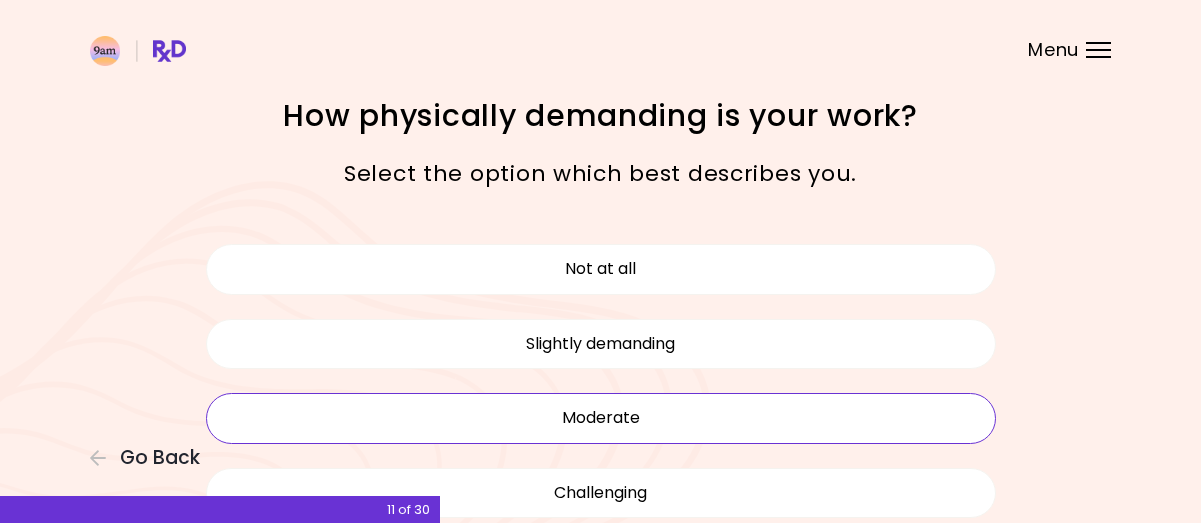click on "Moderate" at bounding box center [601, 418] 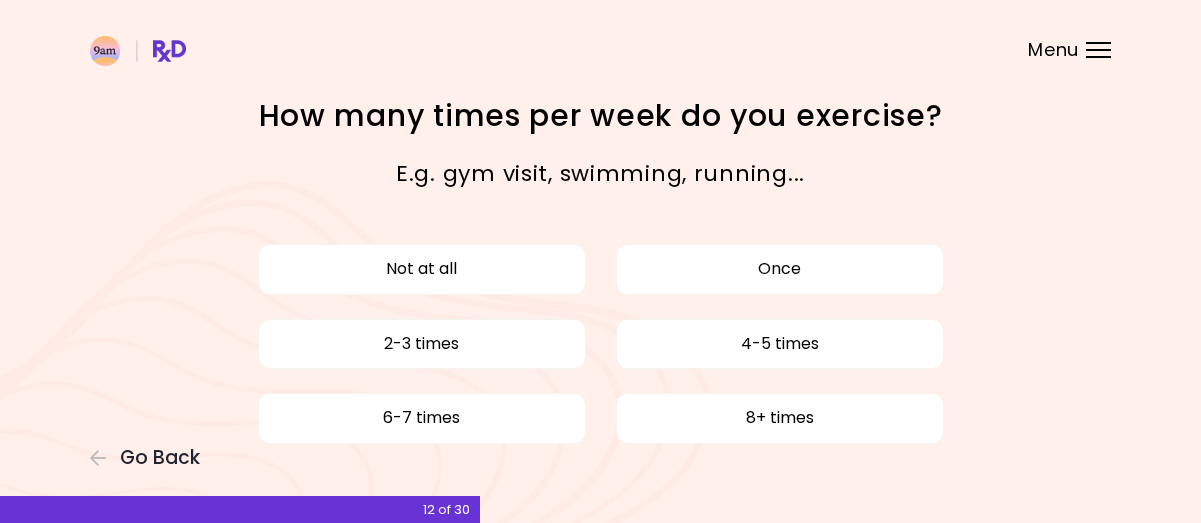 scroll, scrollTop: 0, scrollLeft: 0, axis: both 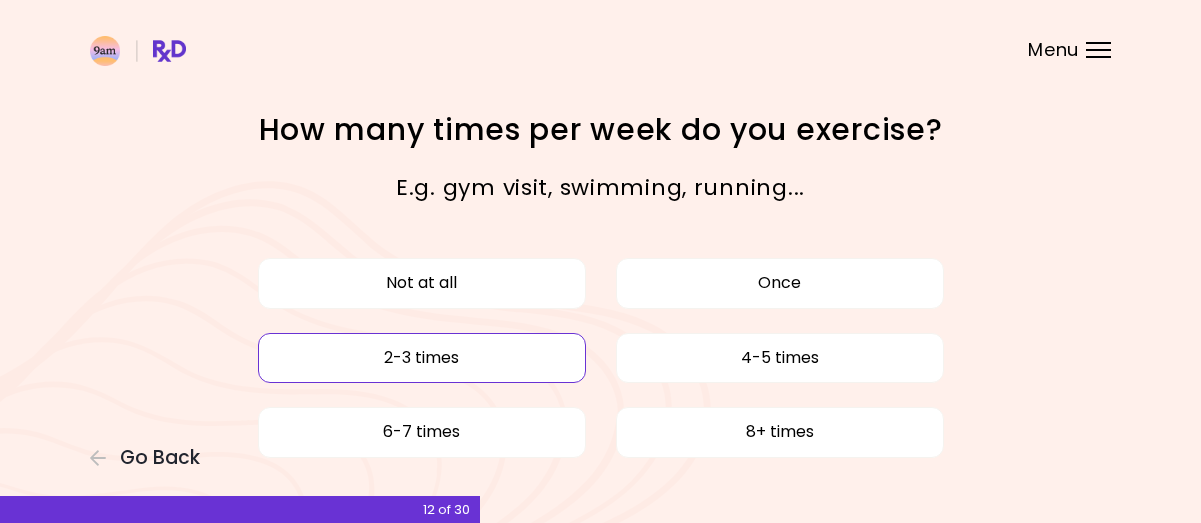 click on "2-3 times" at bounding box center (422, 358) 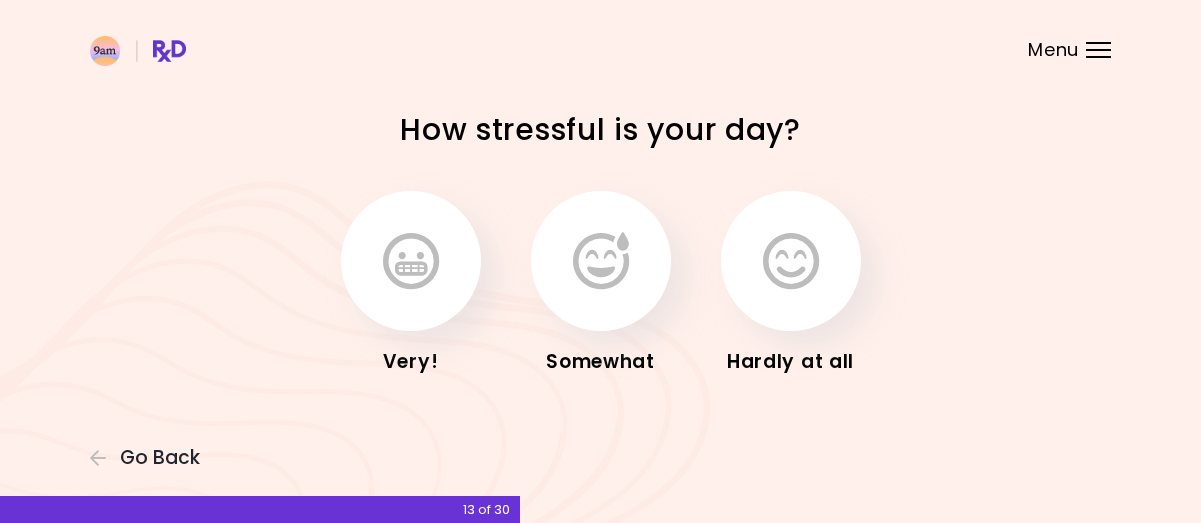 scroll, scrollTop: 1, scrollLeft: 0, axis: vertical 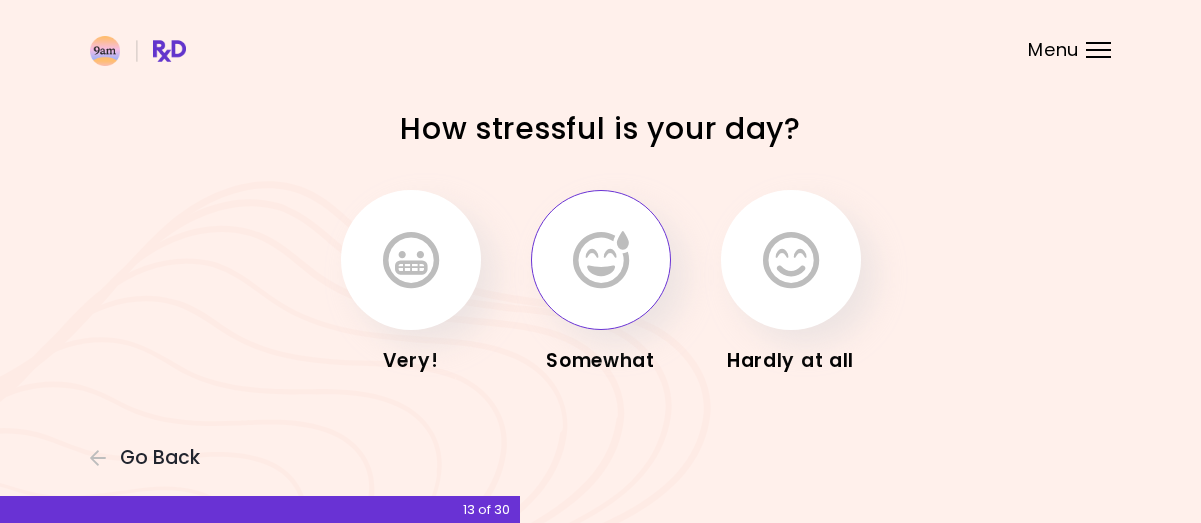 click at bounding box center (601, 260) 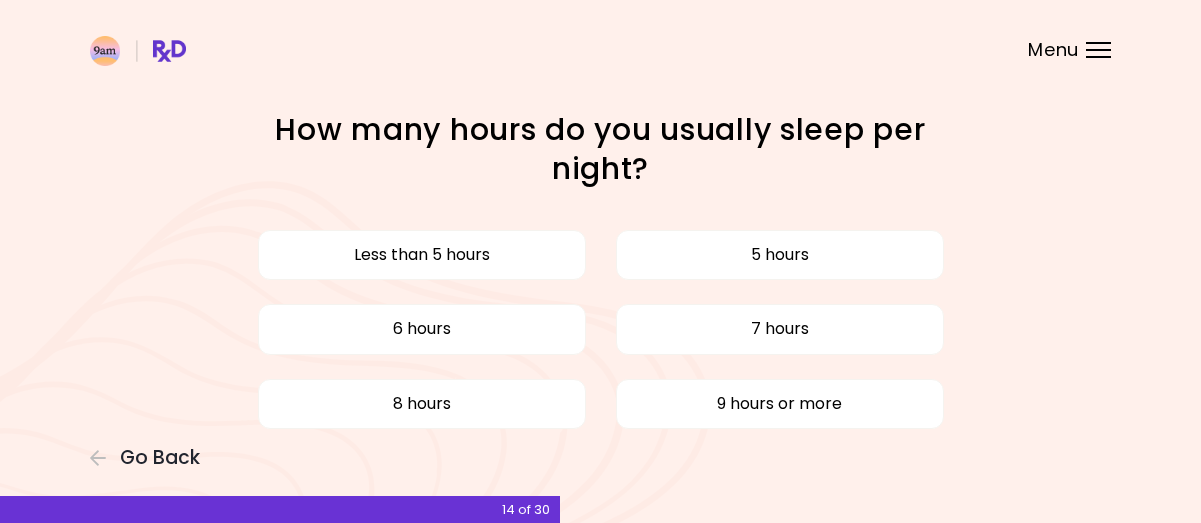 scroll, scrollTop: 1, scrollLeft: 0, axis: vertical 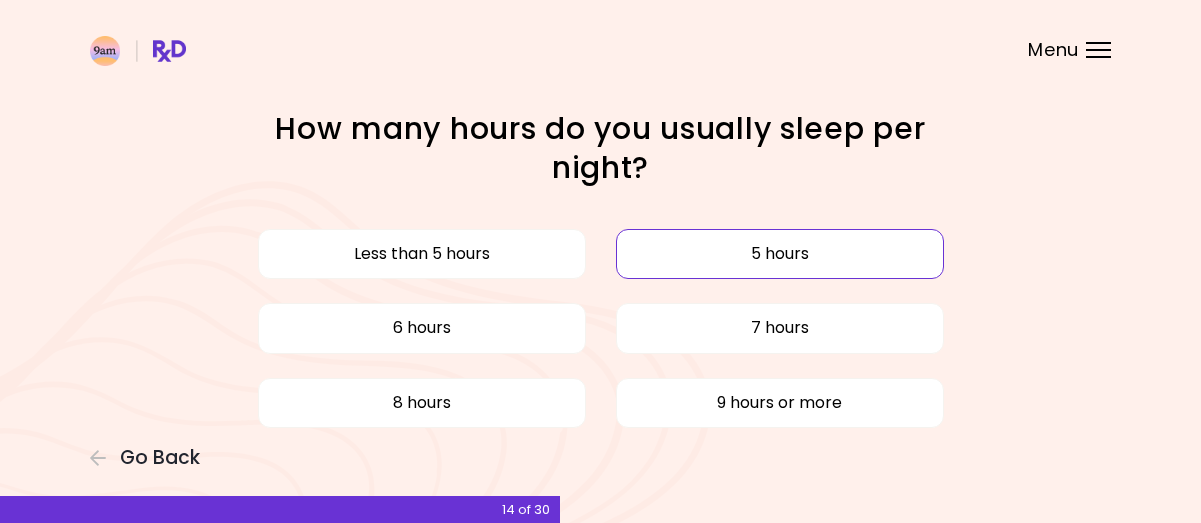 click on "5 hours" at bounding box center (780, 254) 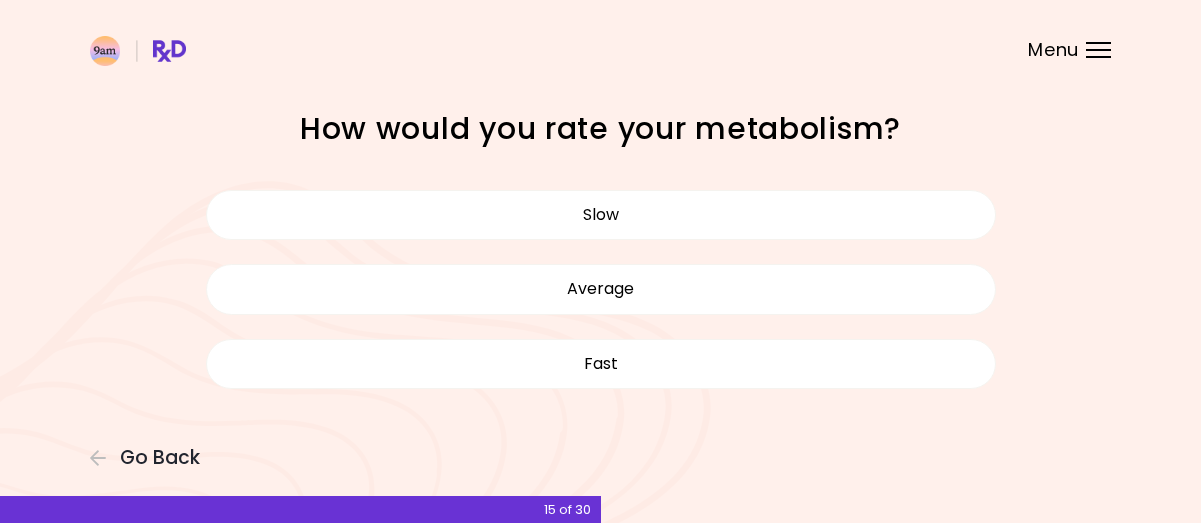 scroll, scrollTop: 0, scrollLeft: 0, axis: both 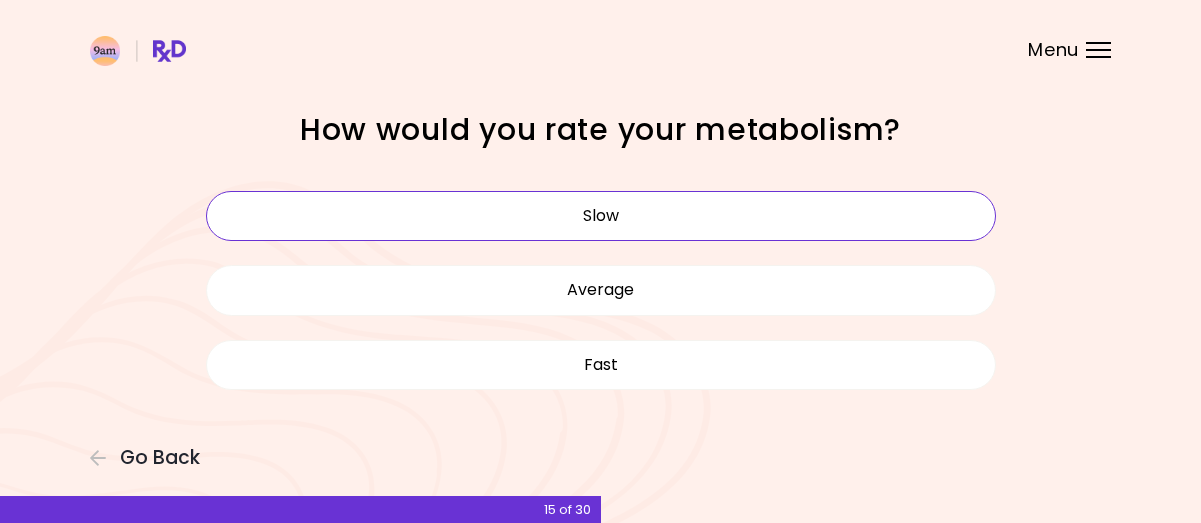 click on "Slow" at bounding box center [601, 216] 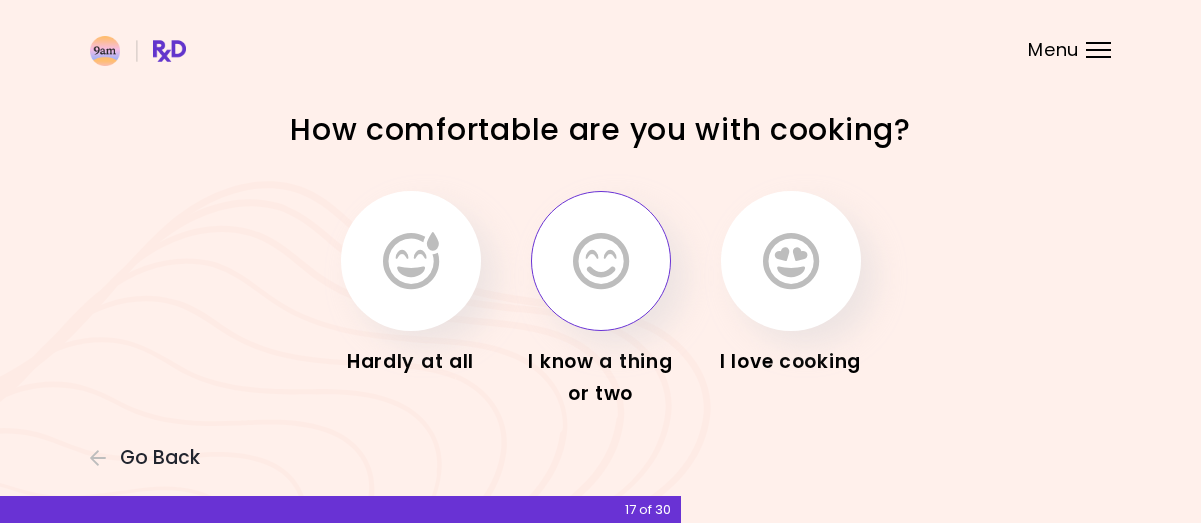 click at bounding box center [601, 261] 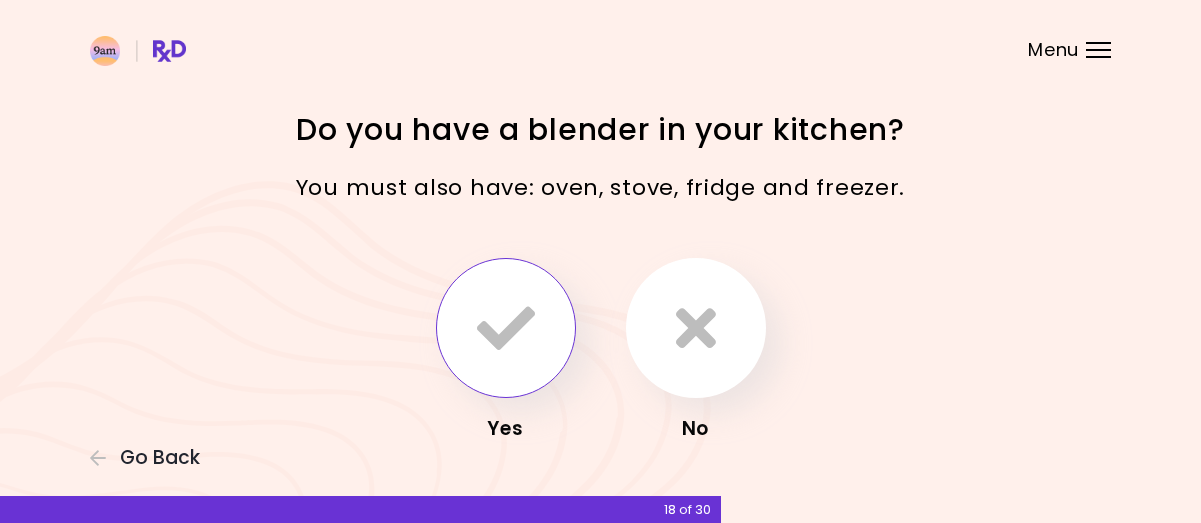 click at bounding box center (506, 328) 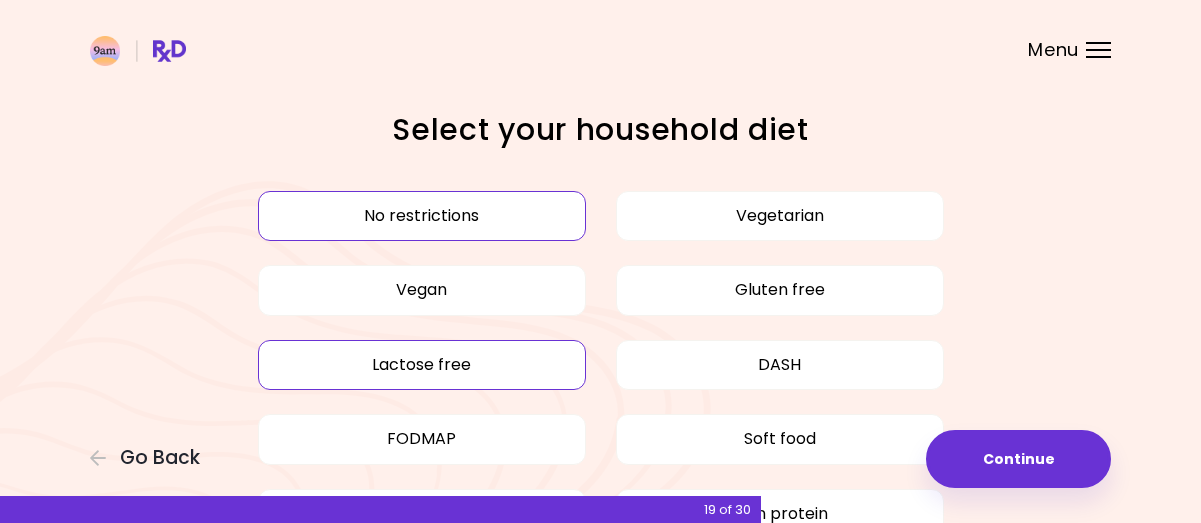 click on "Lactose free" at bounding box center (422, 365) 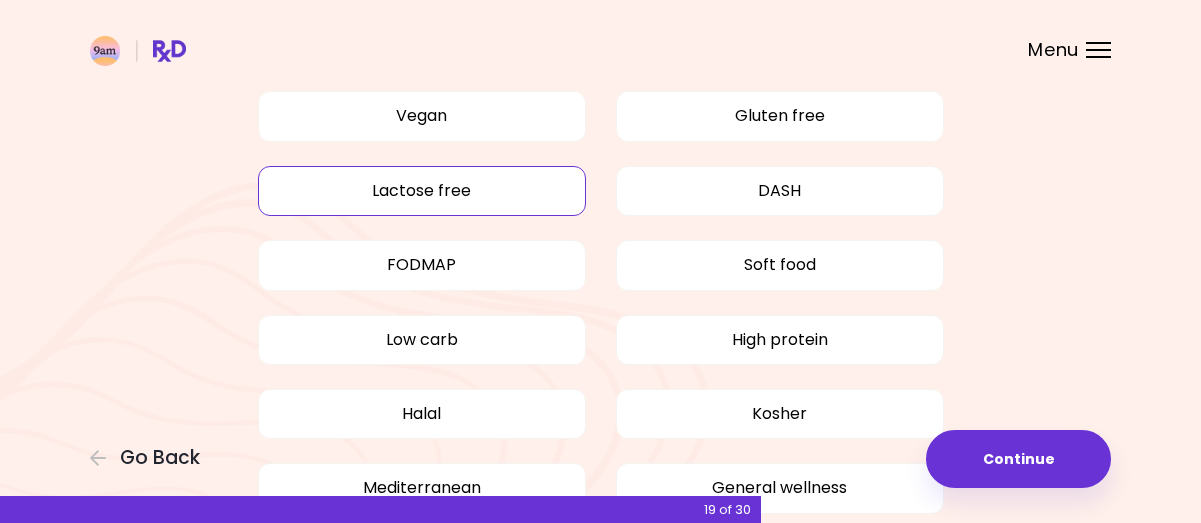 scroll, scrollTop: 306, scrollLeft: 0, axis: vertical 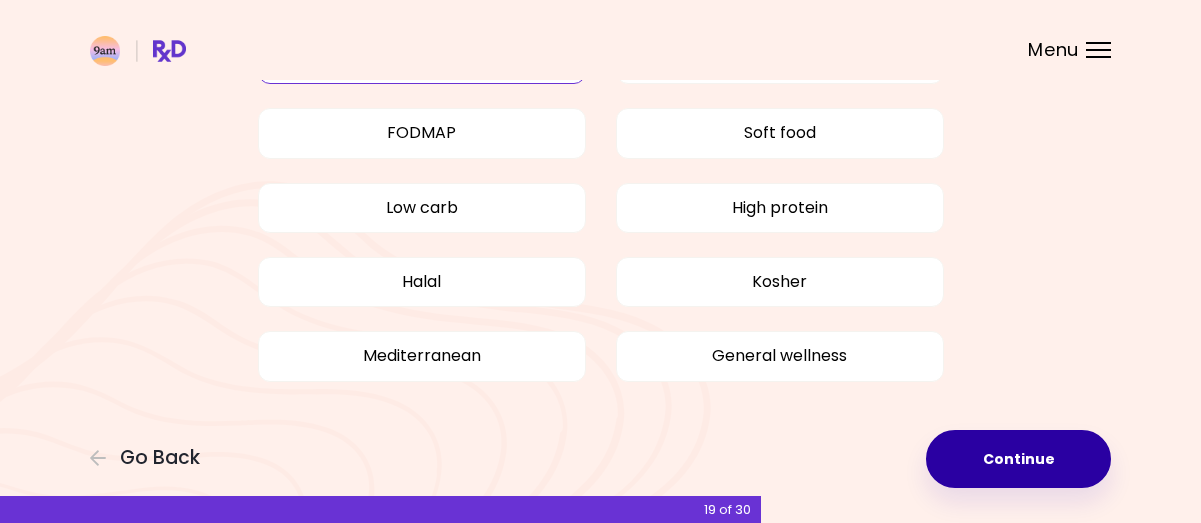 click on "Continue" at bounding box center [1018, 459] 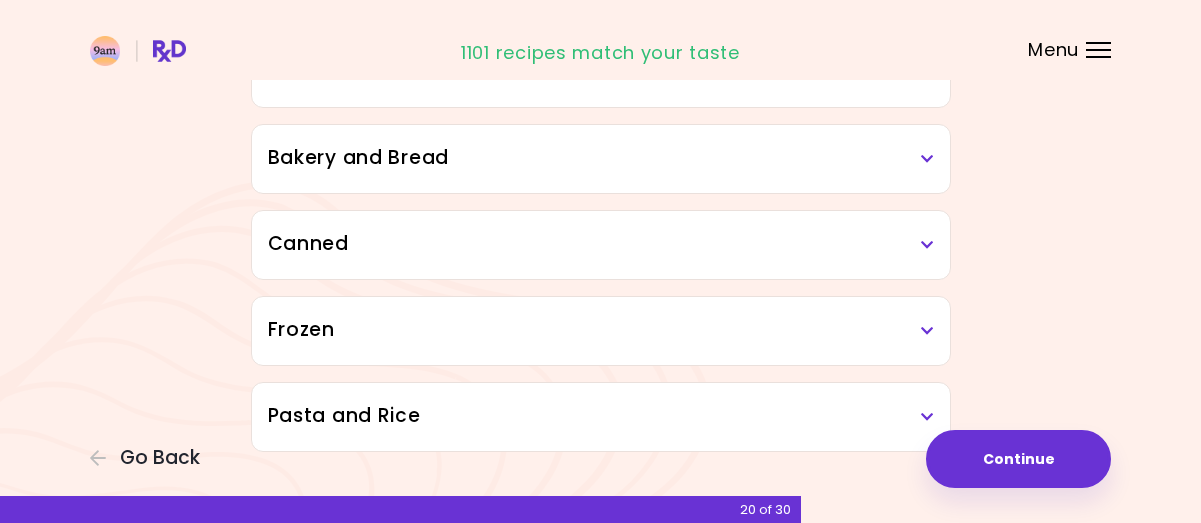 scroll, scrollTop: 1174, scrollLeft: 0, axis: vertical 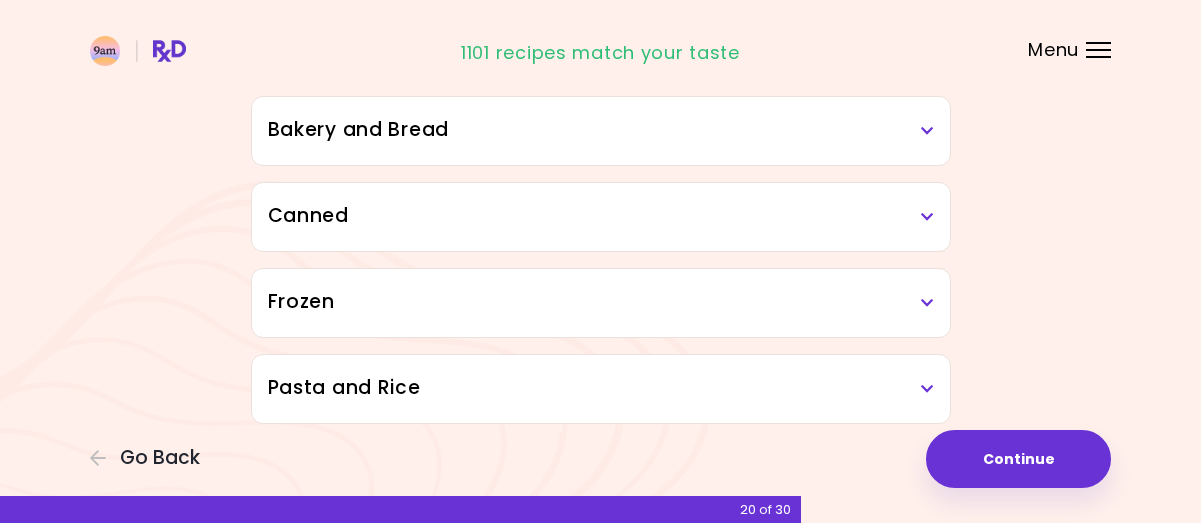 click on "Frozen" at bounding box center [601, 302] 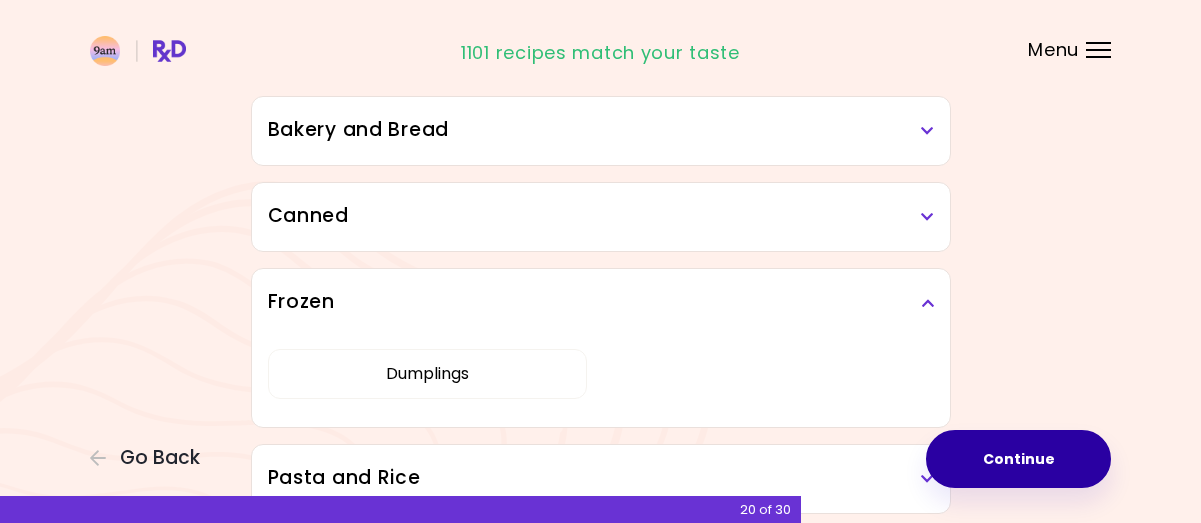 click on "Continue" at bounding box center (1018, 459) 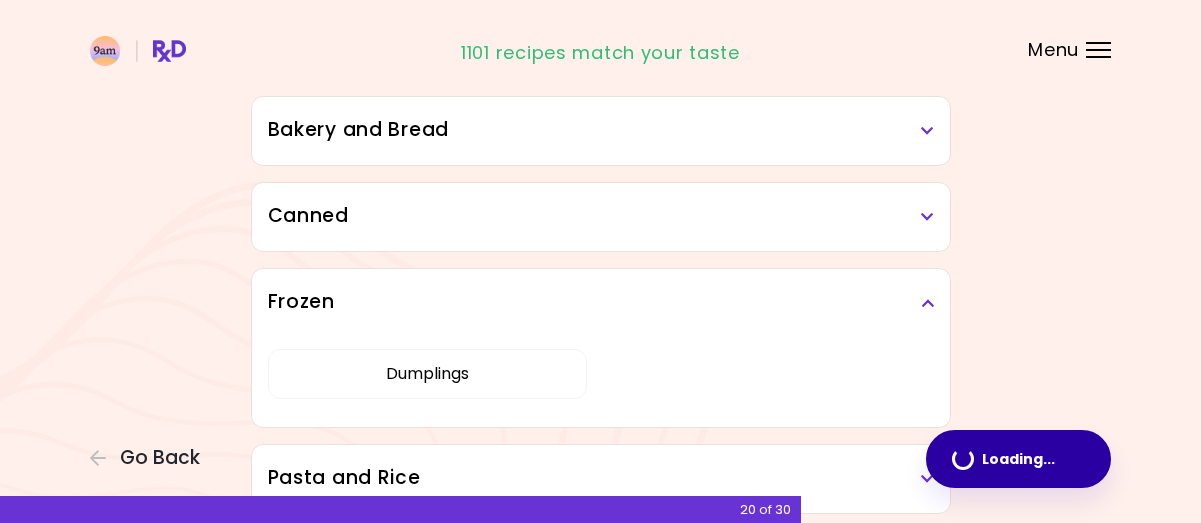 scroll, scrollTop: 0, scrollLeft: 0, axis: both 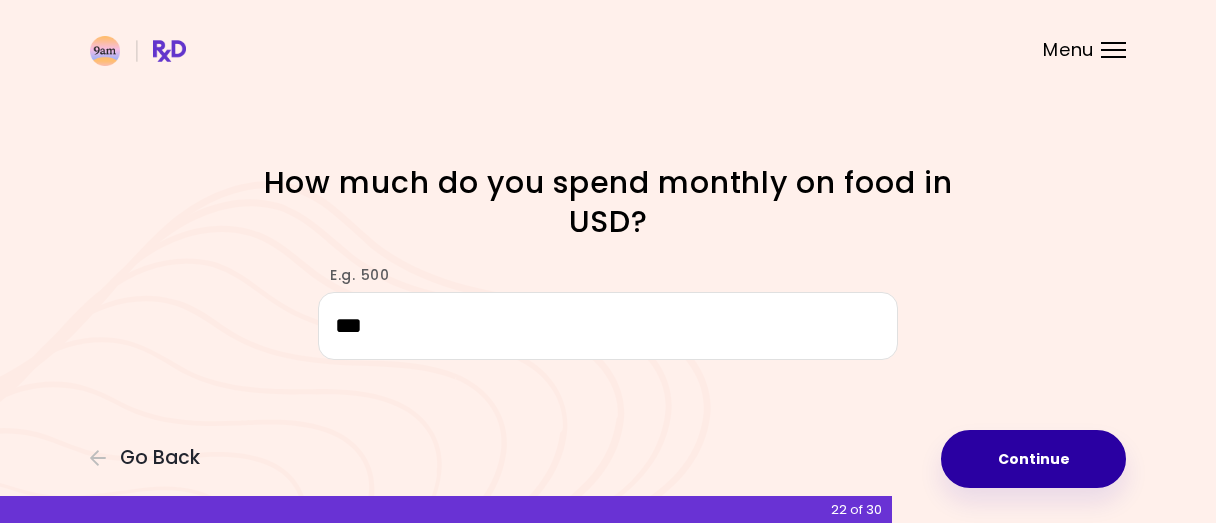 type on "***" 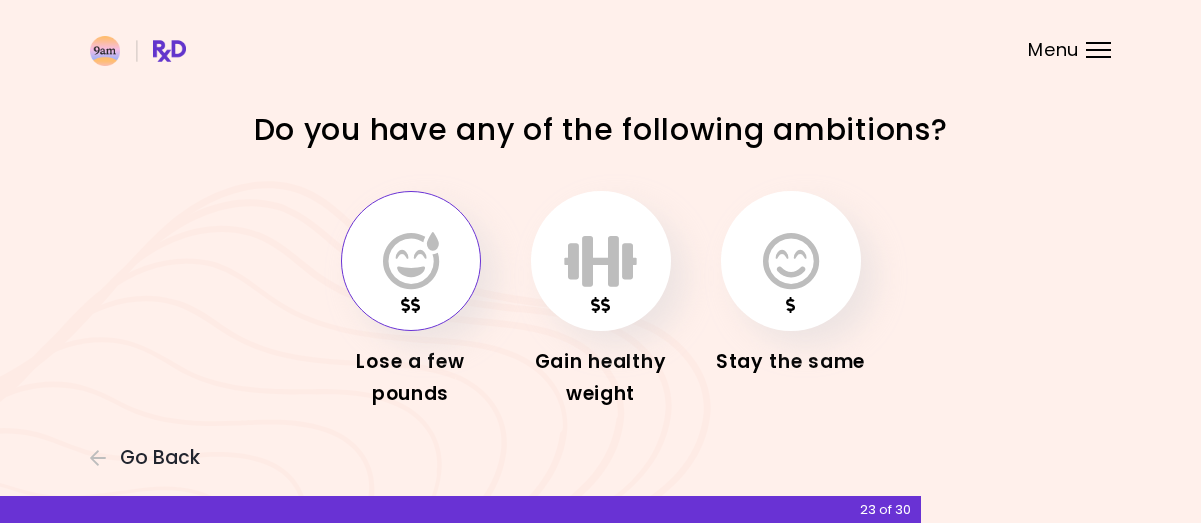 click at bounding box center [411, 261] 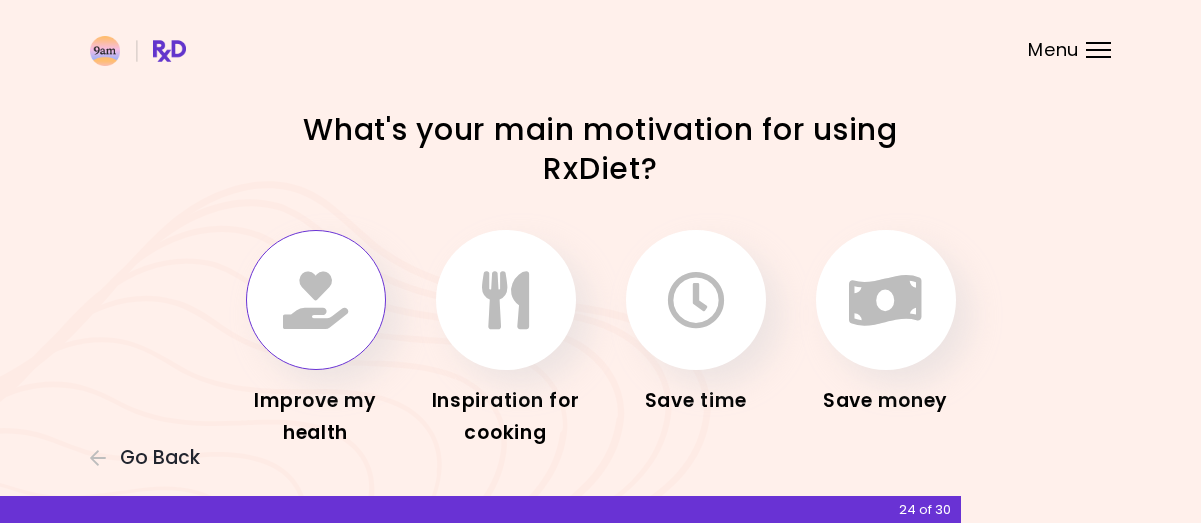 click at bounding box center (316, 300) 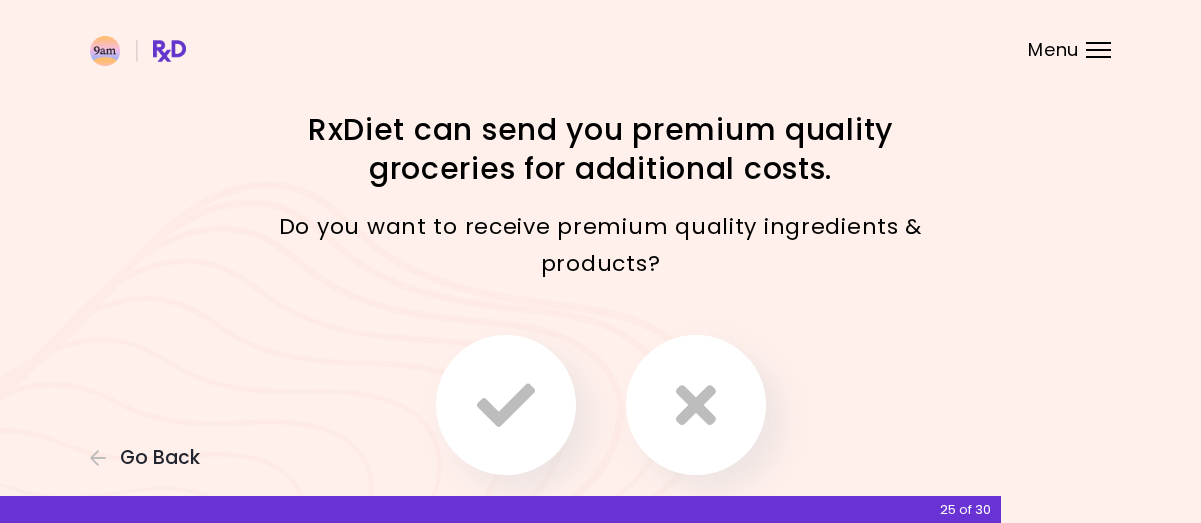 scroll, scrollTop: 145, scrollLeft: 0, axis: vertical 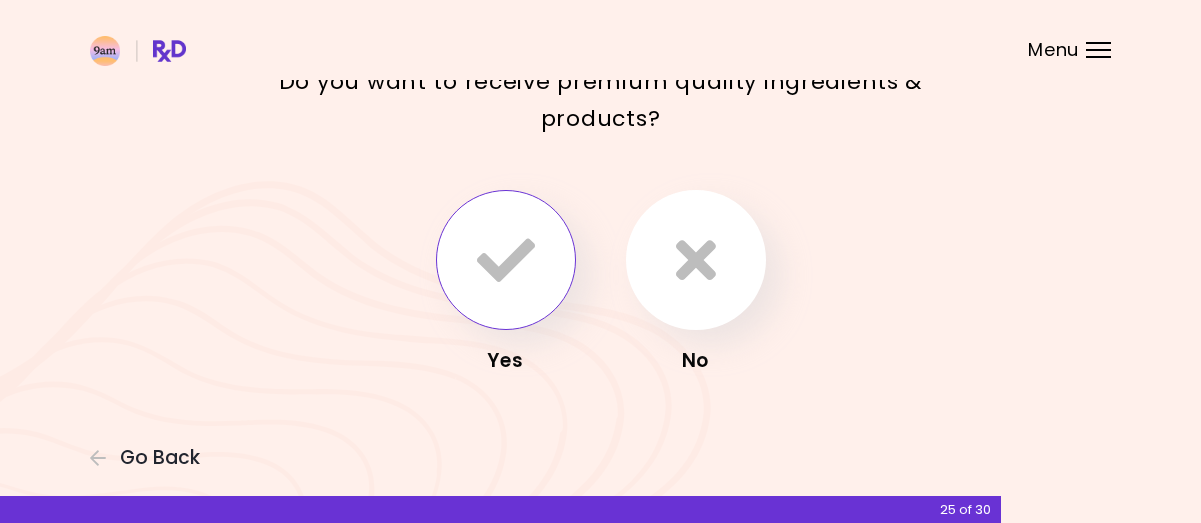 click at bounding box center (506, 260) 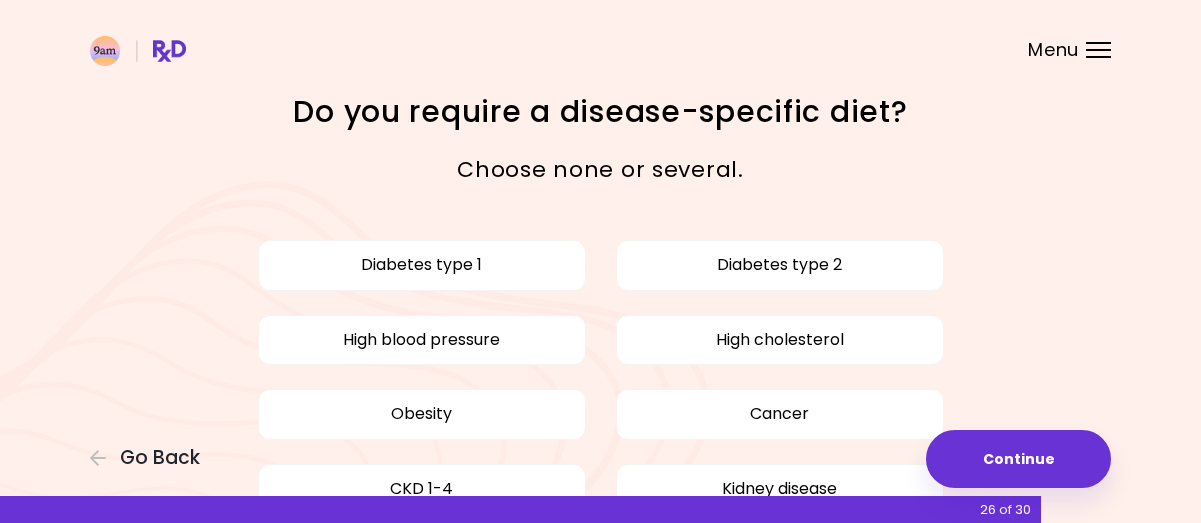 scroll, scrollTop: 18, scrollLeft: 0, axis: vertical 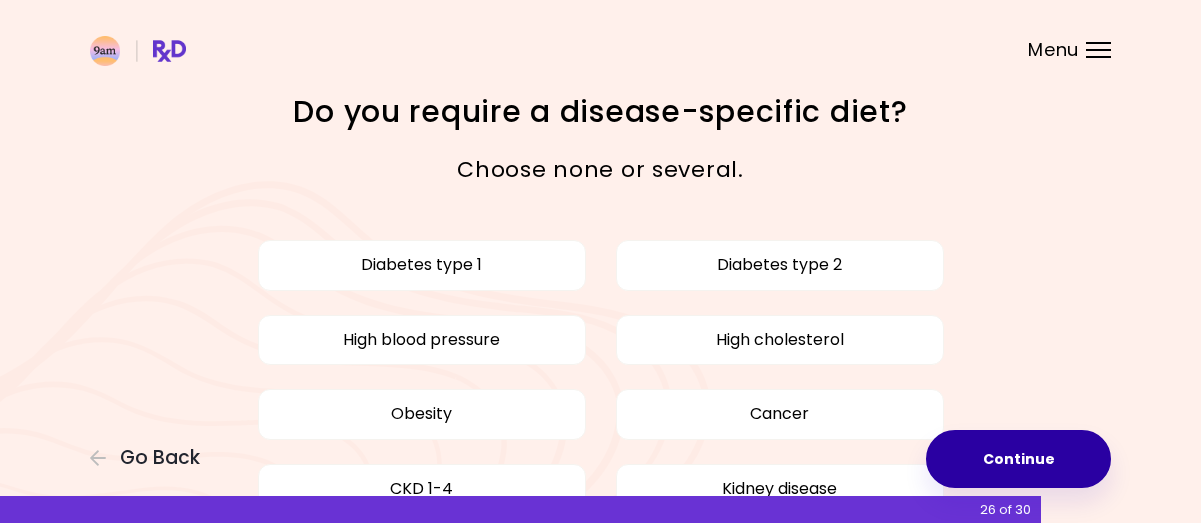 click on "Continue" at bounding box center (1018, 459) 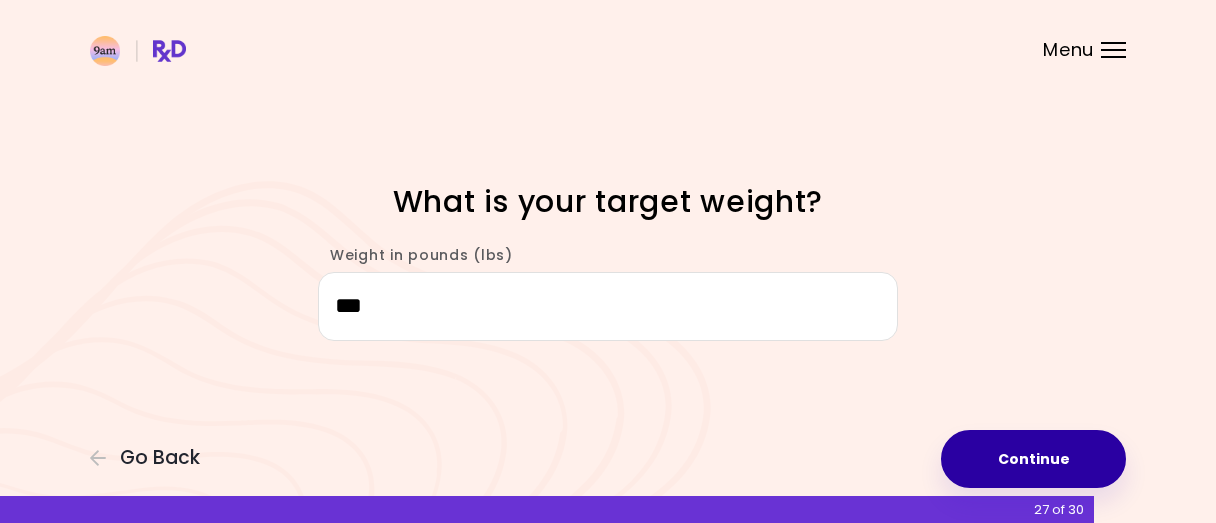 type on "***" 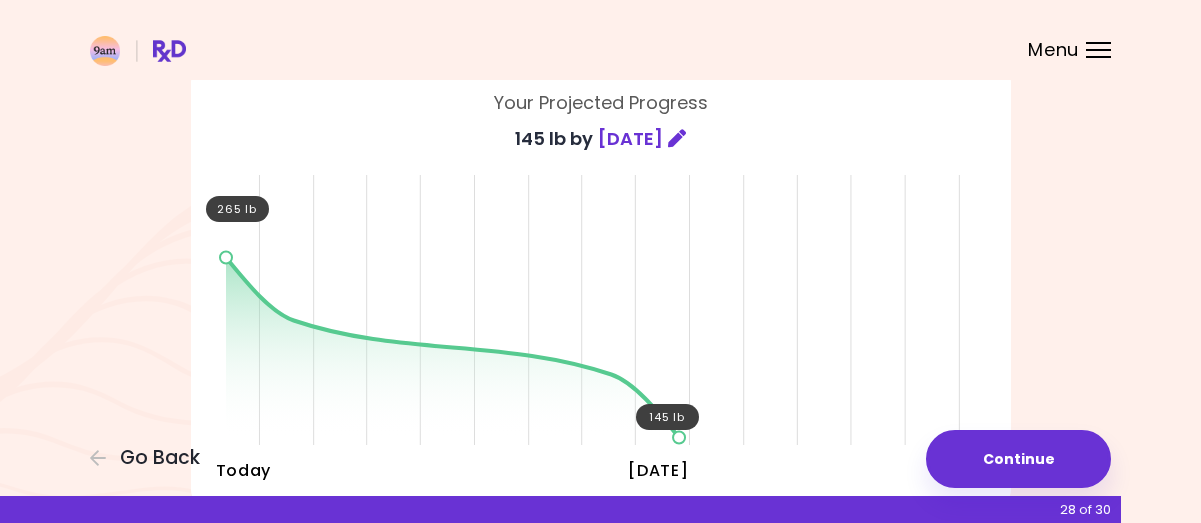 scroll, scrollTop: 140, scrollLeft: 0, axis: vertical 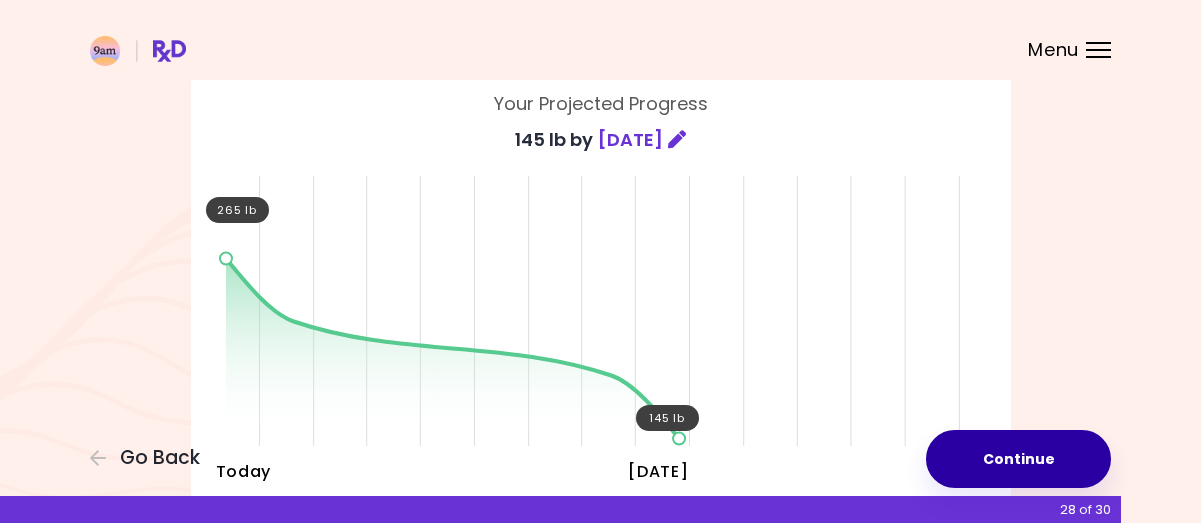 click on "Continue" at bounding box center (1018, 459) 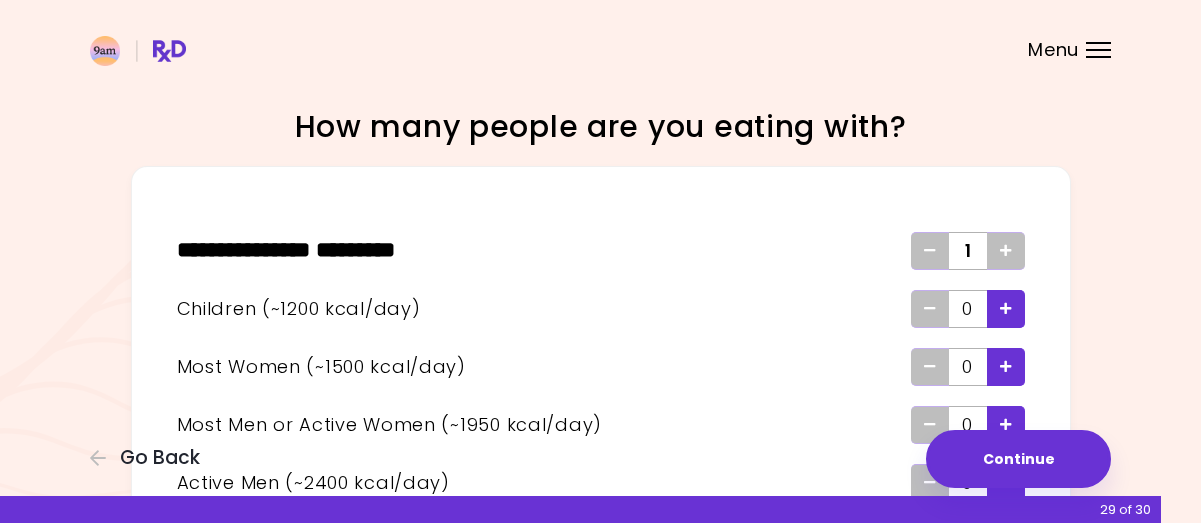 scroll, scrollTop: 4, scrollLeft: 0, axis: vertical 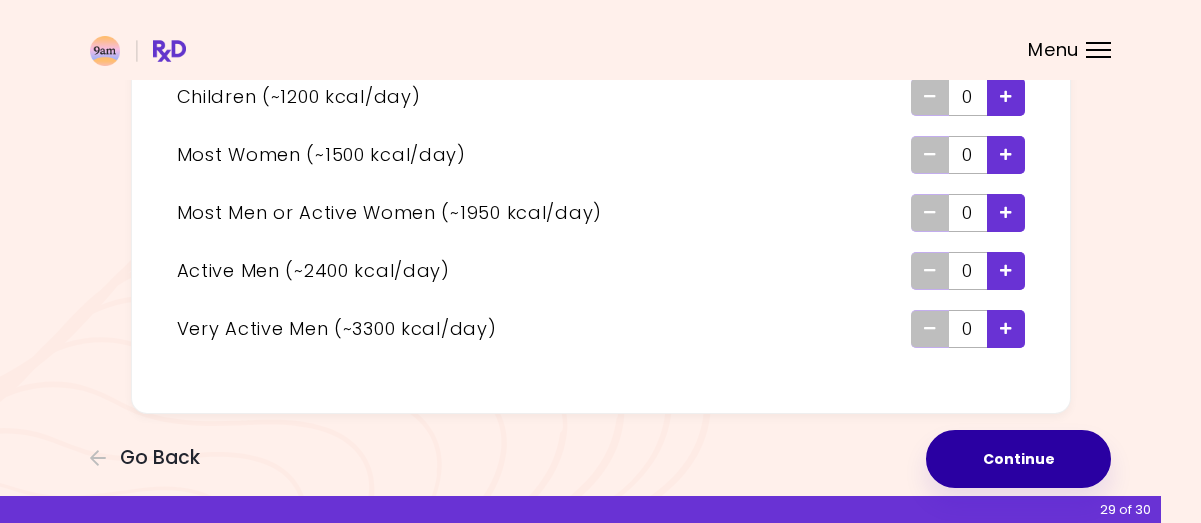 click on "Continue" at bounding box center [1018, 459] 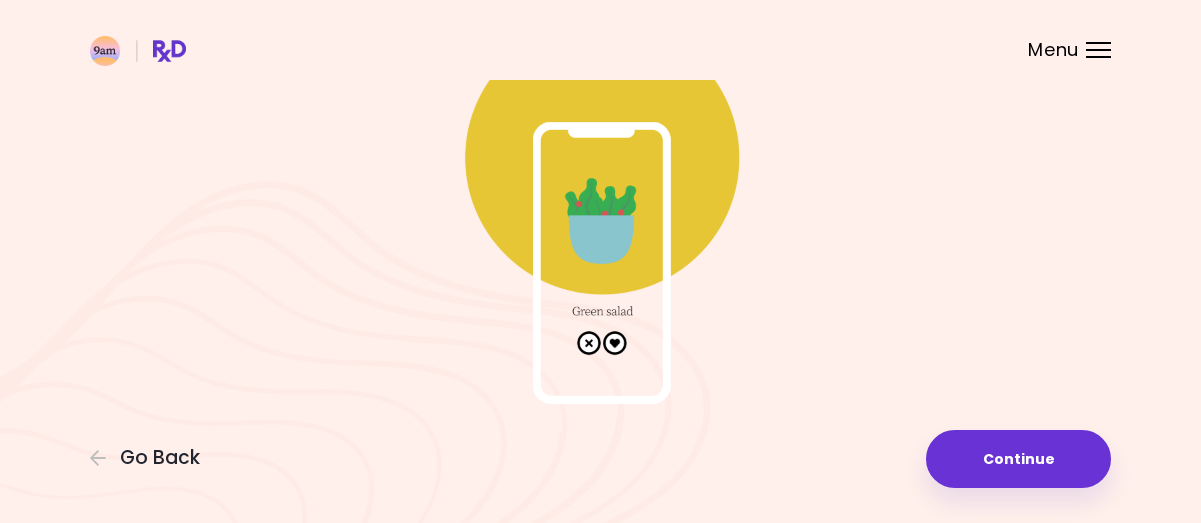 scroll, scrollTop: 0, scrollLeft: 0, axis: both 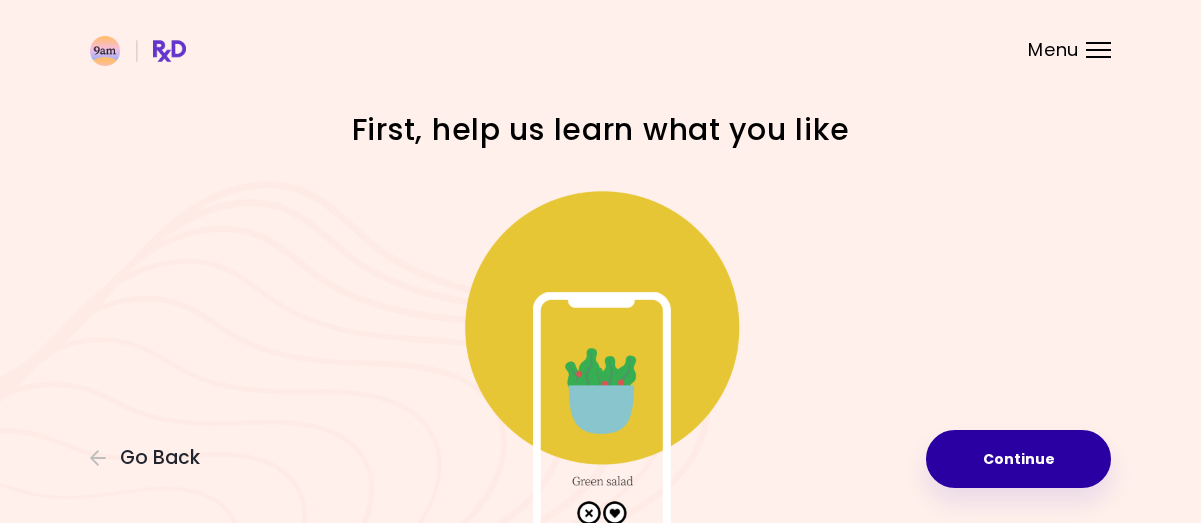 click on "Continue" at bounding box center (1018, 459) 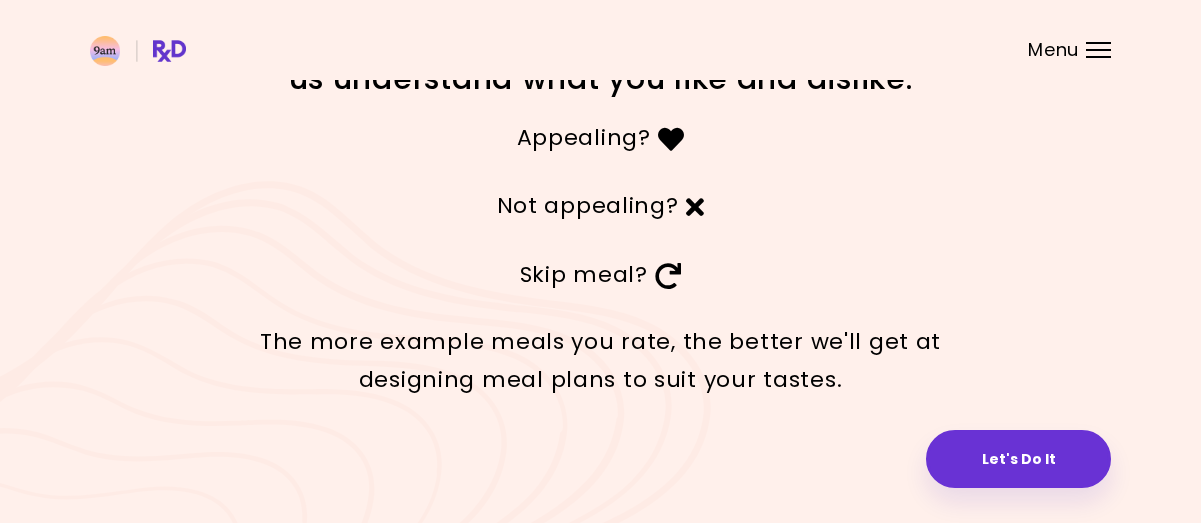 scroll, scrollTop: 0, scrollLeft: 0, axis: both 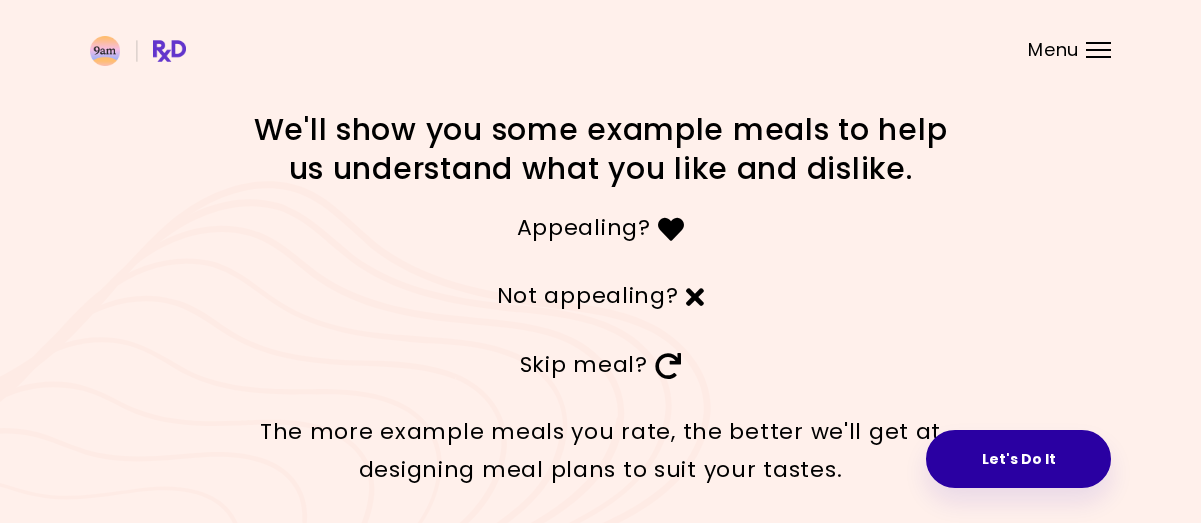 click on "Let's Do It" at bounding box center [1018, 459] 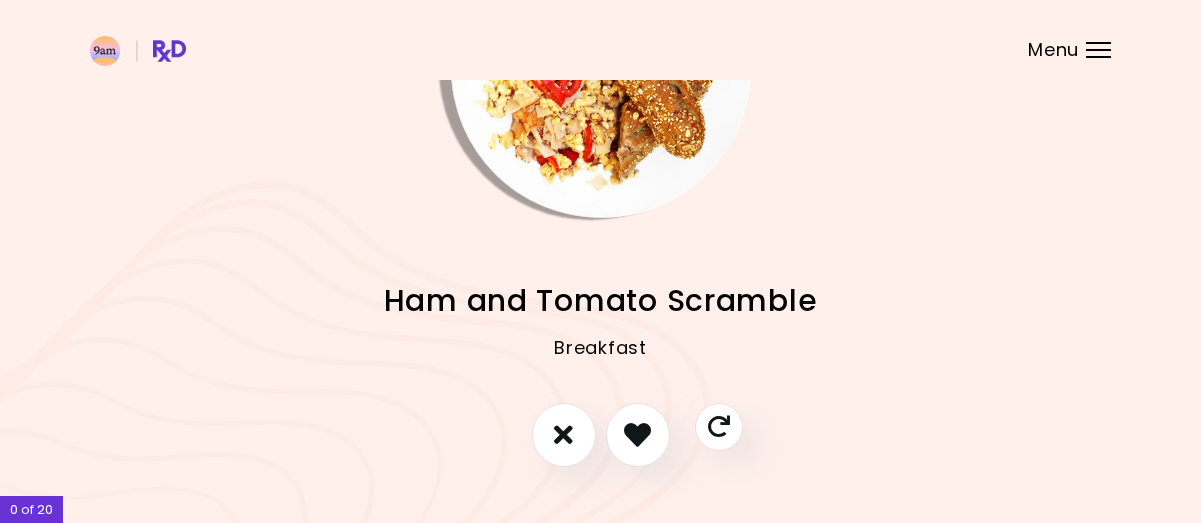 scroll, scrollTop: 168, scrollLeft: 0, axis: vertical 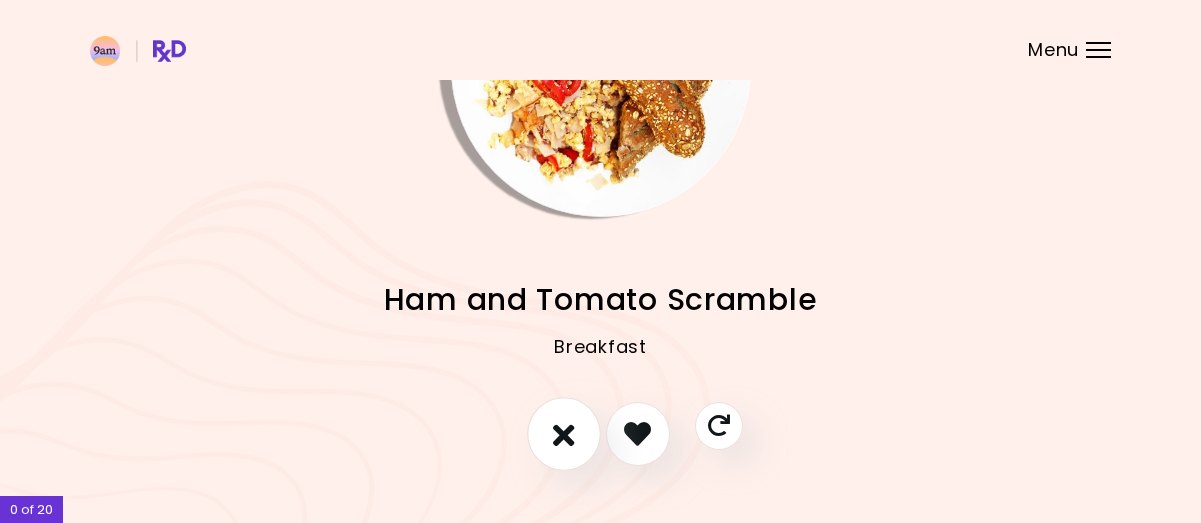 click at bounding box center (564, 433) 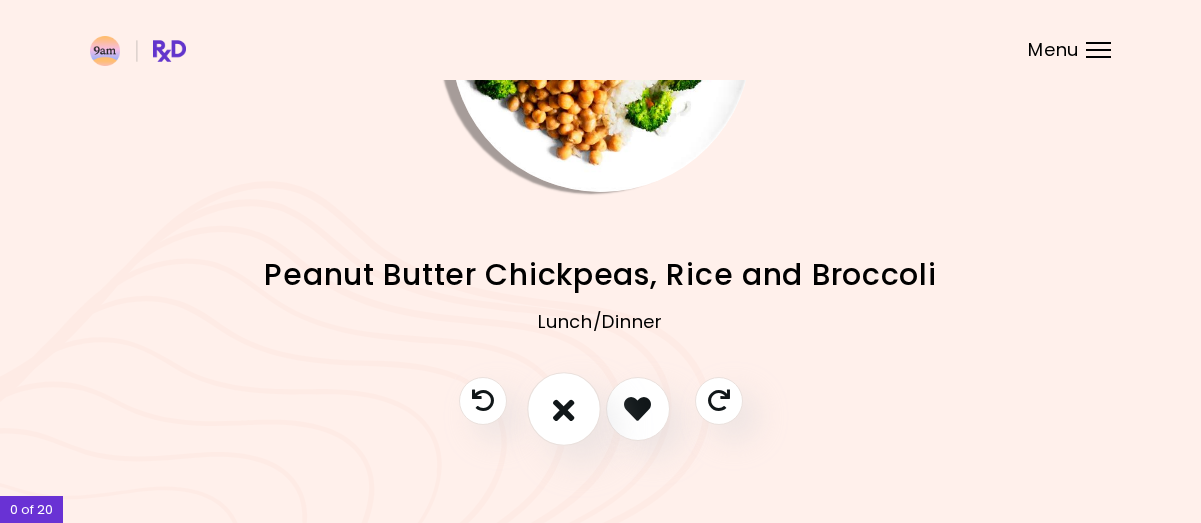 scroll, scrollTop: 192, scrollLeft: 0, axis: vertical 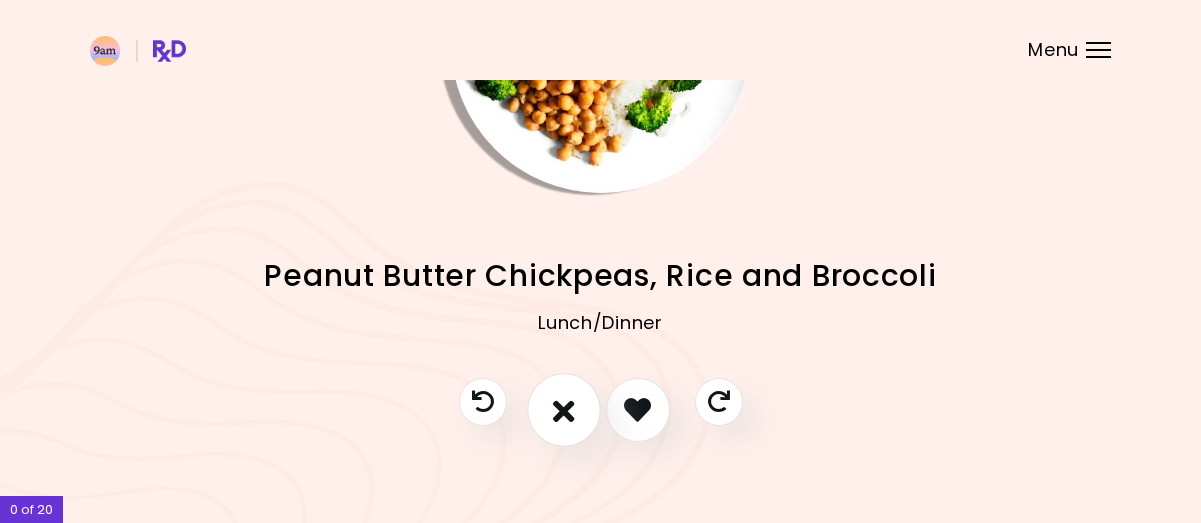 click at bounding box center [564, 410] 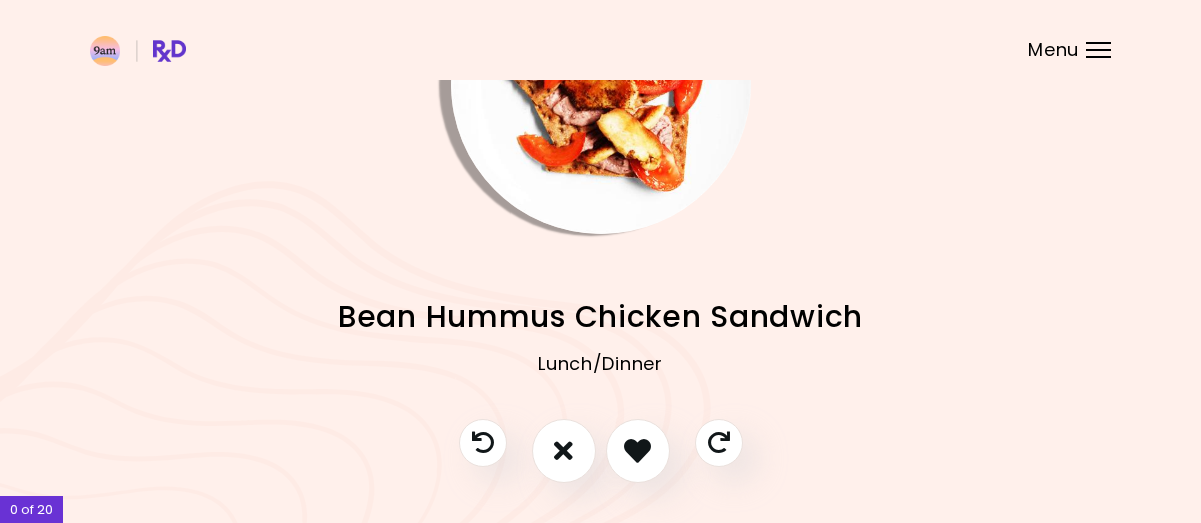 scroll, scrollTop: 157, scrollLeft: 0, axis: vertical 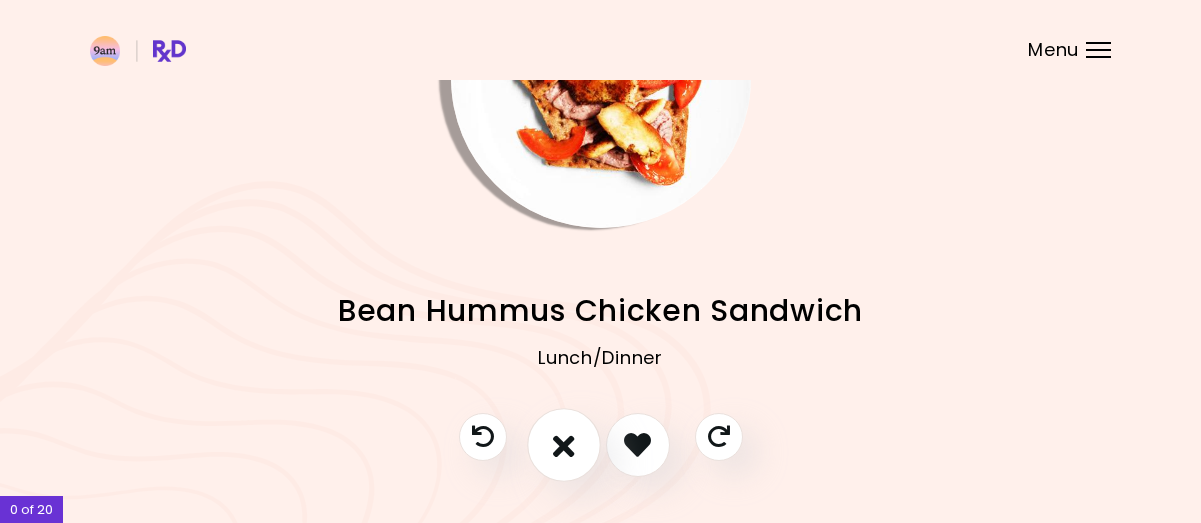 click at bounding box center [564, 444] 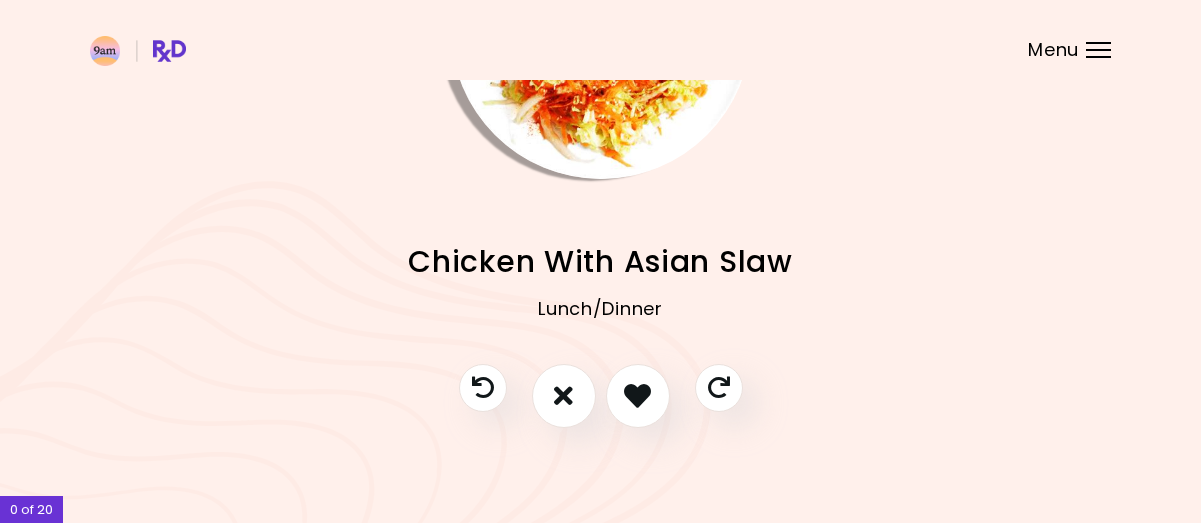 scroll, scrollTop: 198, scrollLeft: 0, axis: vertical 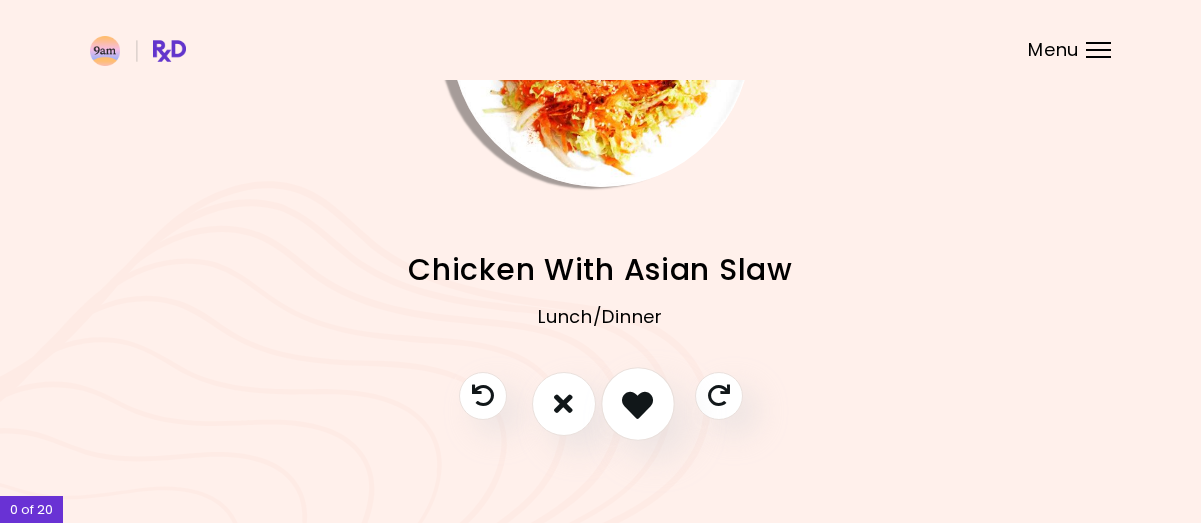 click at bounding box center [638, 404] 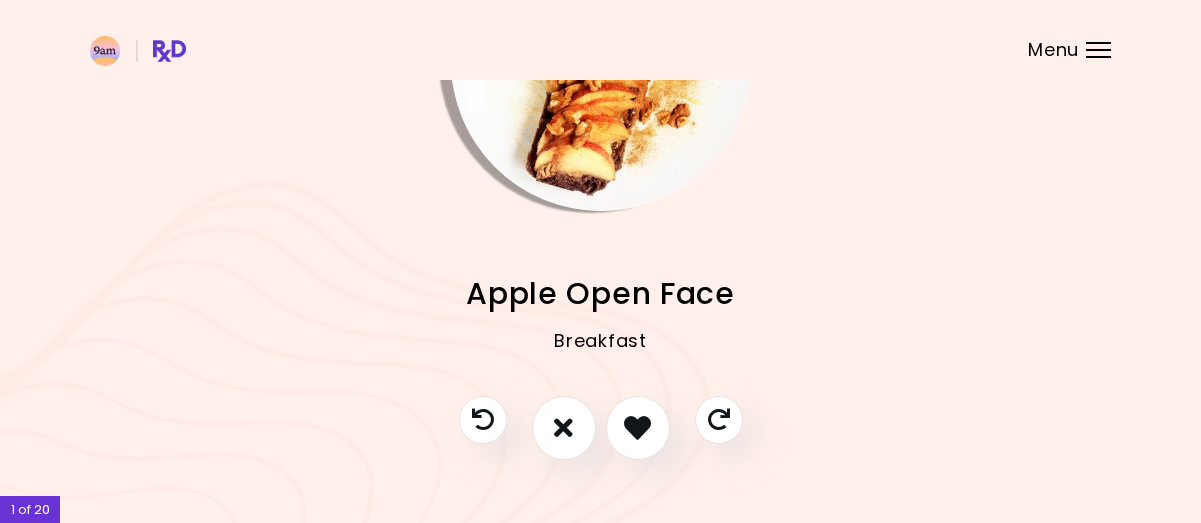 scroll, scrollTop: 184, scrollLeft: 0, axis: vertical 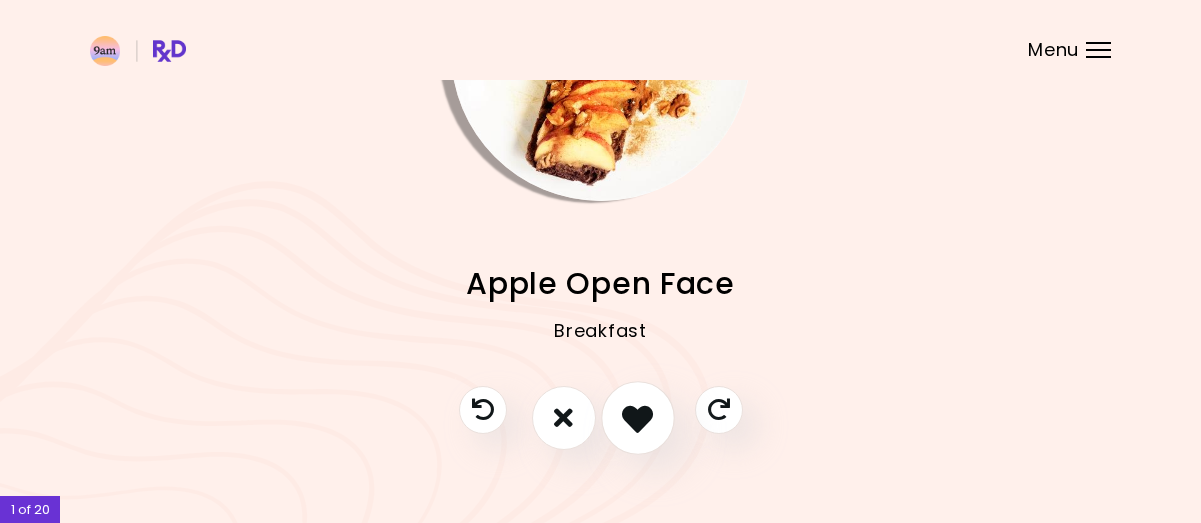 click at bounding box center [637, 417] 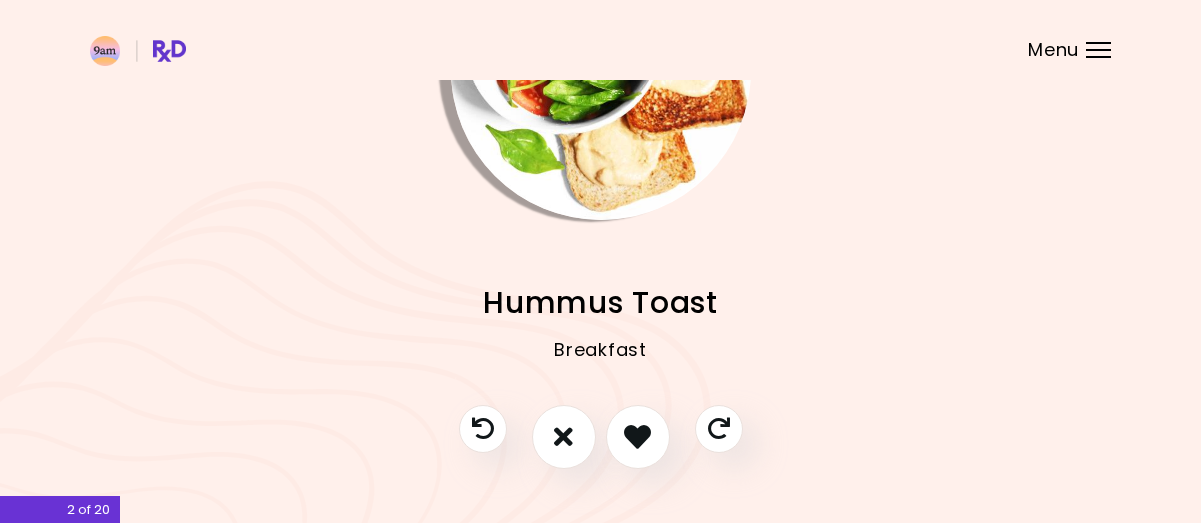 scroll, scrollTop: 176, scrollLeft: 0, axis: vertical 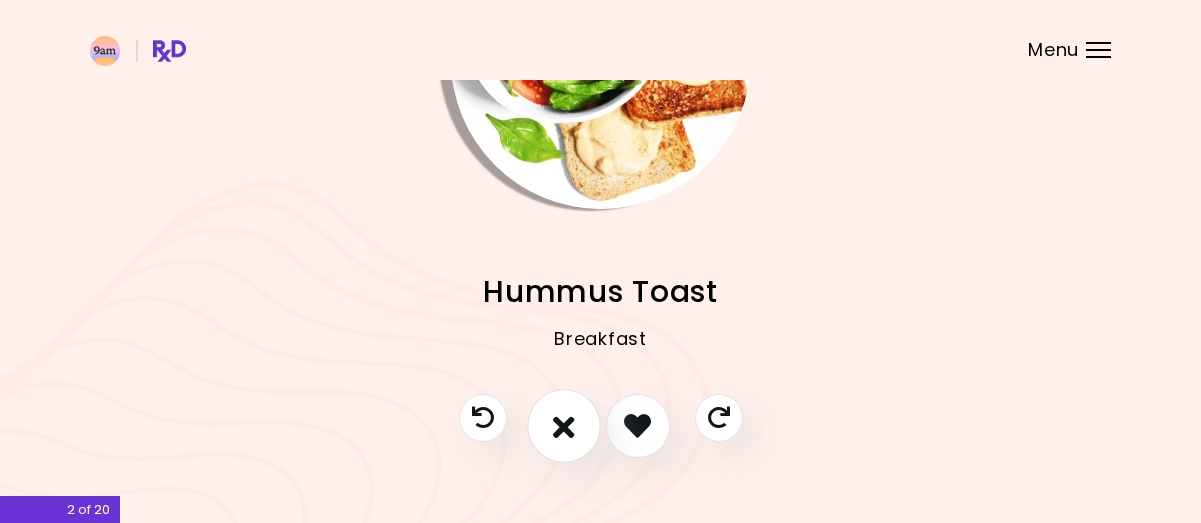 click at bounding box center (564, 426) 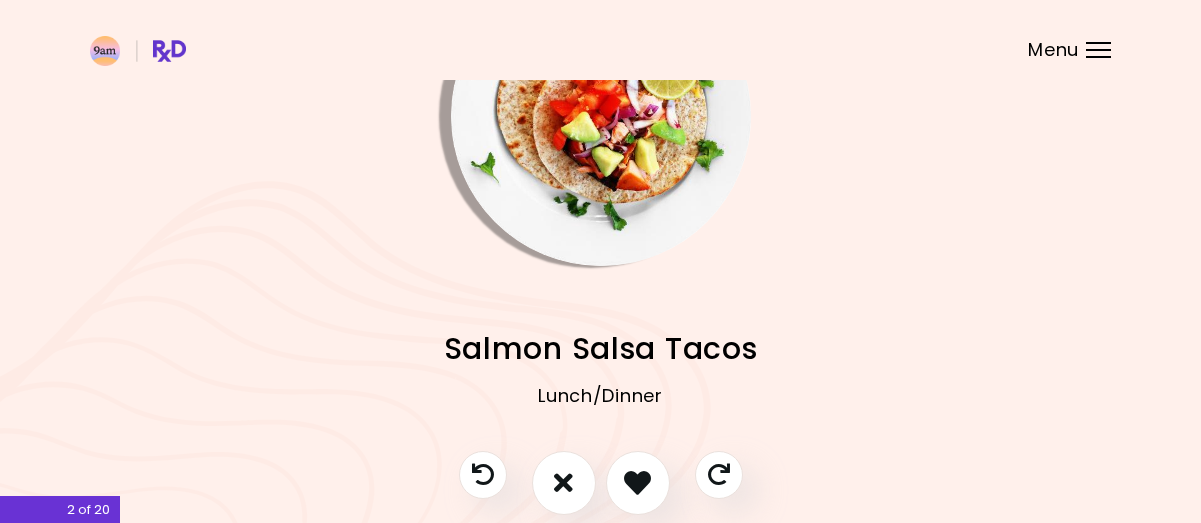scroll, scrollTop: 120, scrollLeft: 0, axis: vertical 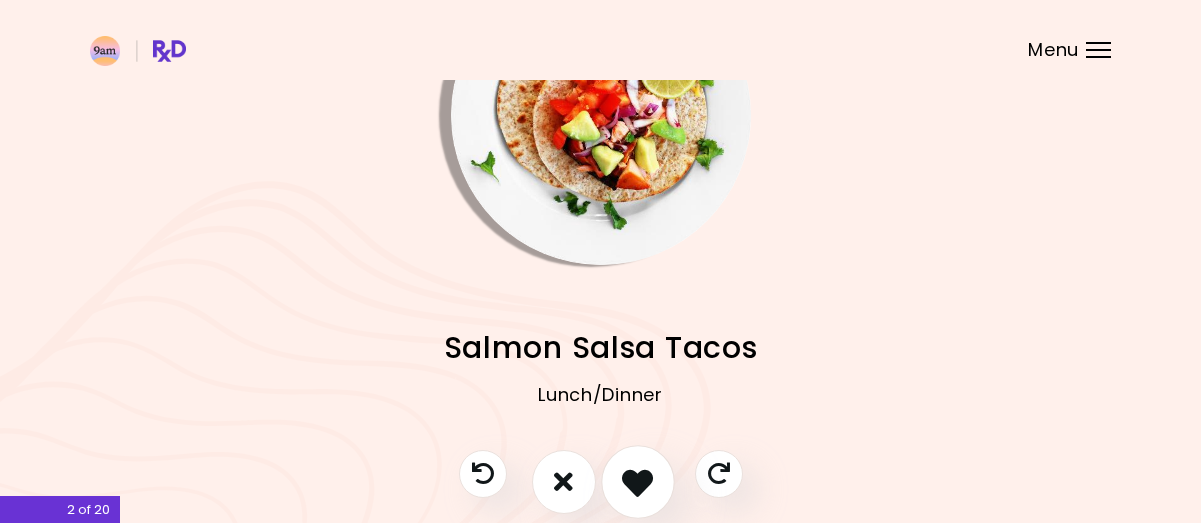 click at bounding box center (637, 481) 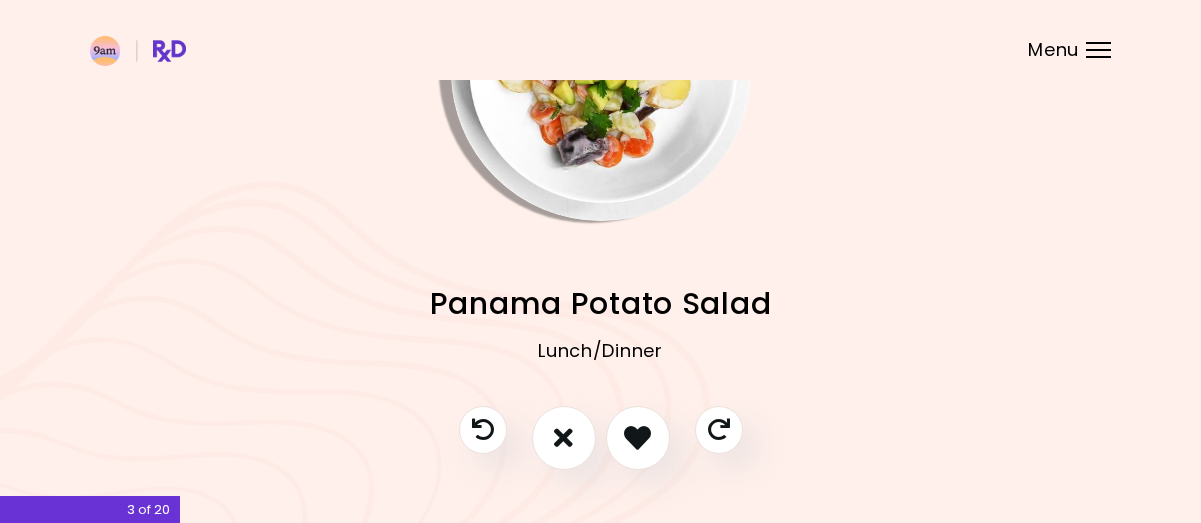 scroll, scrollTop: 166, scrollLeft: 0, axis: vertical 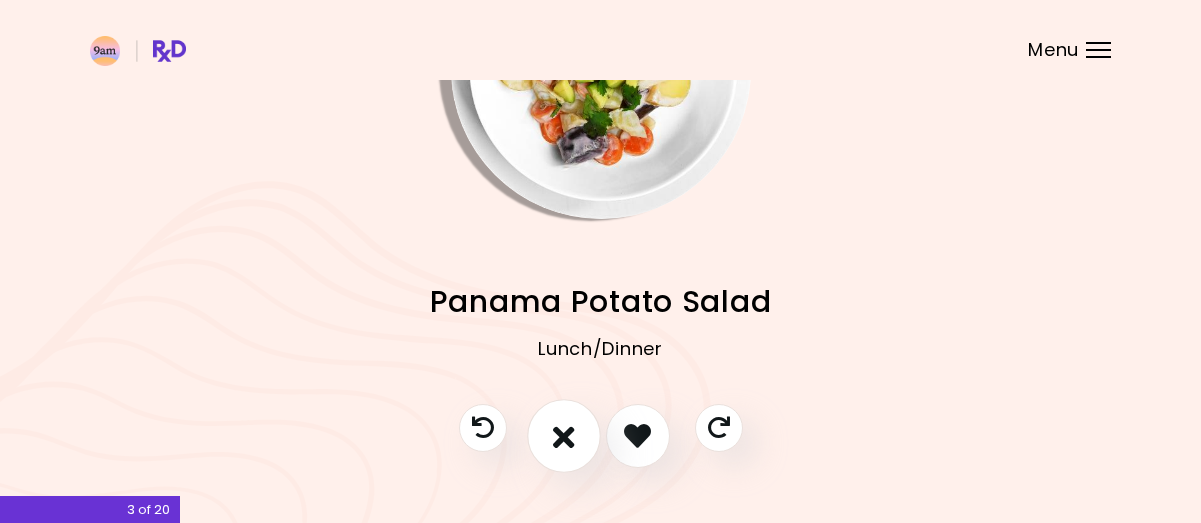 click at bounding box center [564, 436] 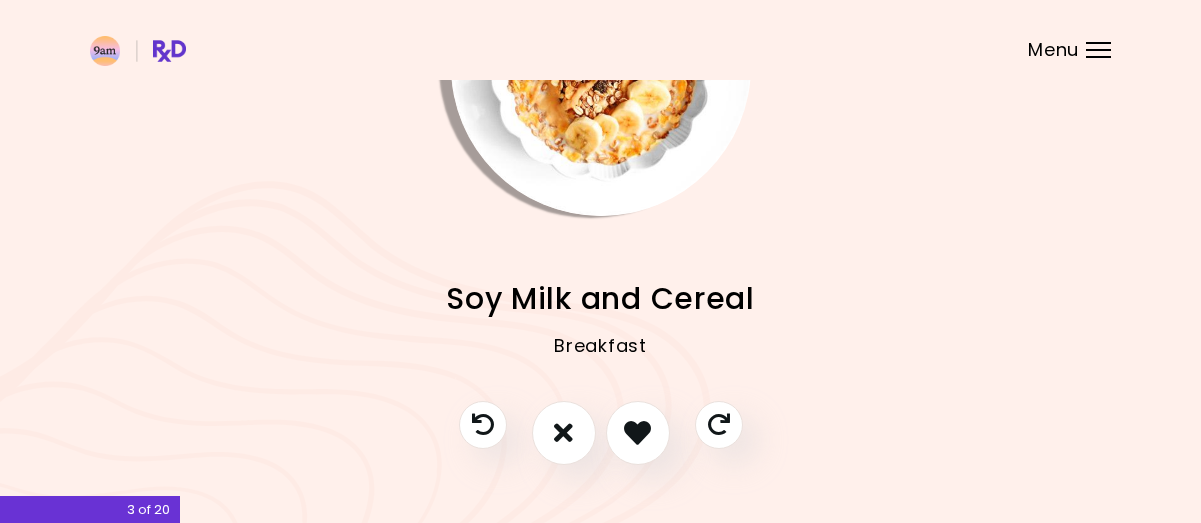 scroll, scrollTop: 189, scrollLeft: 0, axis: vertical 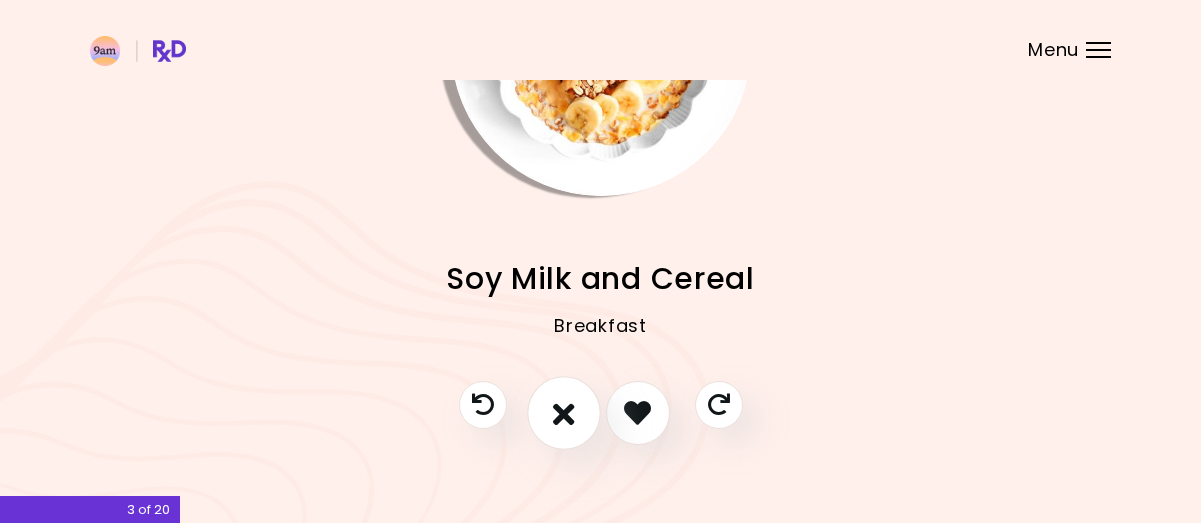 click at bounding box center [564, 413] 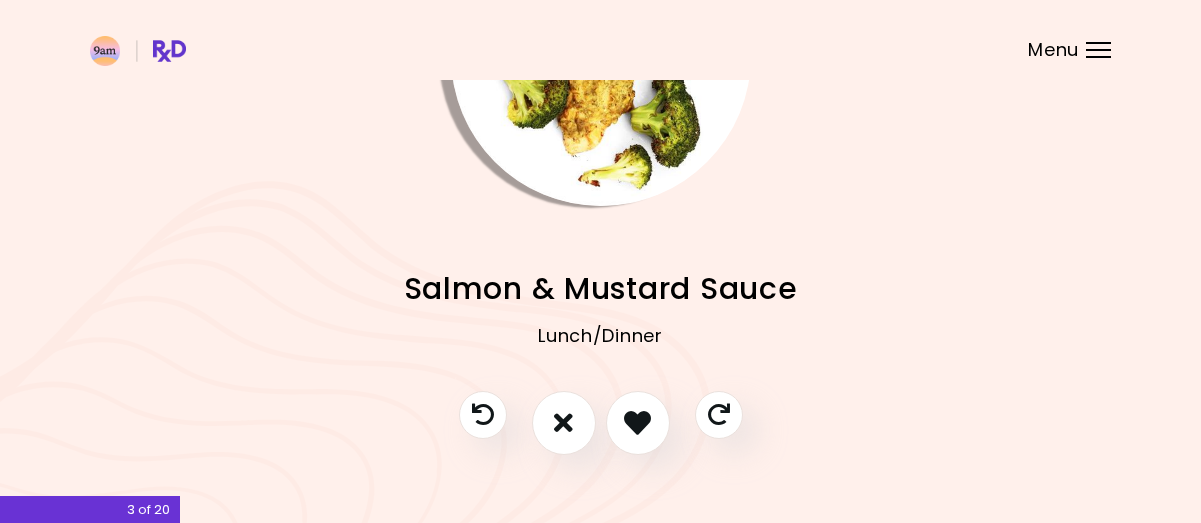 scroll, scrollTop: 215, scrollLeft: 0, axis: vertical 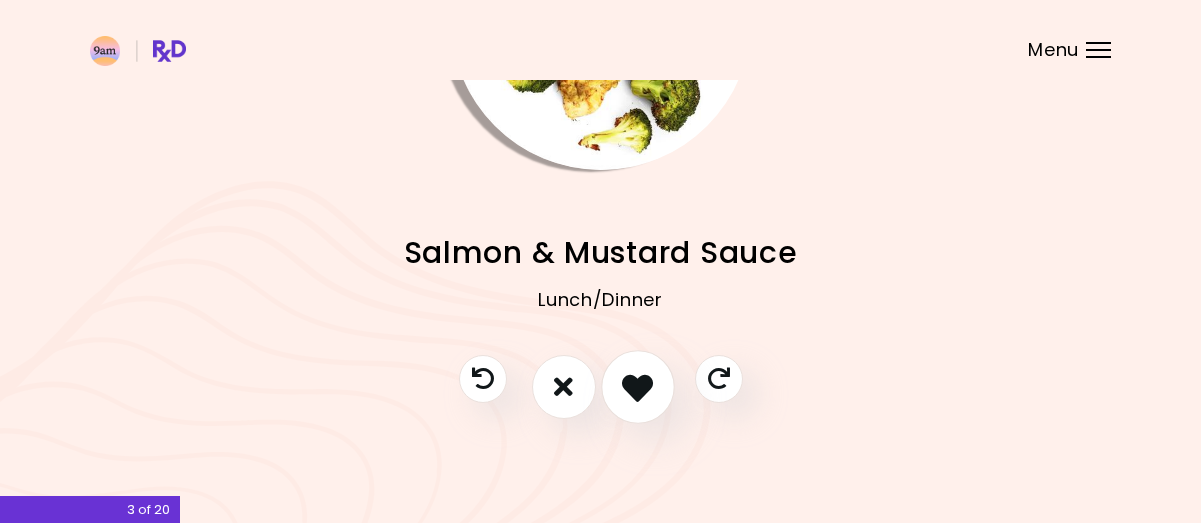 click at bounding box center [637, 386] 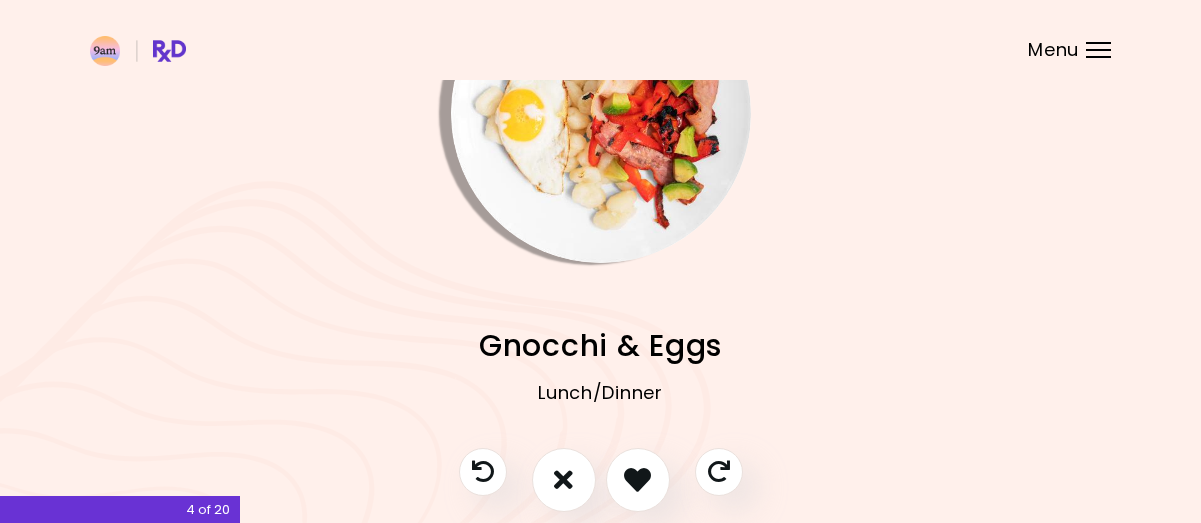 scroll, scrollTop: 215, scrollLeft: 0, axis: vertical 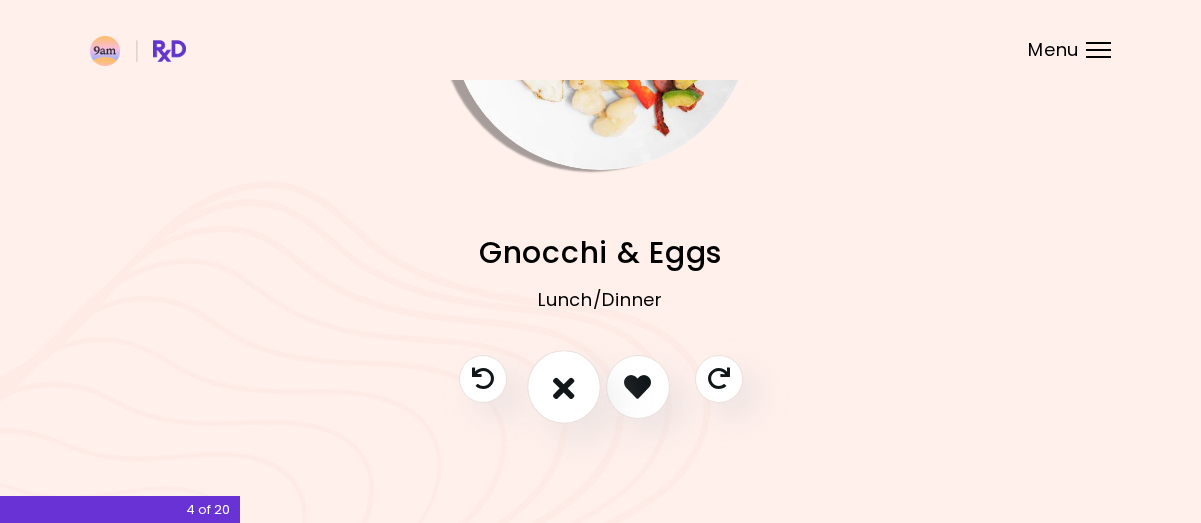 click at bounding box center (564, 386) 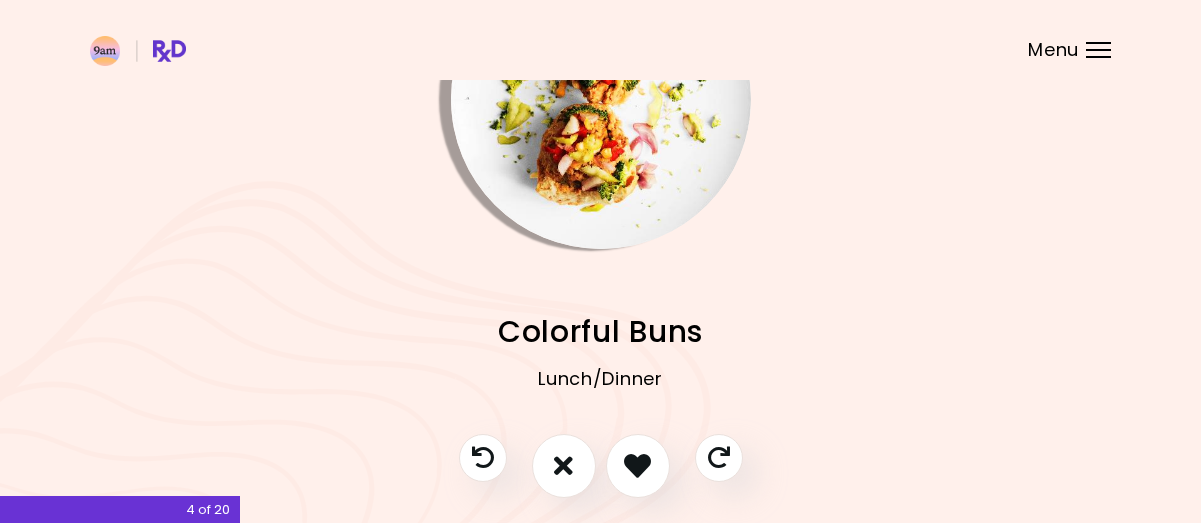 scroll, scrollTop: 215, scrollLeft: 0, axis: vertical 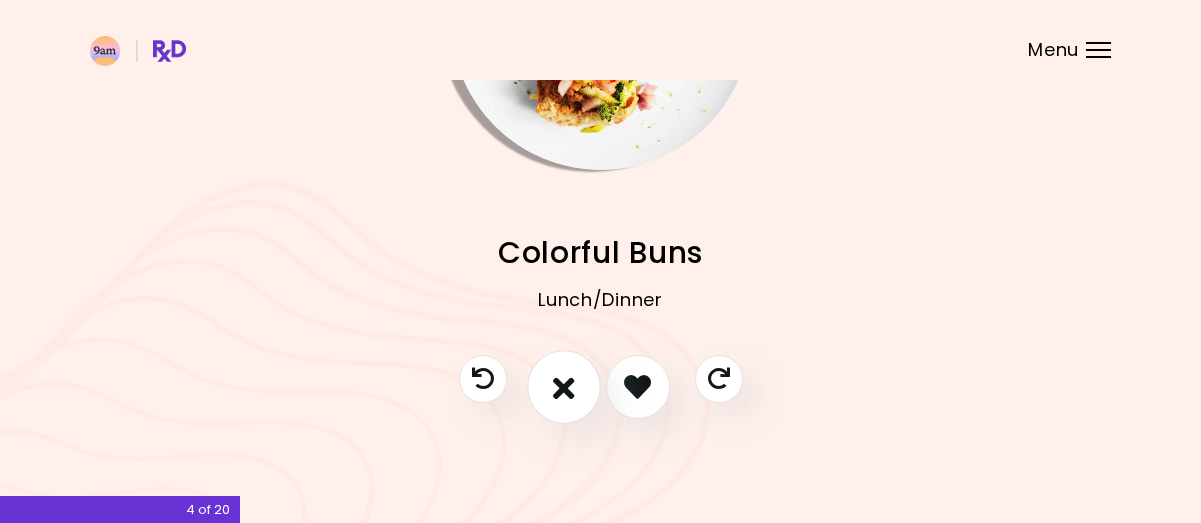 click at bounding box center [564, 386] 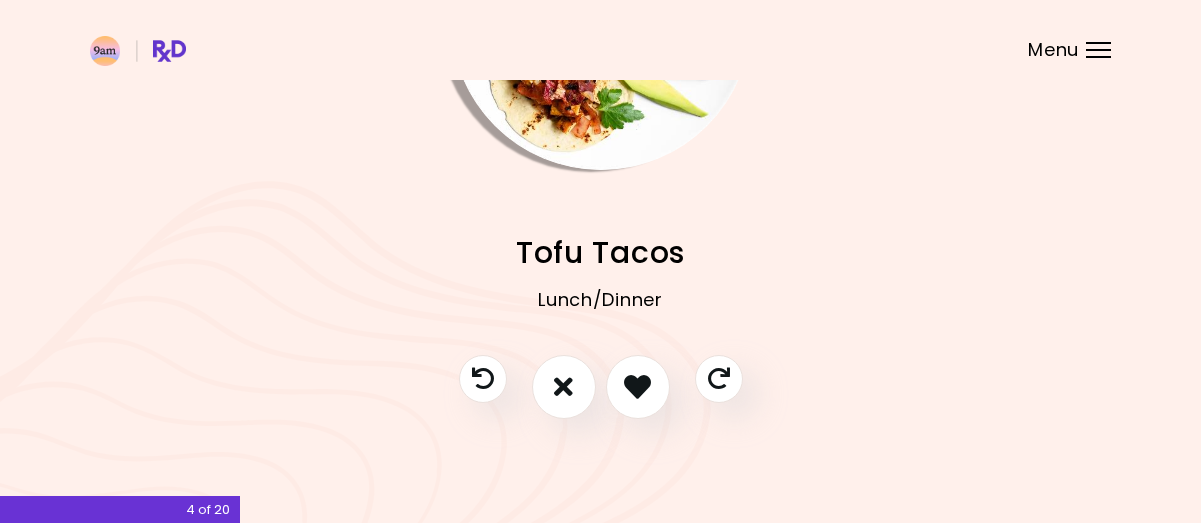 scroll, scrollTop: 207, scrollLeft: 0, axis: vertical 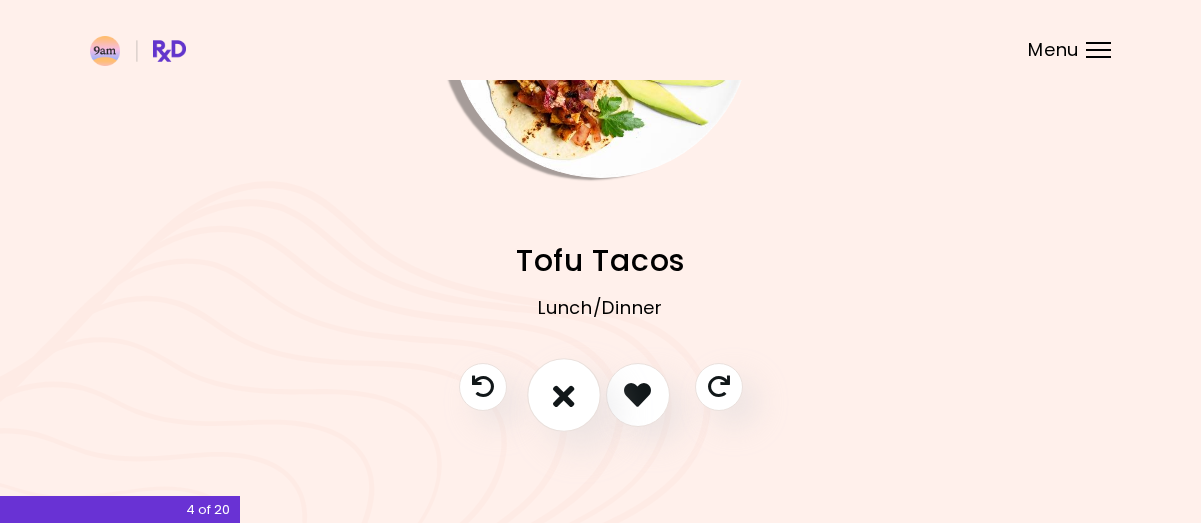 click at bounding box center [564, 395] 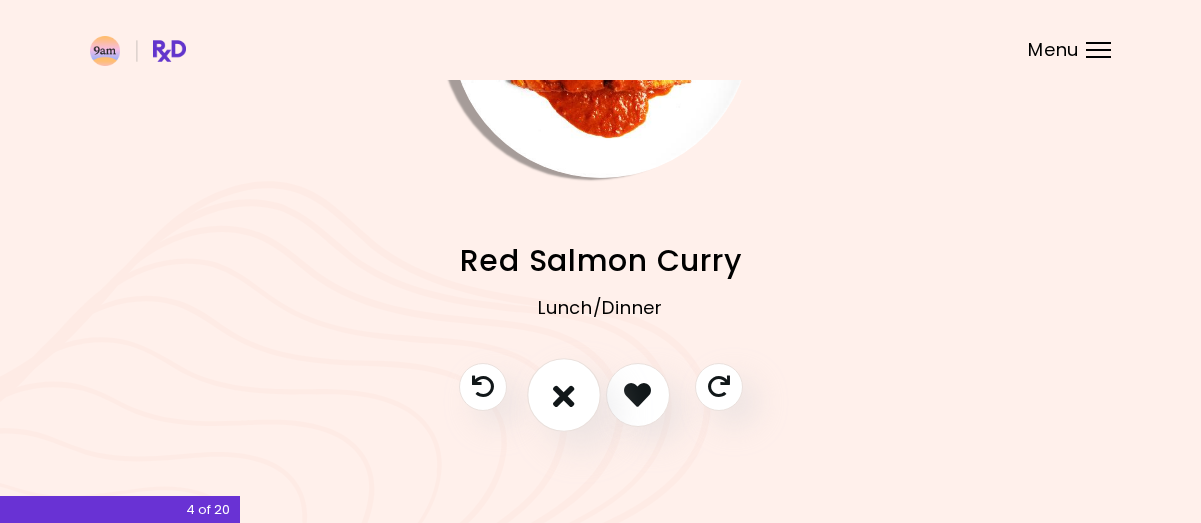 click at bounding box center (564, 394) 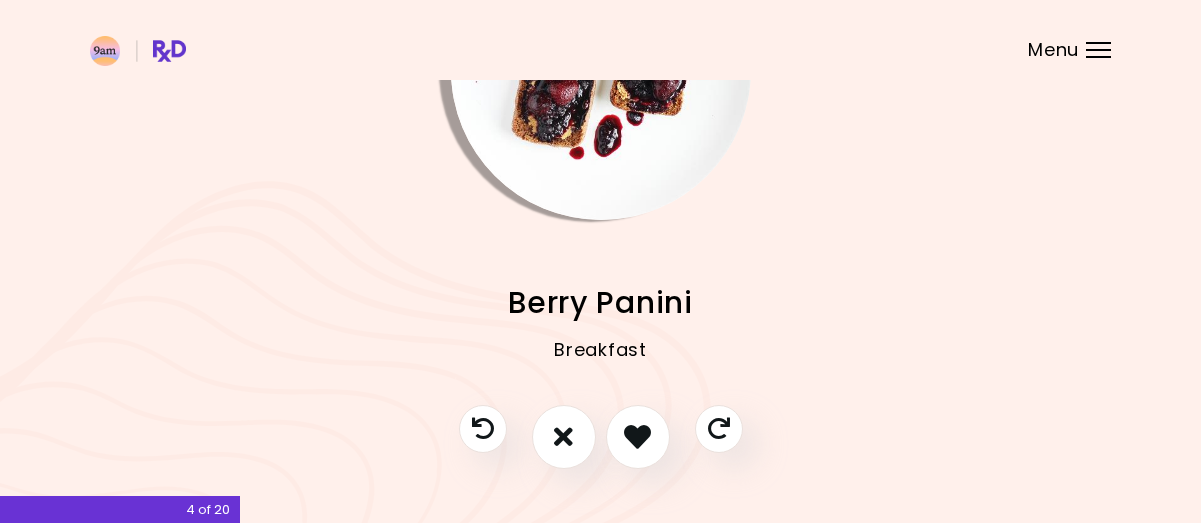 scroll, scrollTop: 207, scrollLeft: 0, axis: vertical 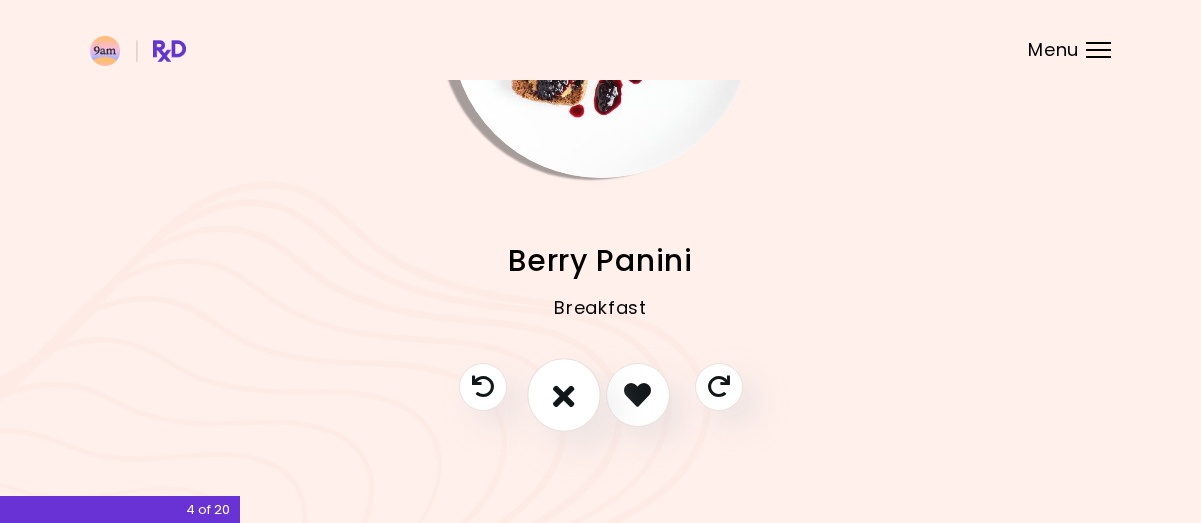 click at bounding box center (564, 395) 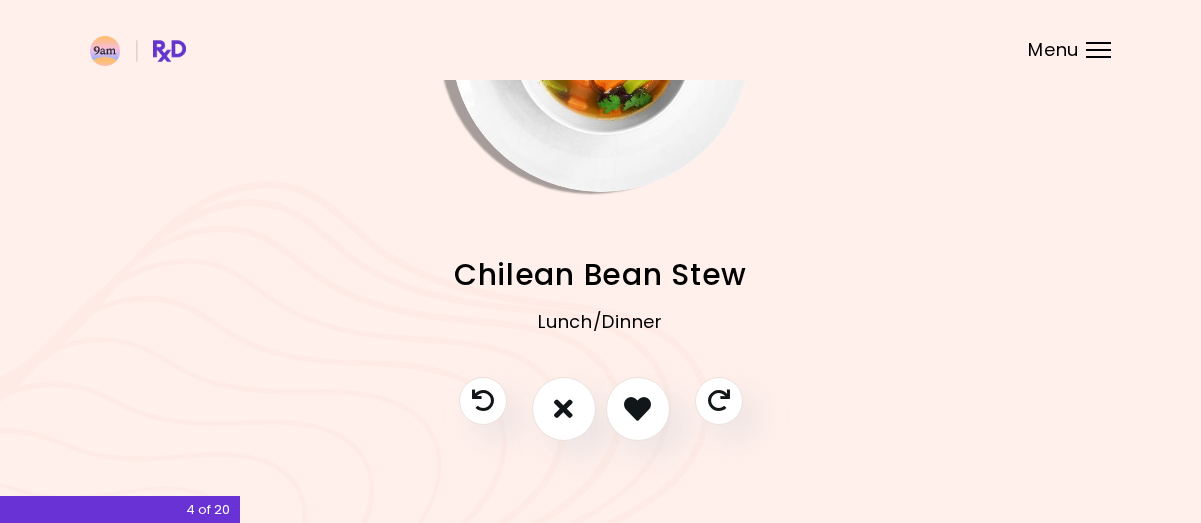 scroll, scrollTop: 215, scrollLeft: 0, axis: vertical 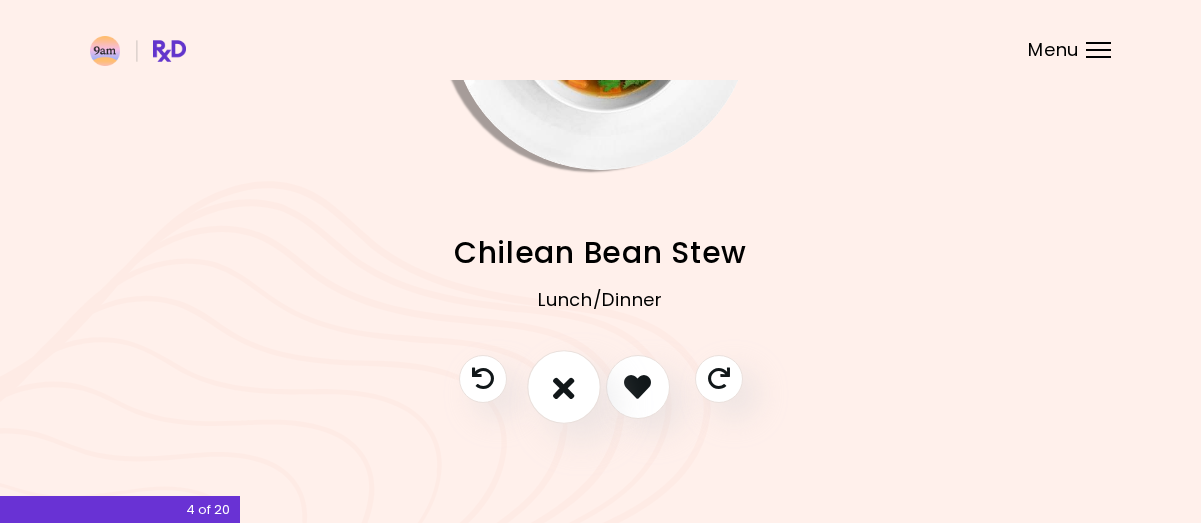 click at bounding box center [564, 386] 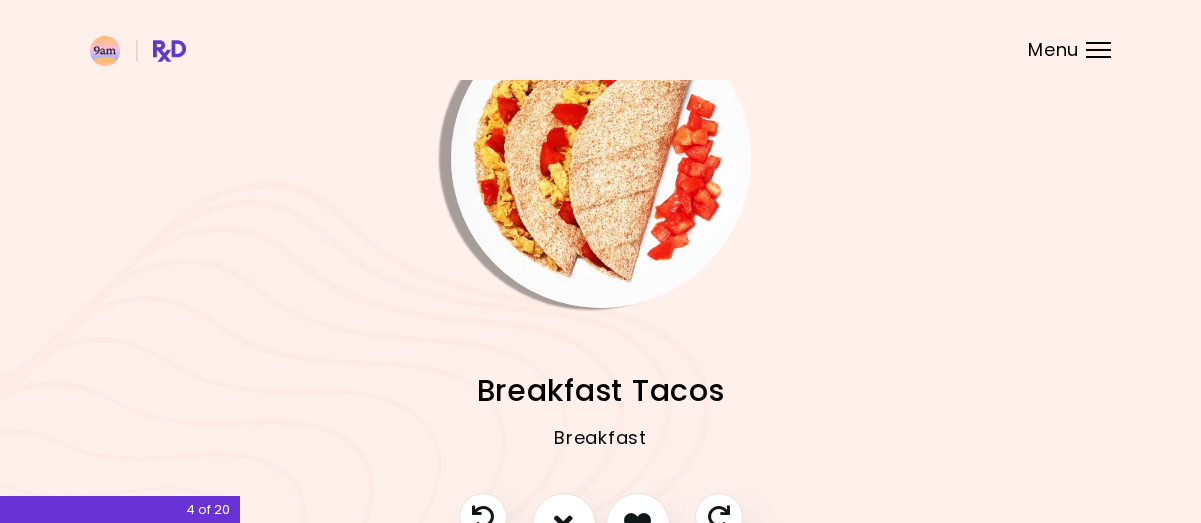 scroll, scrollTop: 157, scrollLeft: 0, axis: vertical 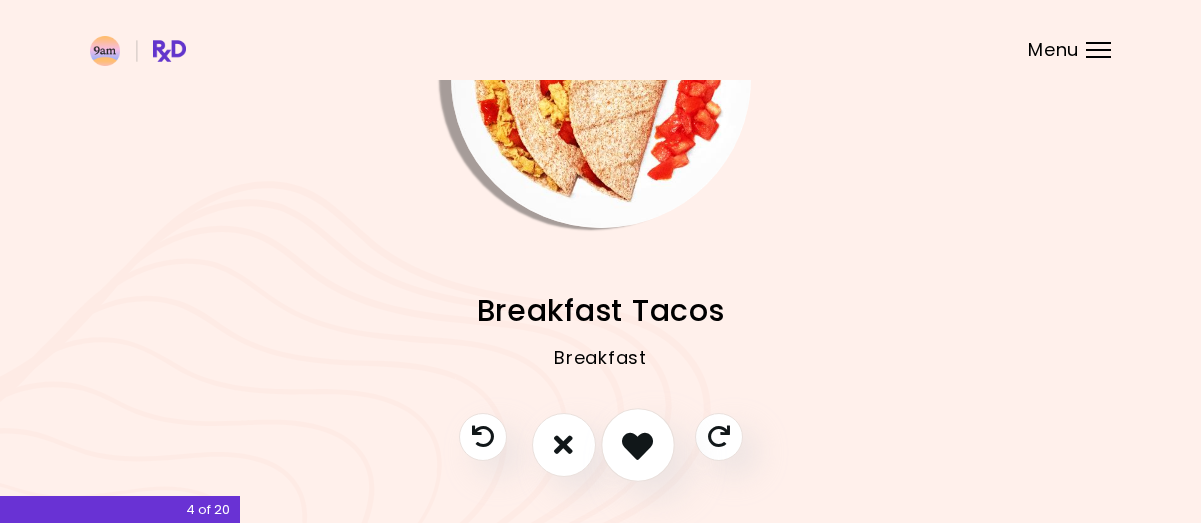 click at bounding box center (637, 444) 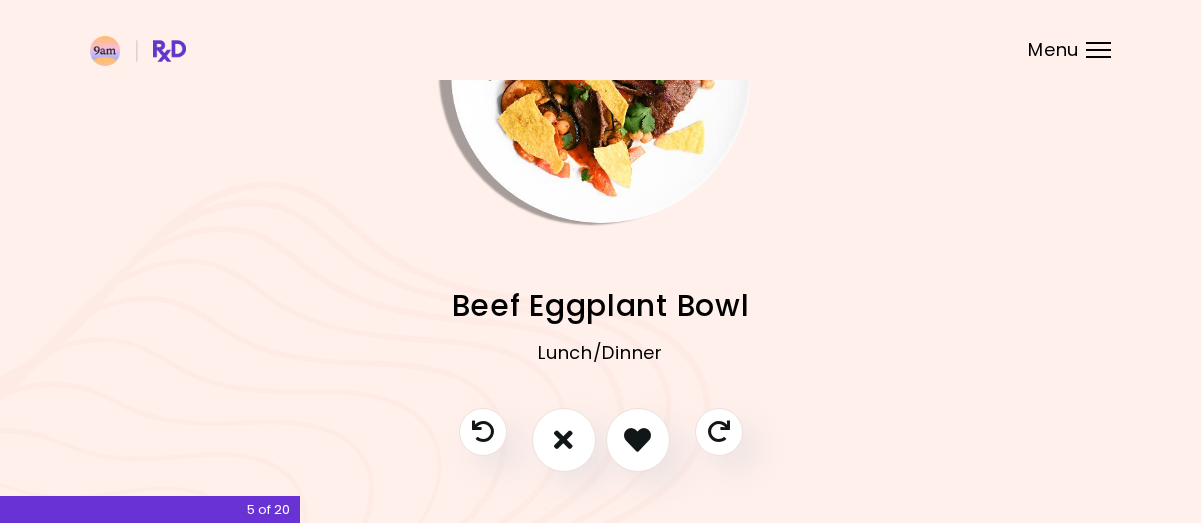 scroll, scrollTop: 215, scrollLeft: 0, axis: vertical 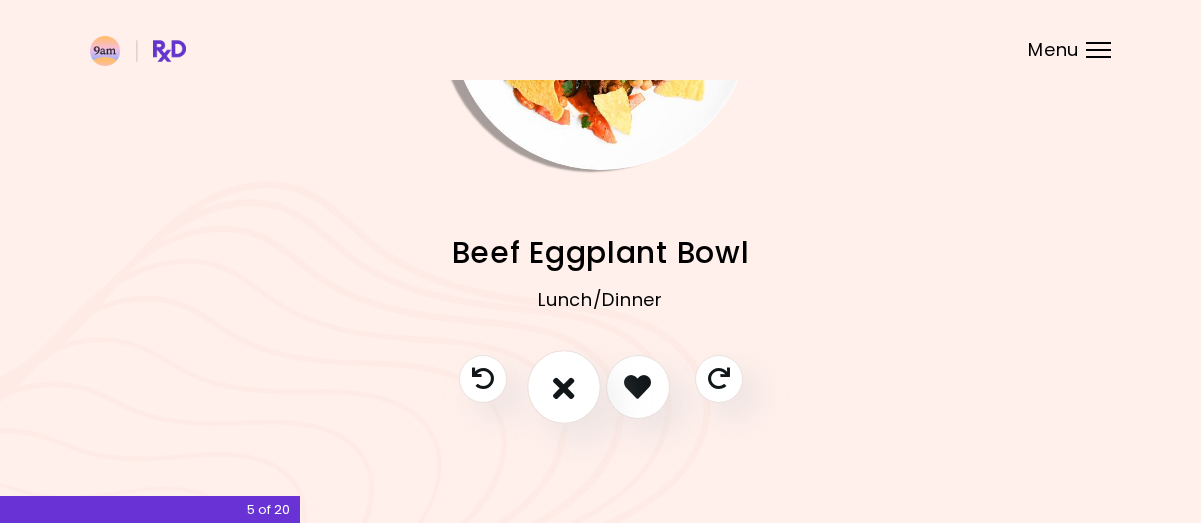 click at bounding box center (564, 387) 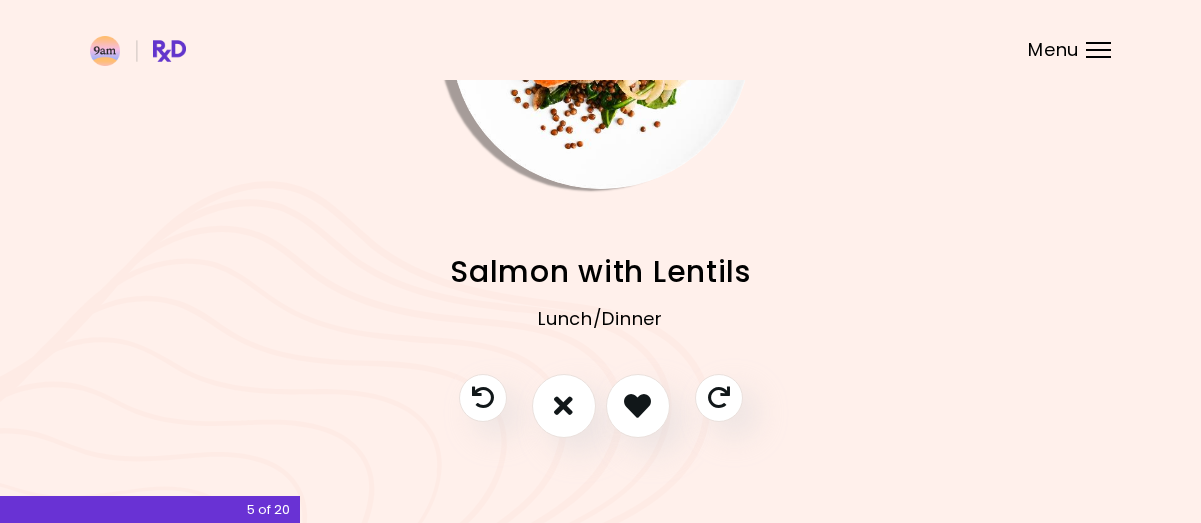scroll, scrollTop: 195, scrollLeft: 0, axis: vertical 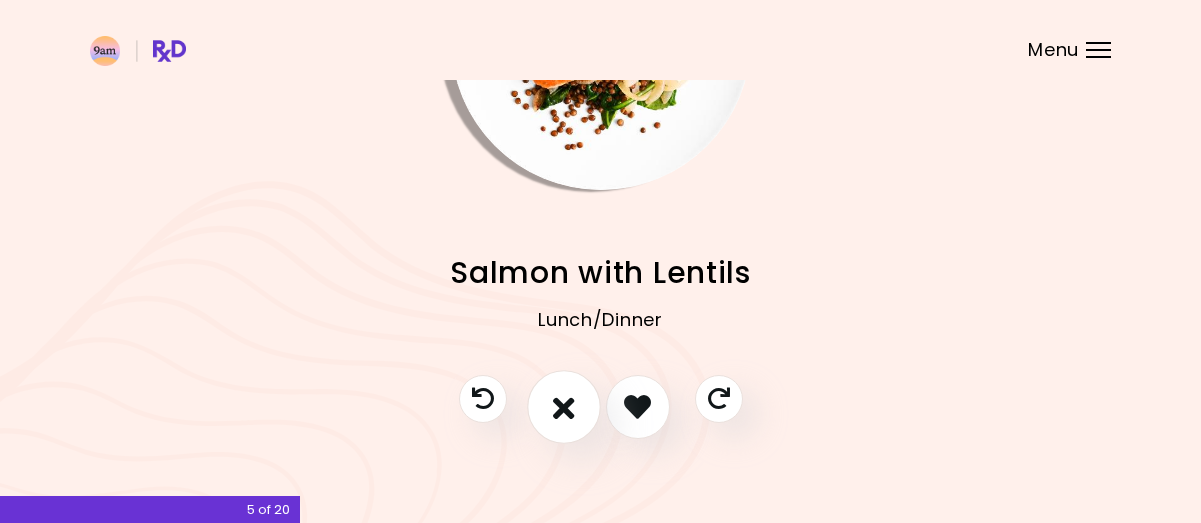 click at bounding box center (564, 407) 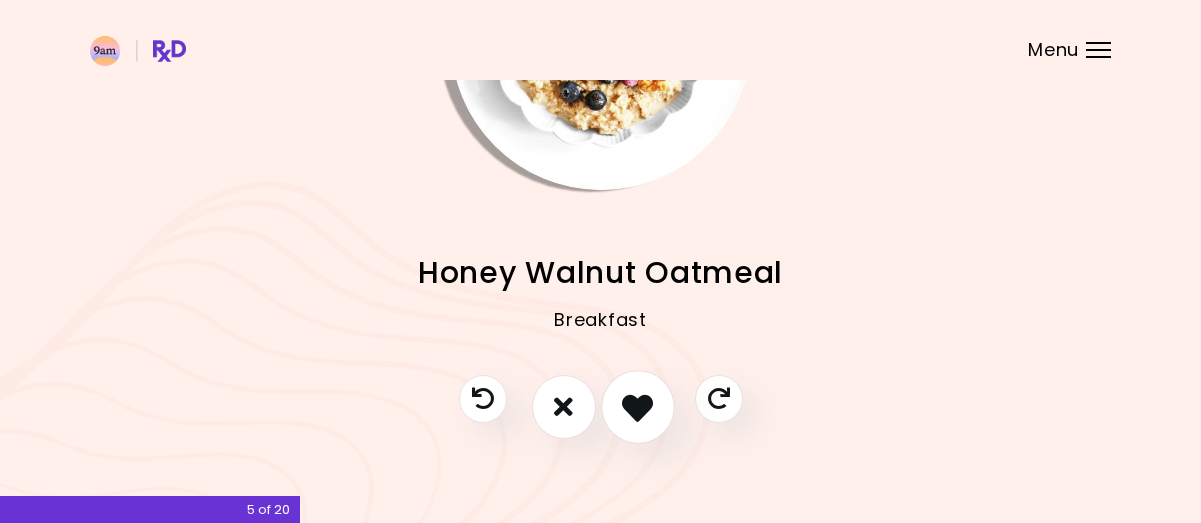 click at bounding box center [637, 406] 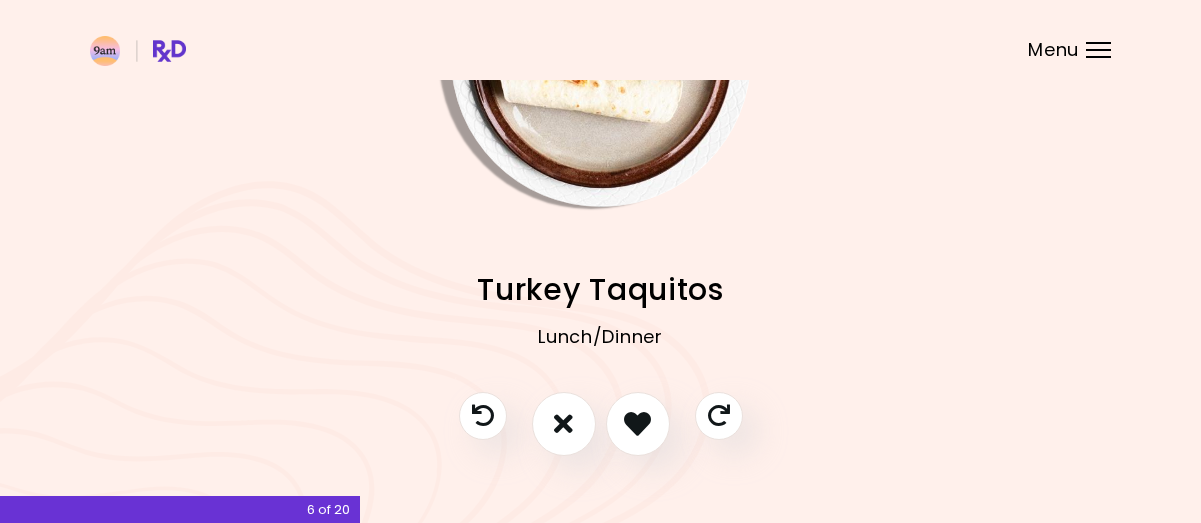 scroll, scrollTop: 187, scrollLeft: 0, axis: vertical 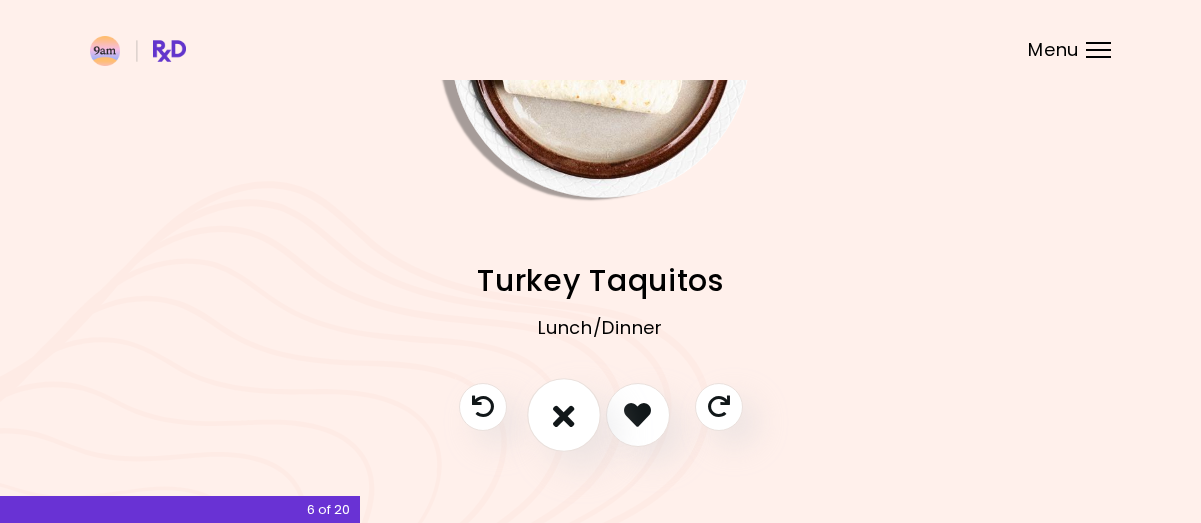 click at bounding box center [564, 415] 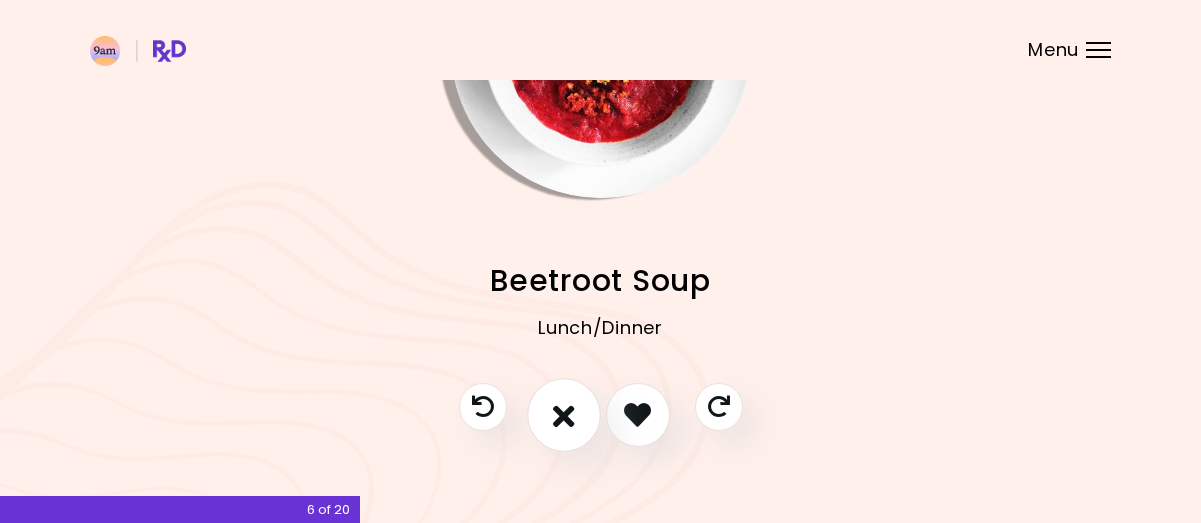 click at bounding box center (564, 414) 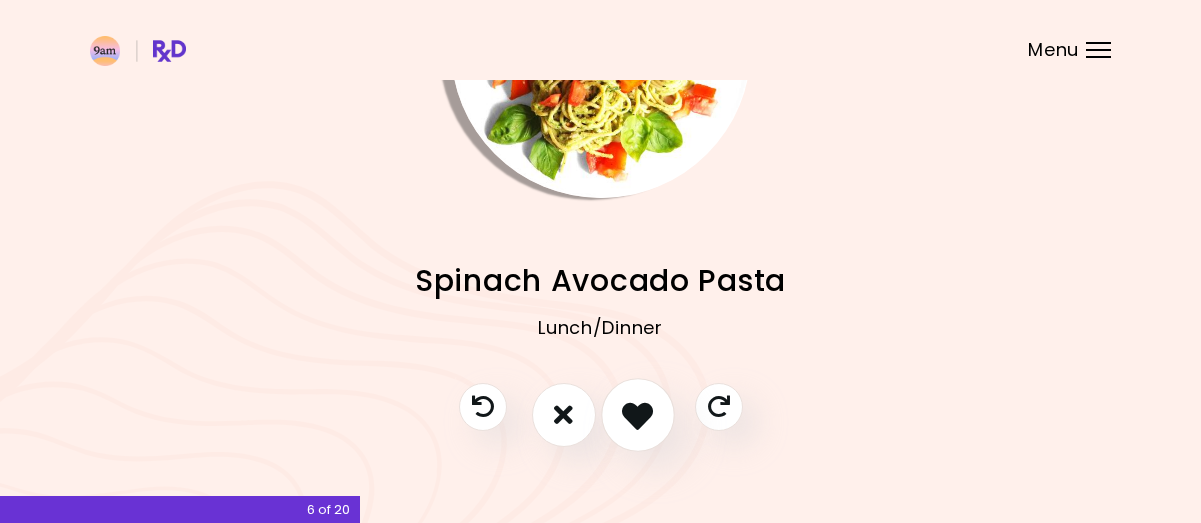 click at bounding box center (637, 414) 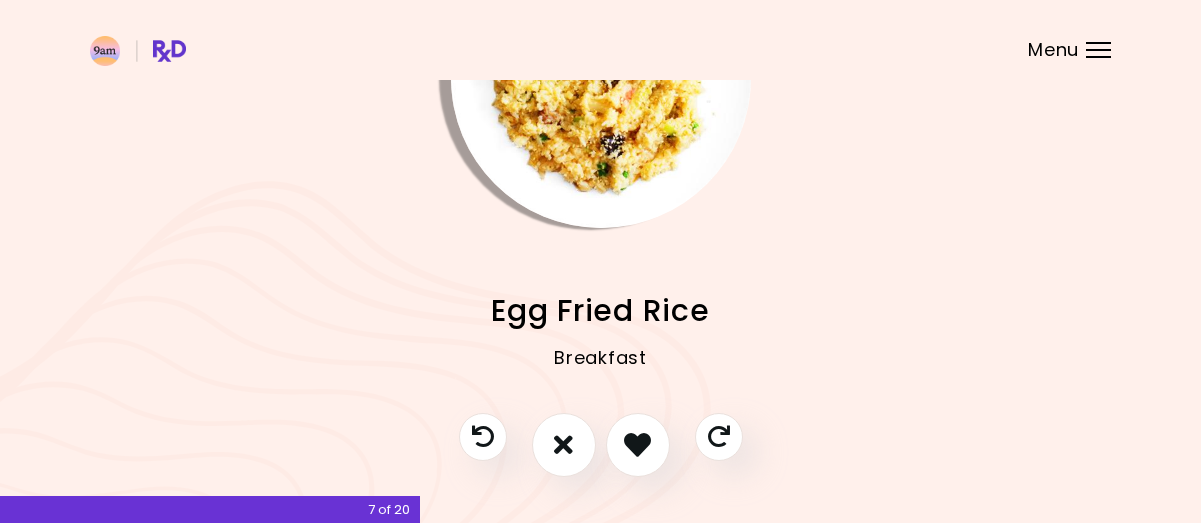scroll, scrollTop: 155, scrollLeft: 0, axis: vertical 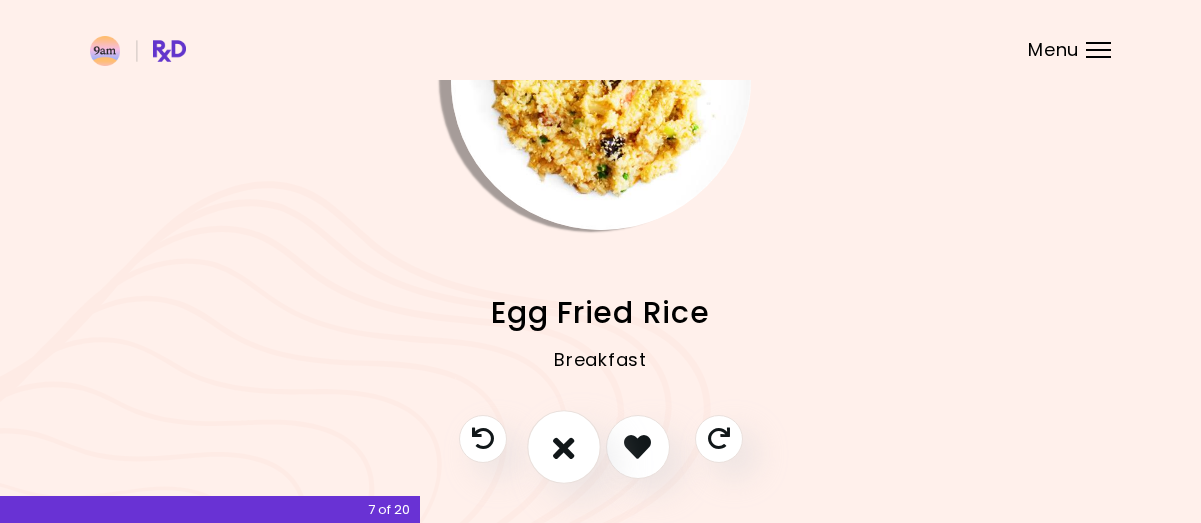 click at bounding box center (564, 447) 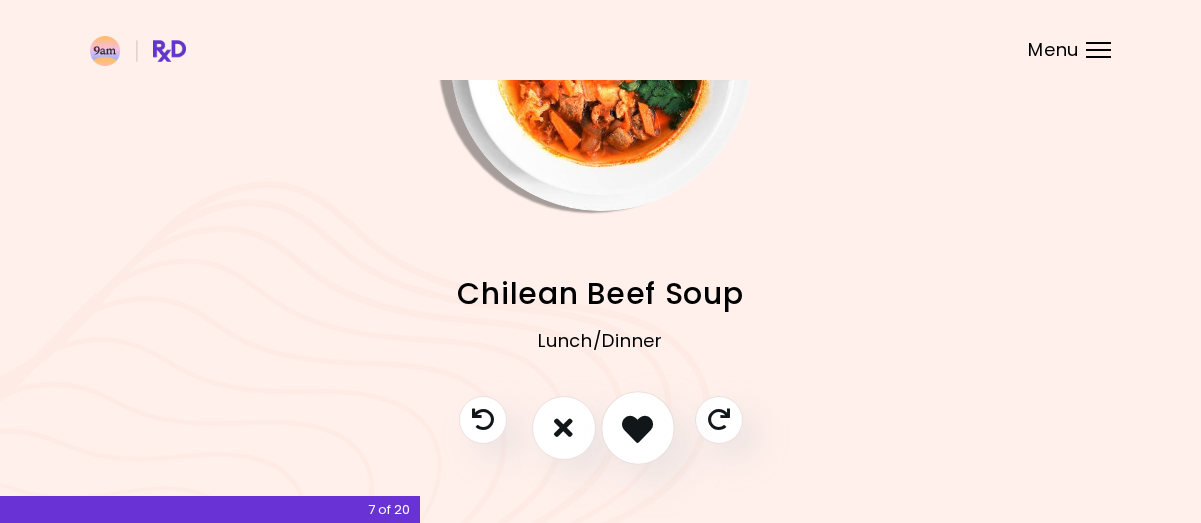 scroll, scrollTop: 175, scrollLeft: 0, axis: vertical 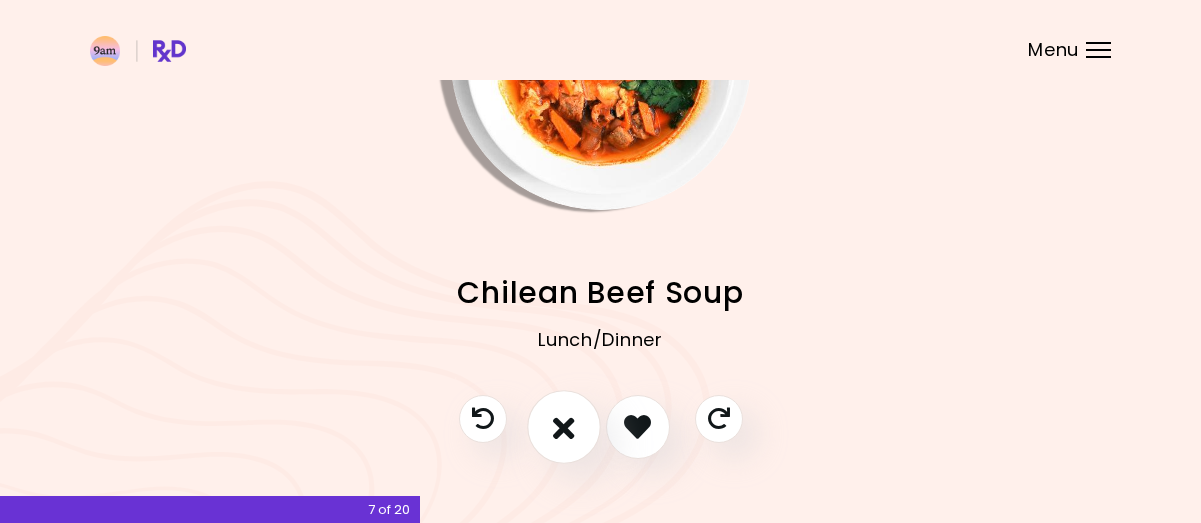 click at bounding box center [564, 426] 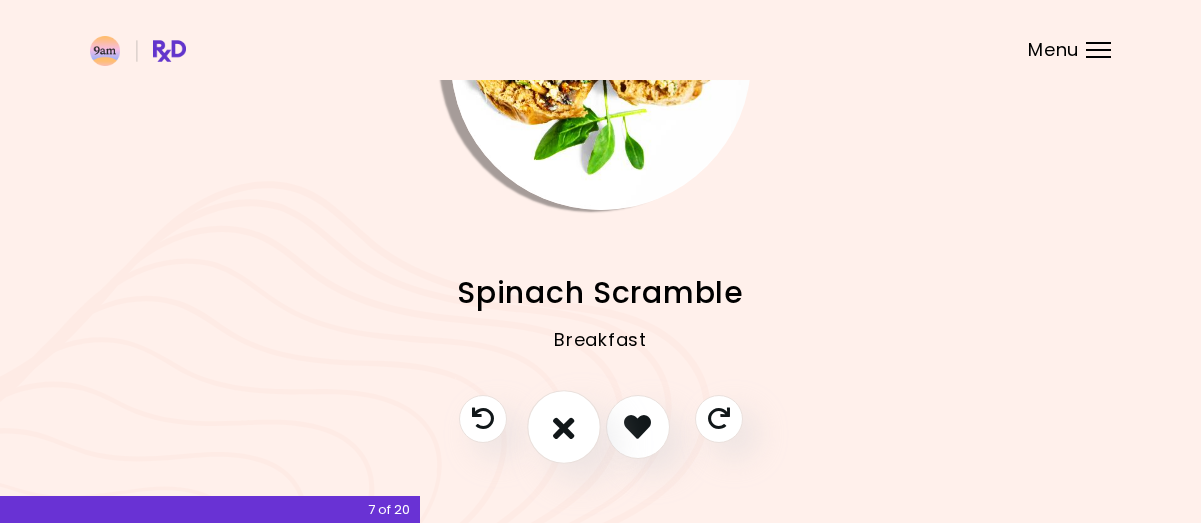 click at bounding box center (564, 427) 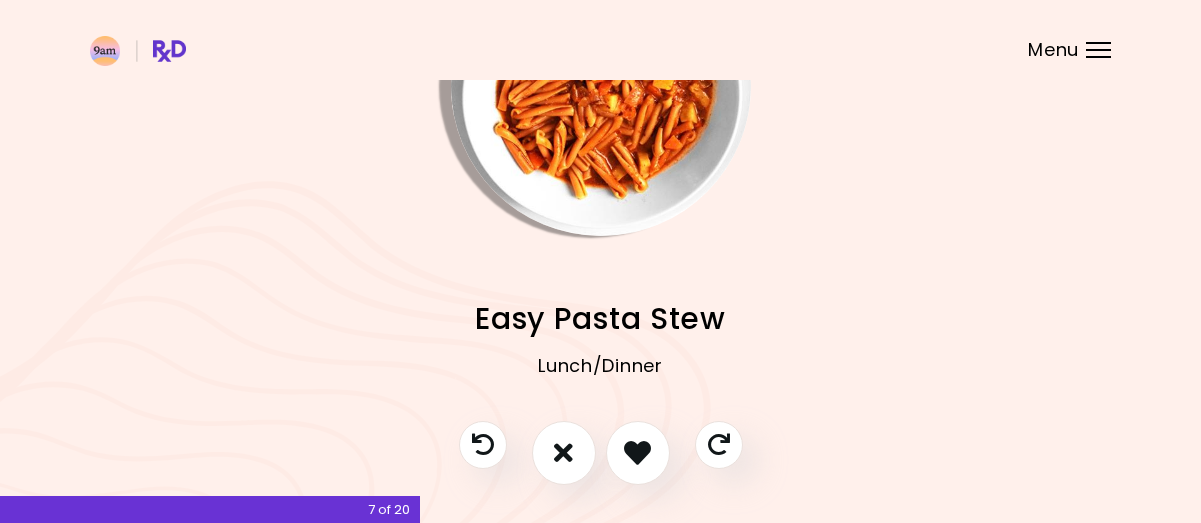 scroll, scrollTop: 165, scrollLeft: 0, axis: vertical 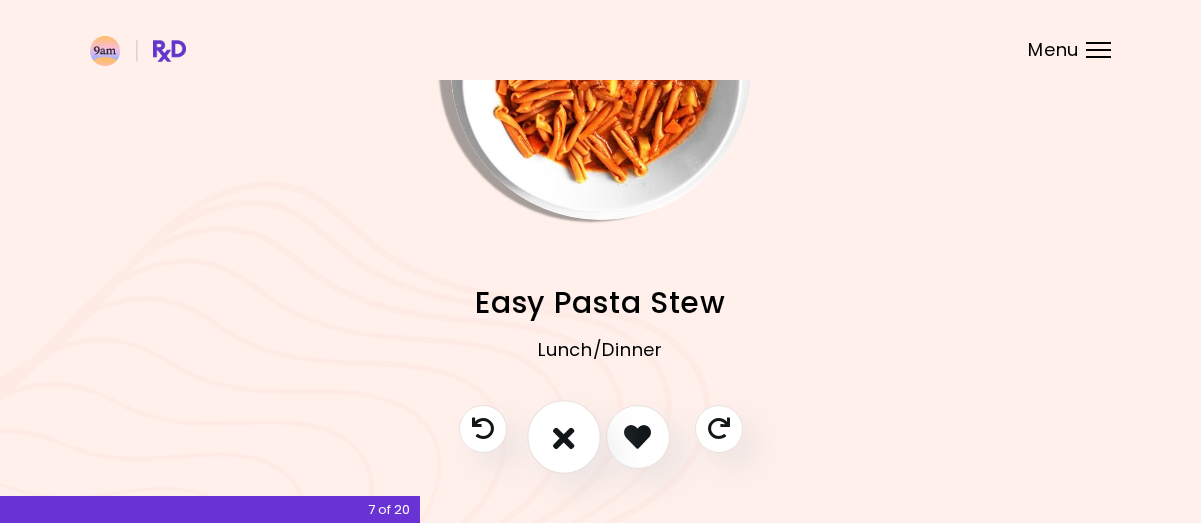 click at bounding box center (564, 437) 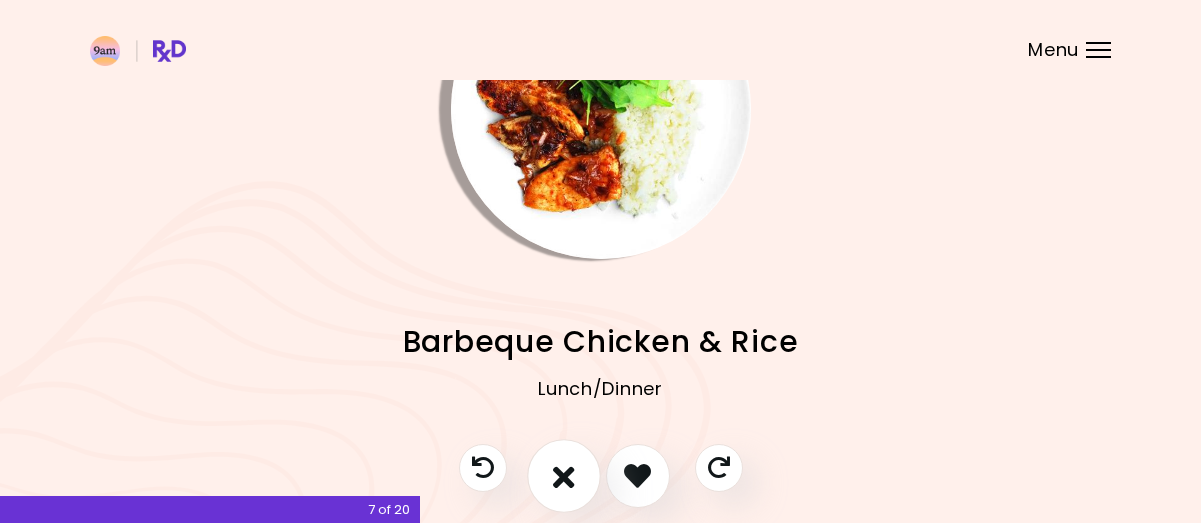 scroll, scrollTop: 150, scrollLeft: 0, axis: vertical 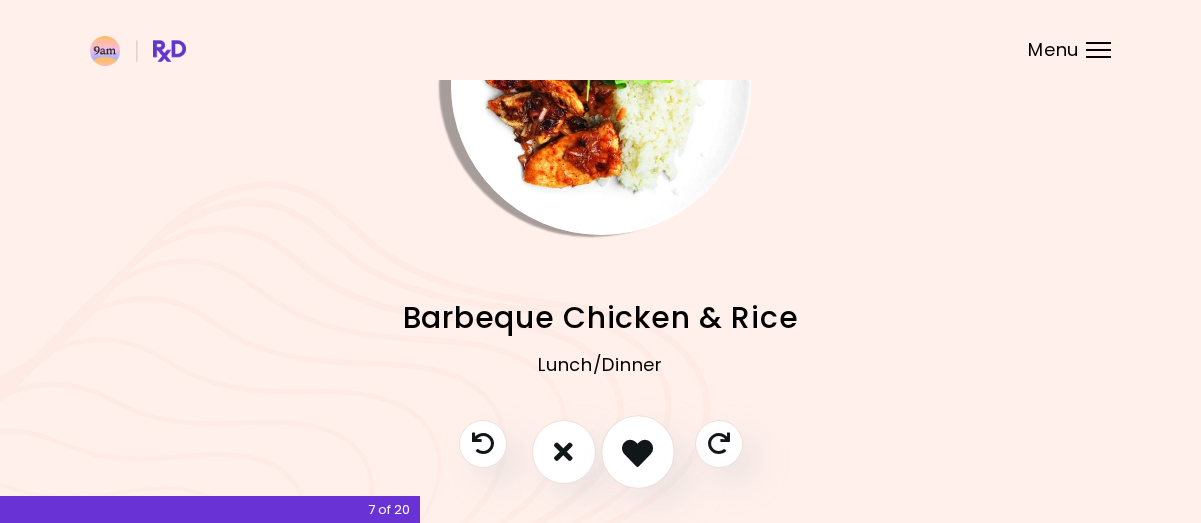 click at bounding box center [637, 451] 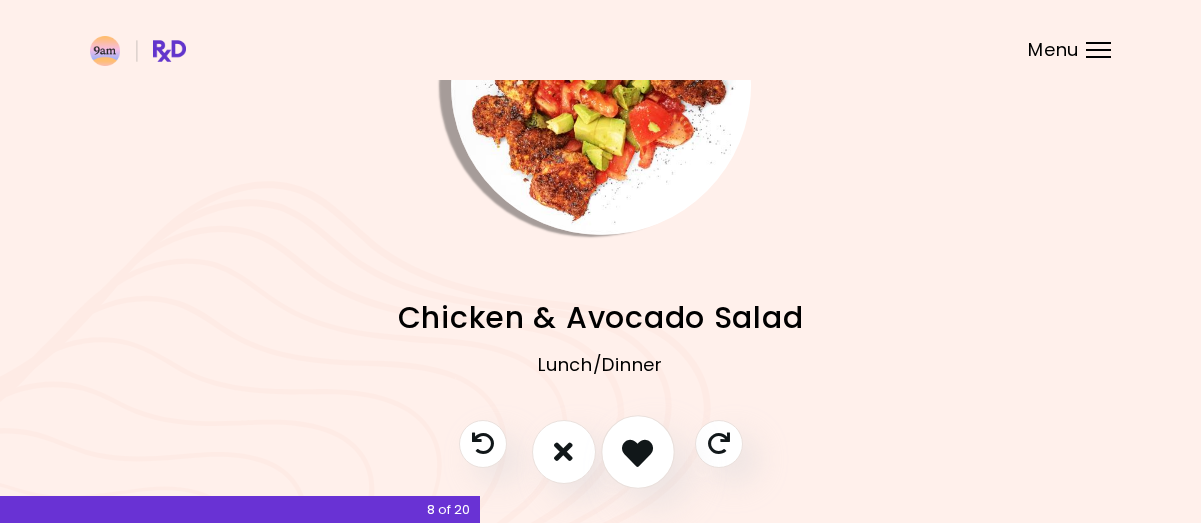 click at bounding box center (637, 451) 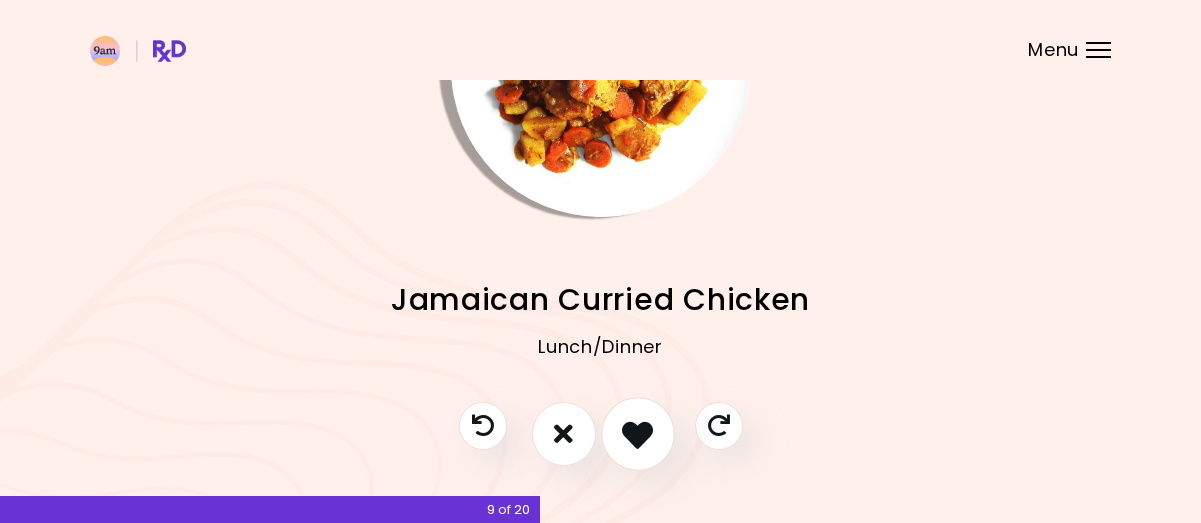 scroll, scrollTop: 168, scrollLeft: 0, axis: vertical 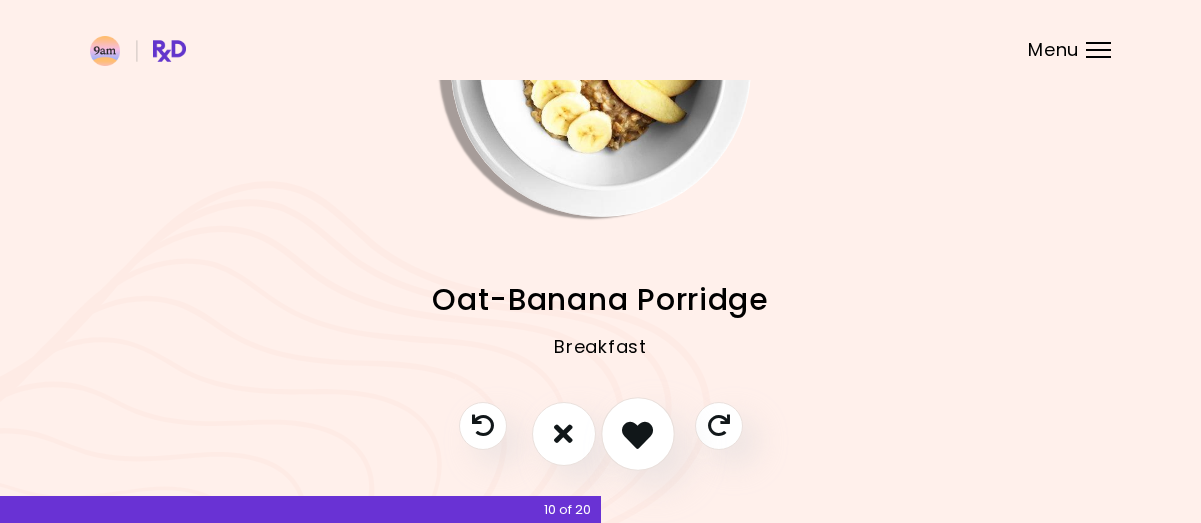 click at bounding box center (637, 433) 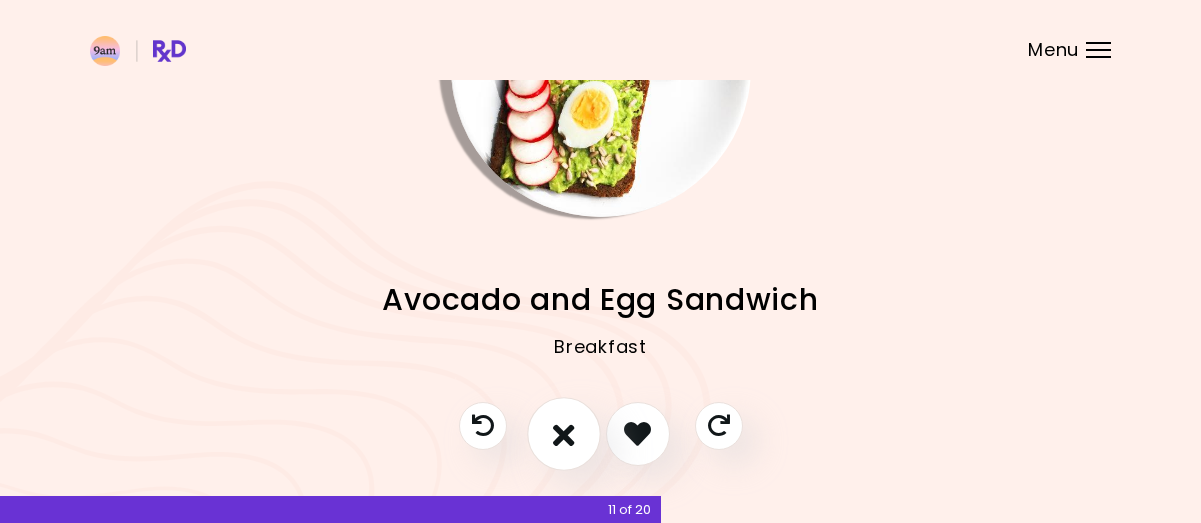 click at bounding box center (564, 433) 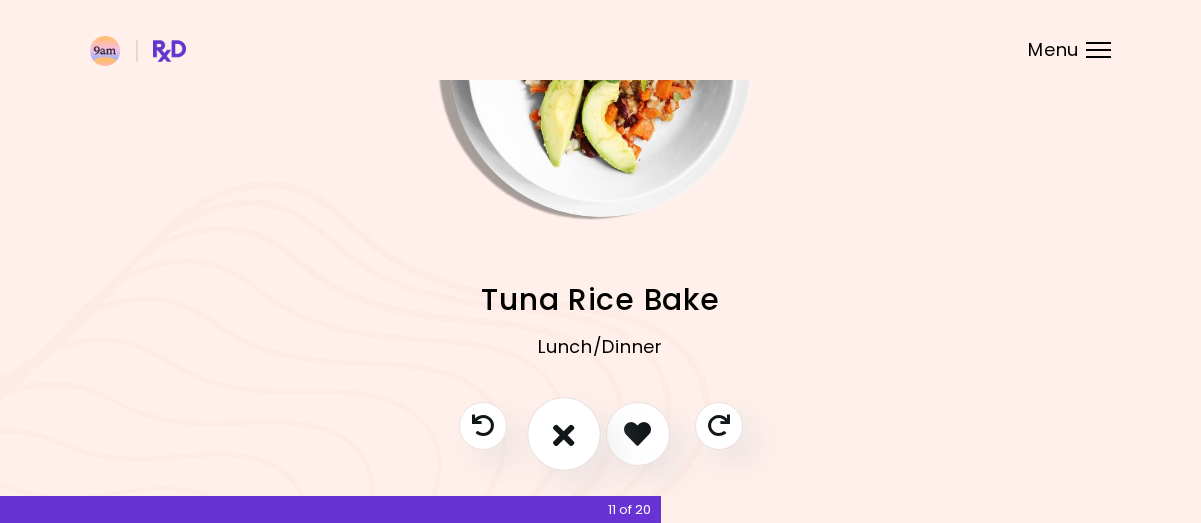 click at bounding box center [564, 434] 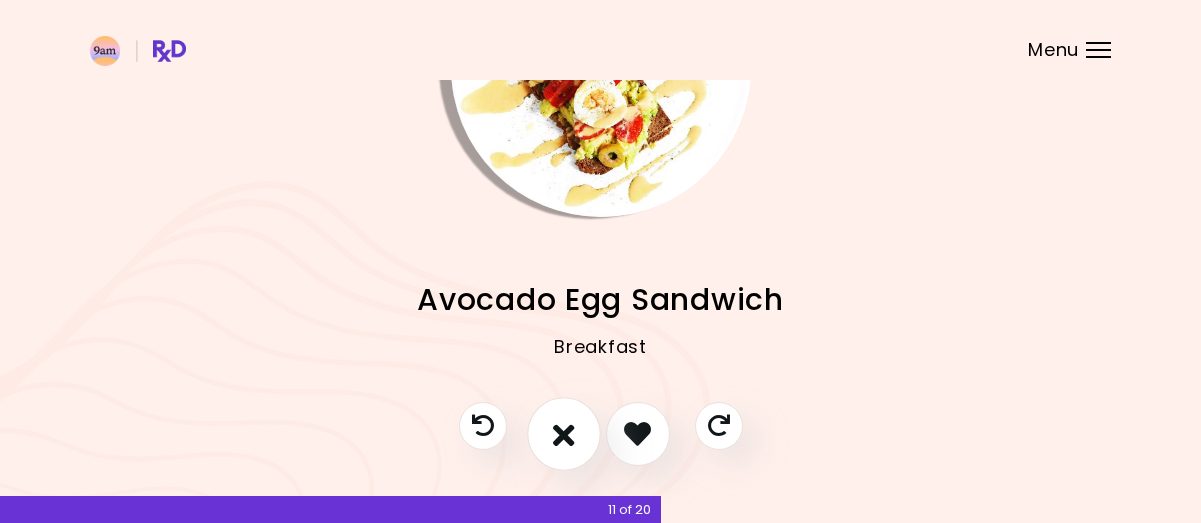 click at bounding box center (564, 434) 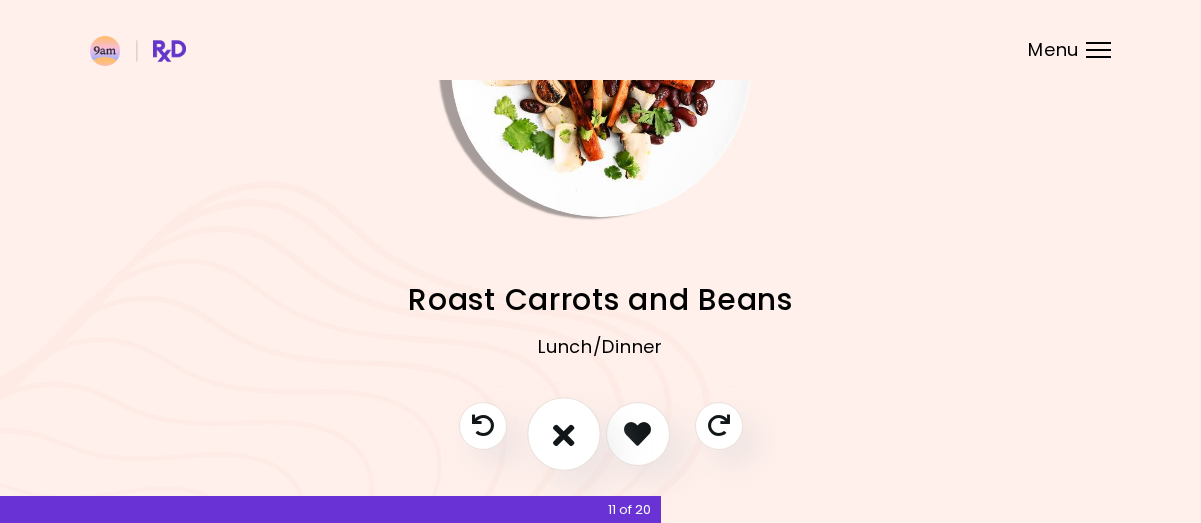 click at bounding box center (564, 434) 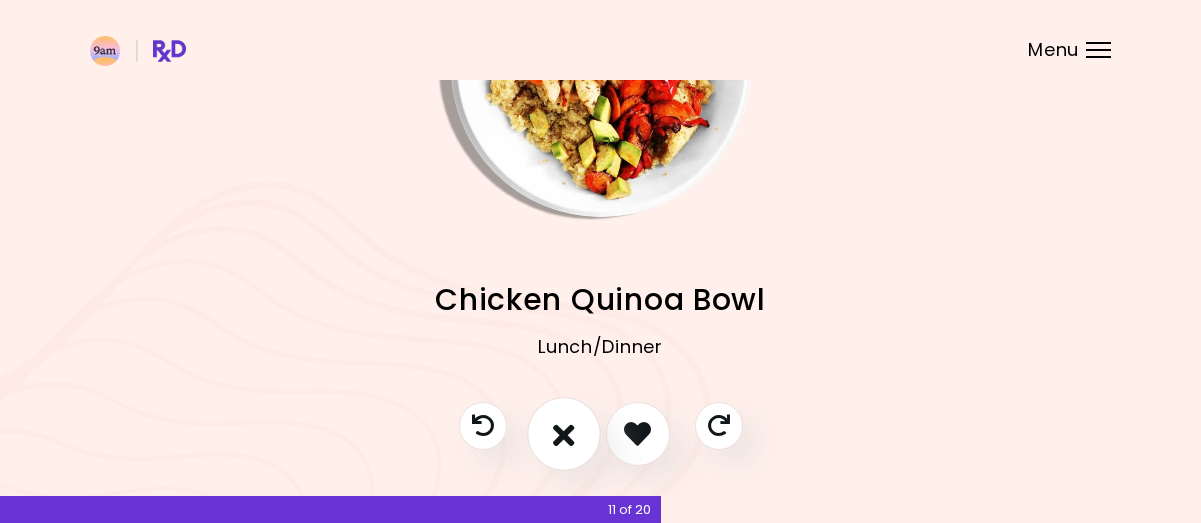 click at bounding box center [564, 434] 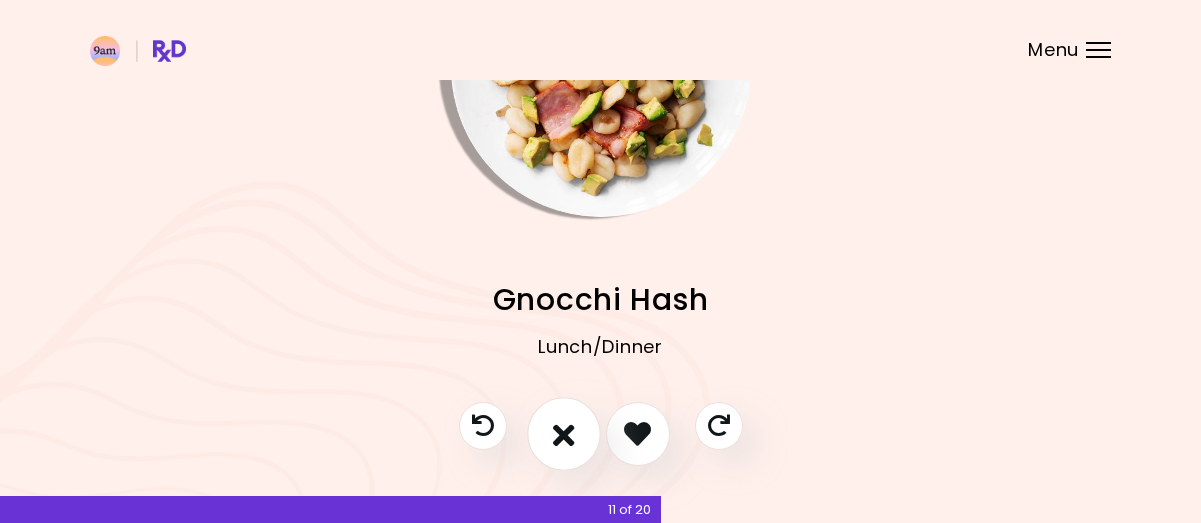 click at bounding box center [564, 434] 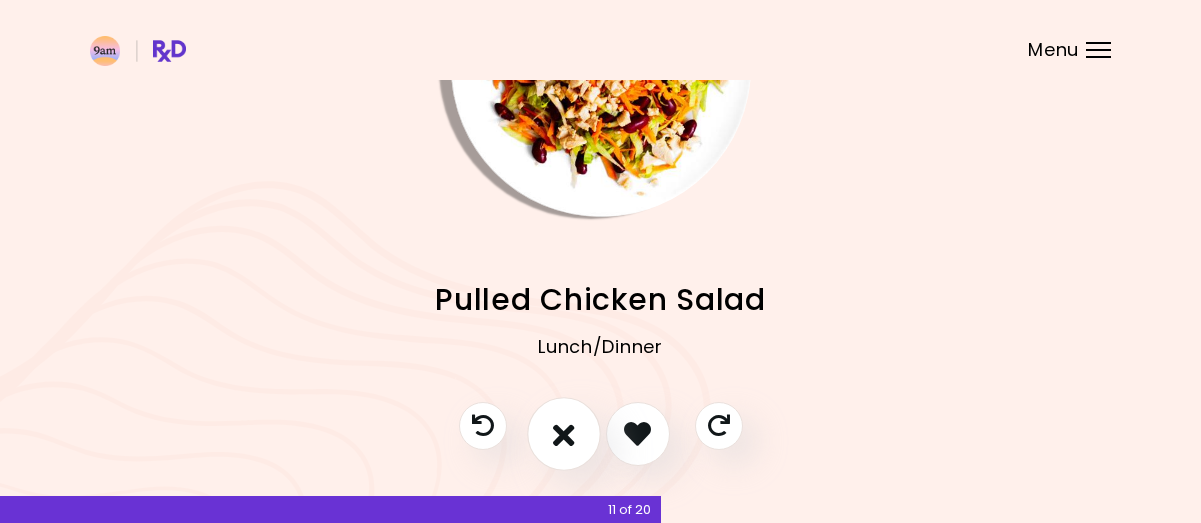 click at bounding box center (564, 434) 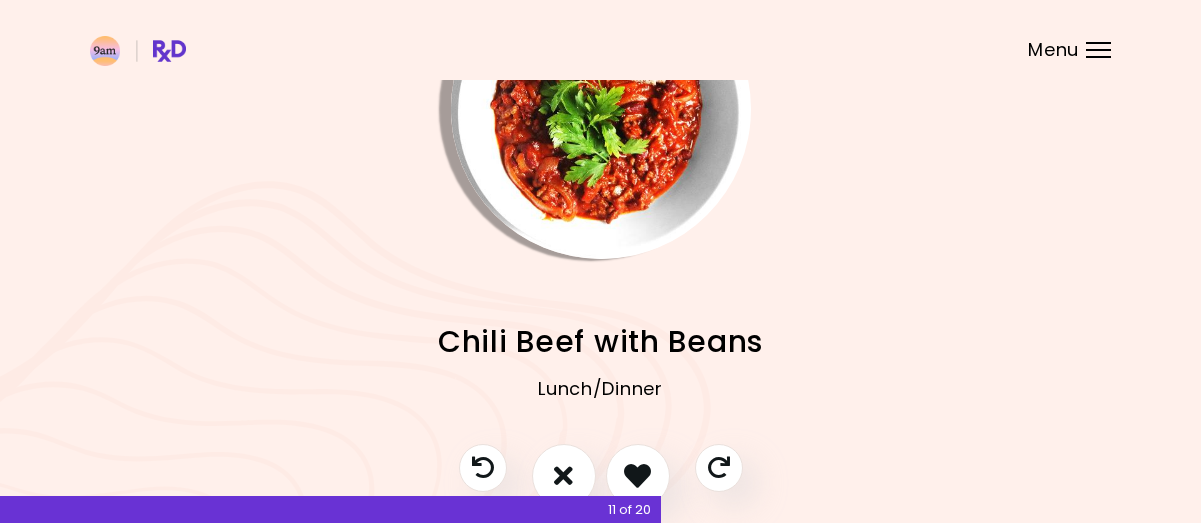 scroll, scrollTop: 215, scrollLeft: 0, axis: vertical 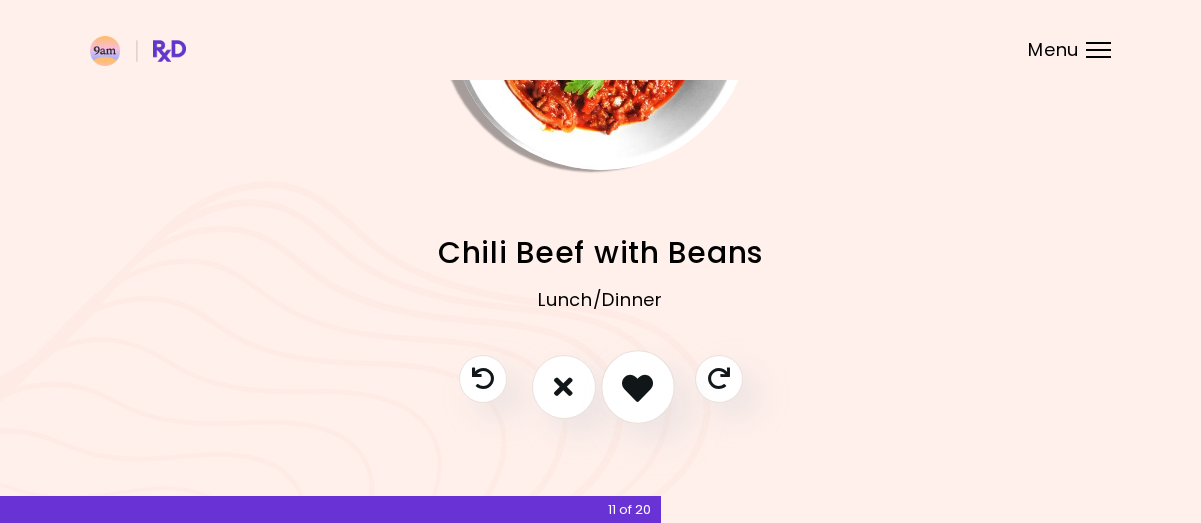 click at bounding box center [637, 386] 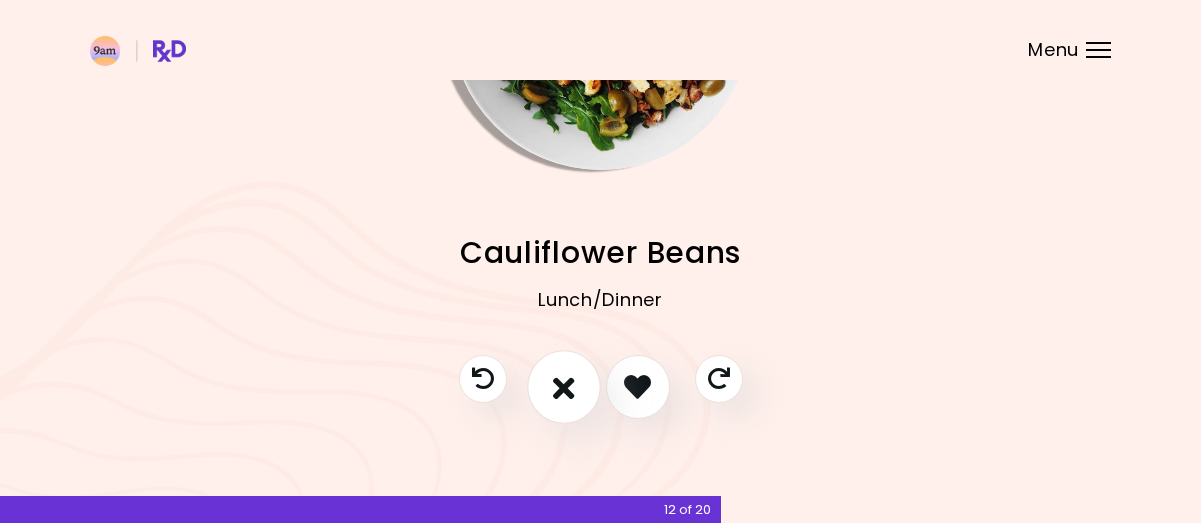 click at bounding box center [564, 386] 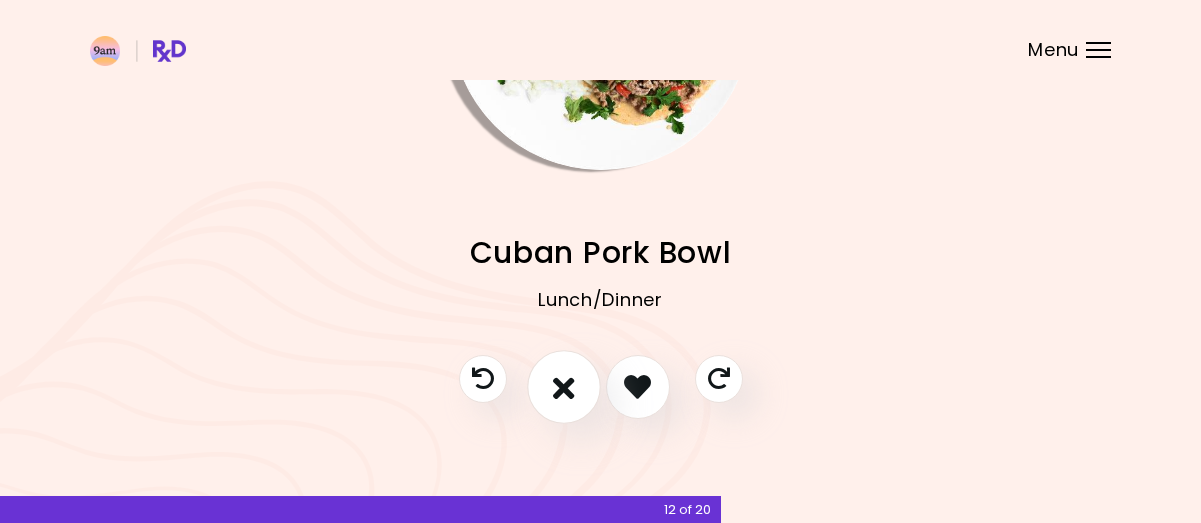 click at bounding box center [564, 386] 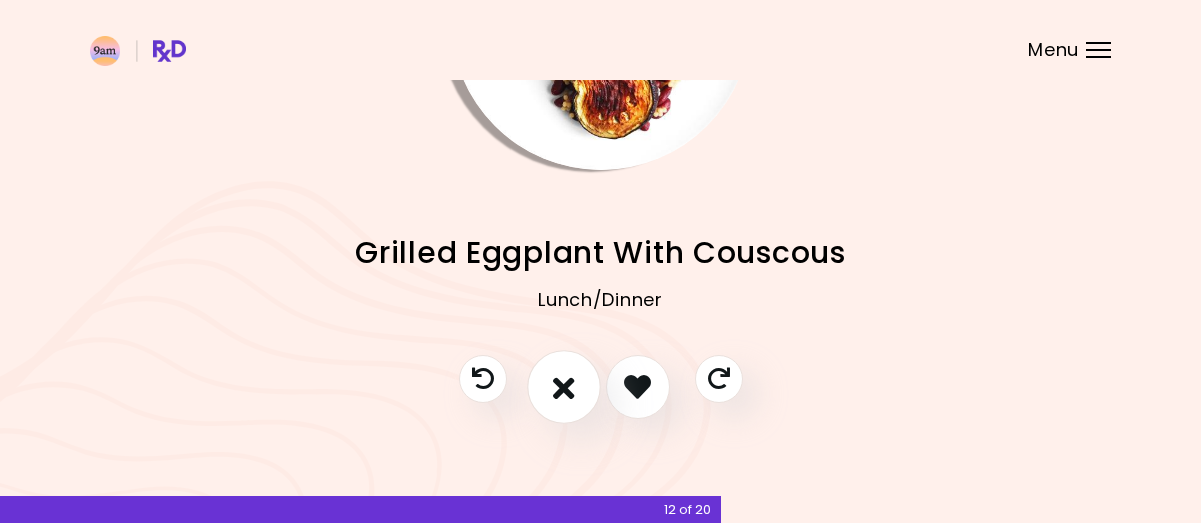 click at bounding box center [564, 387] 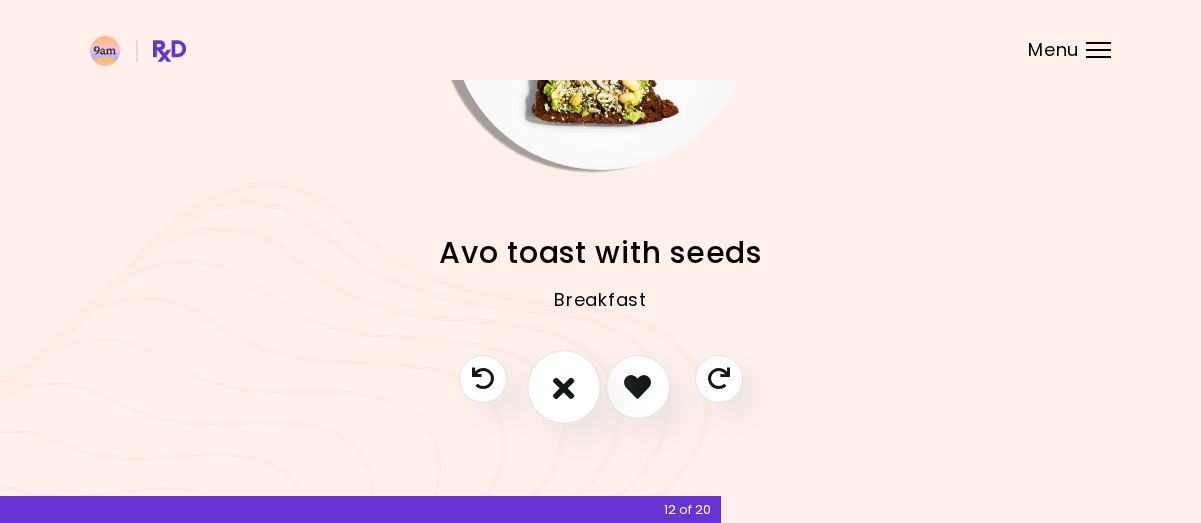 click at bounding box center [564, 387] 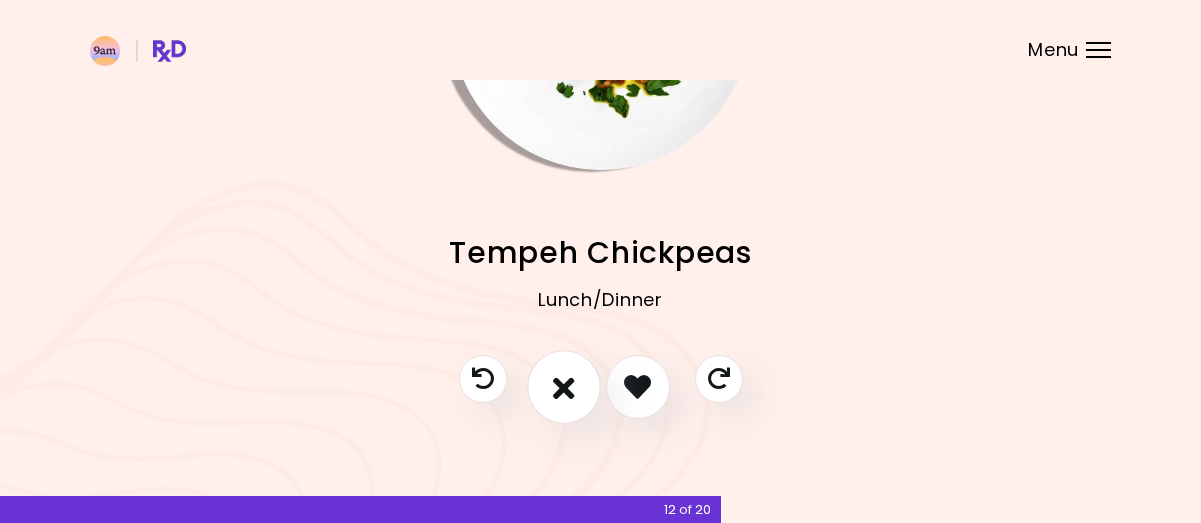 click at bounding box center [564, 387] 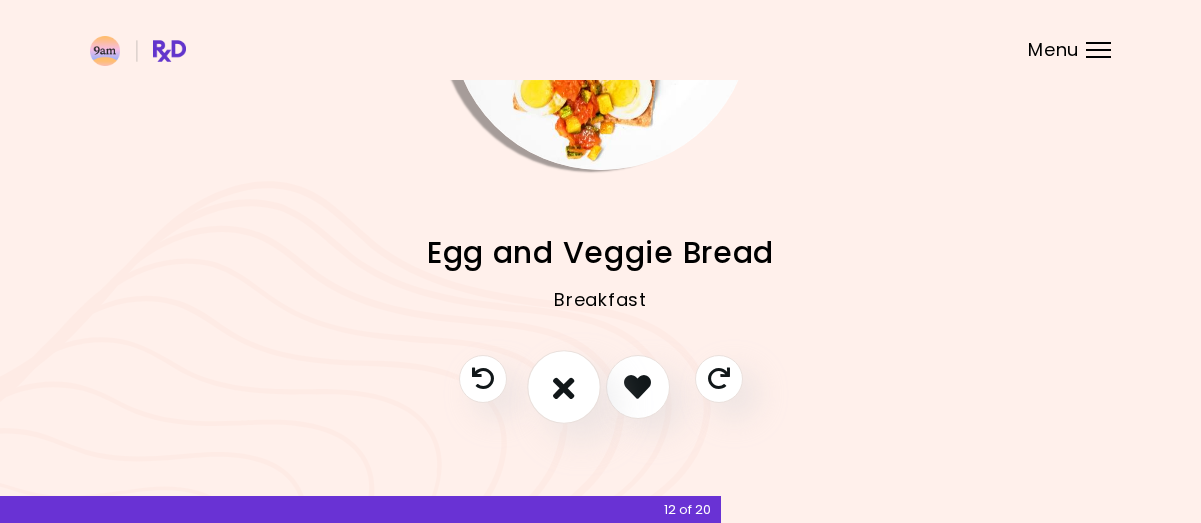 click at bounding box center [564, 386] 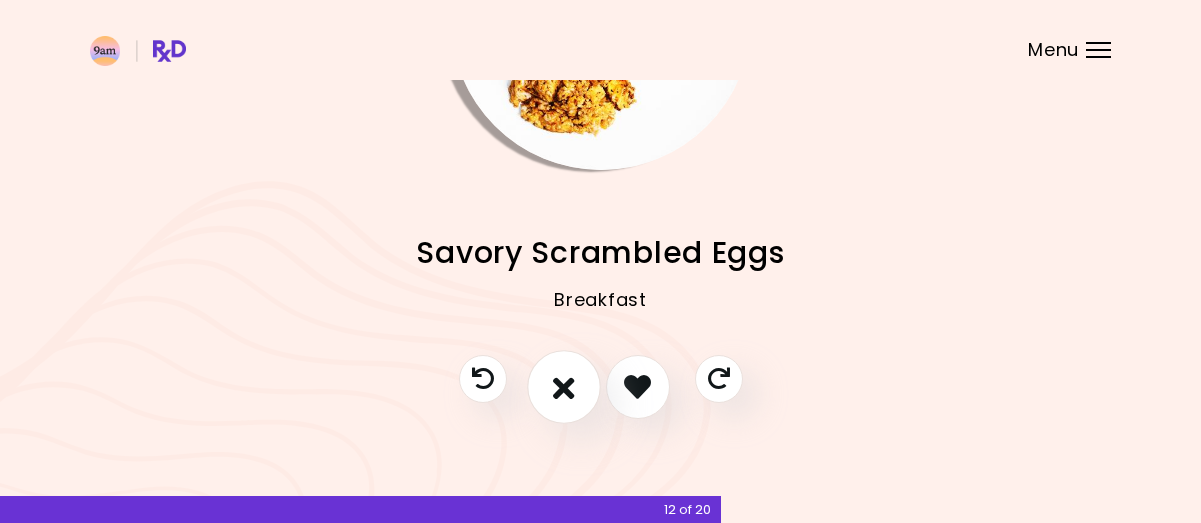 click at bounding box center (564, 387) 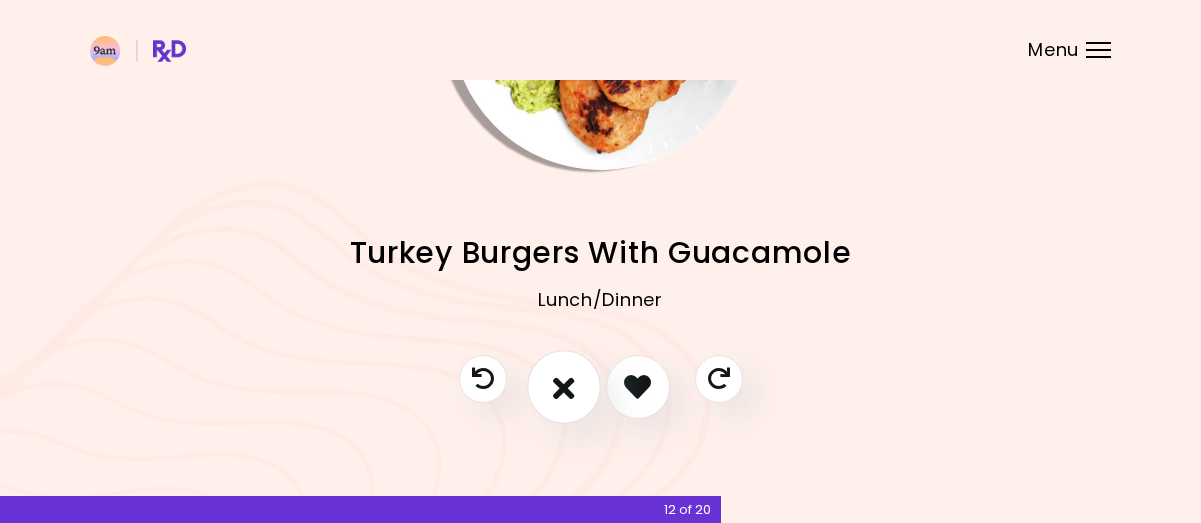 click at bounding box center [564, 386] 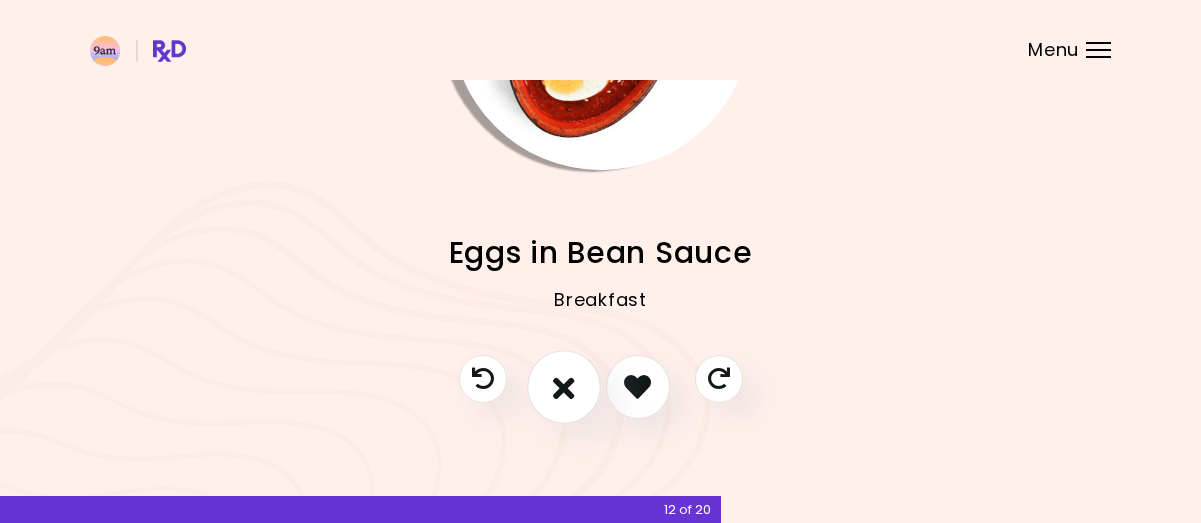 click at bounding box center [564, 386] 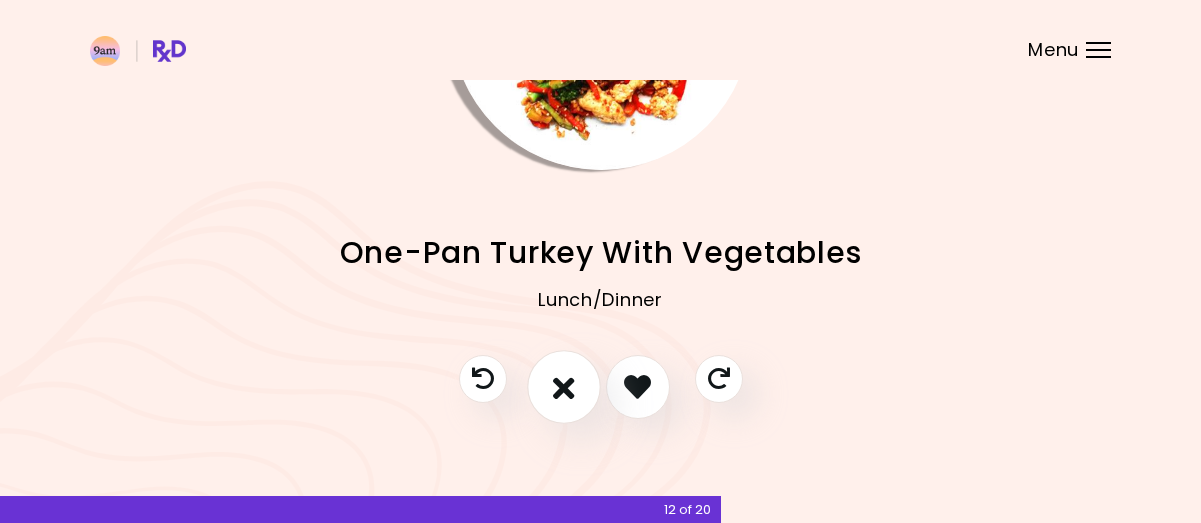 click at bounding box center (564, 387) 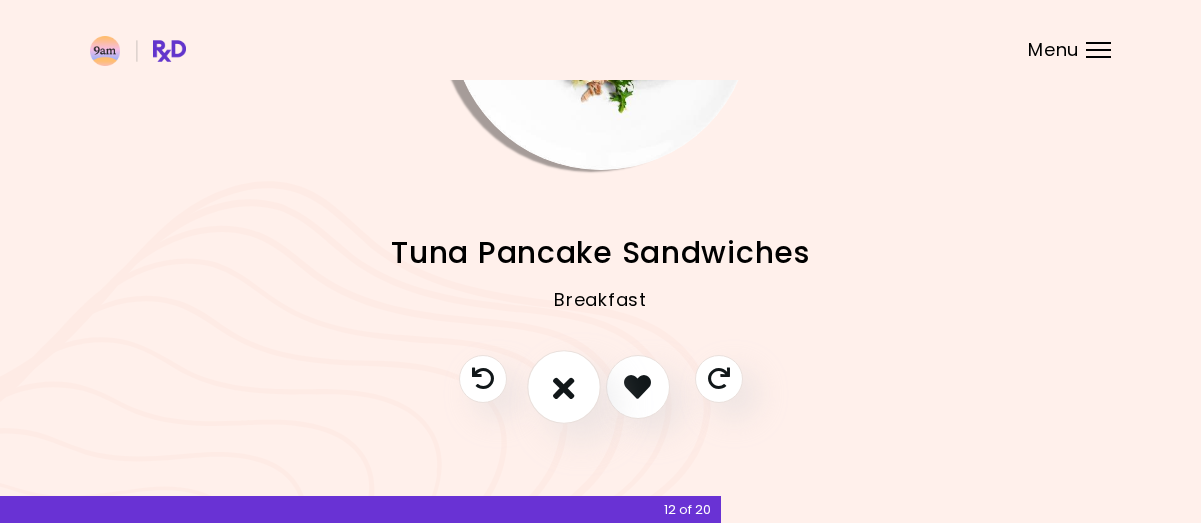 click at bounding box center (564, 387) 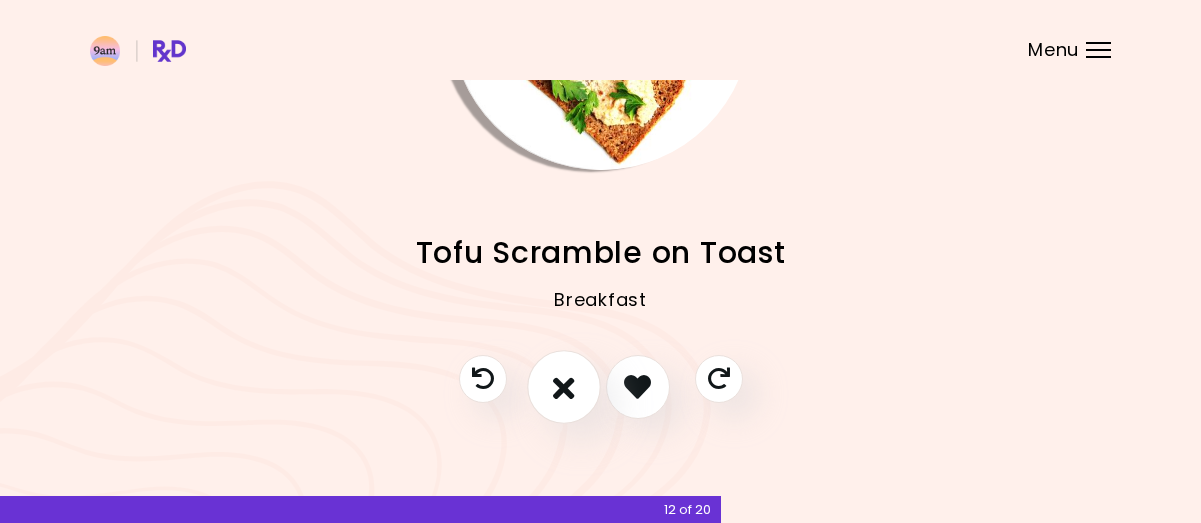 click at bounding box center [564, 387] 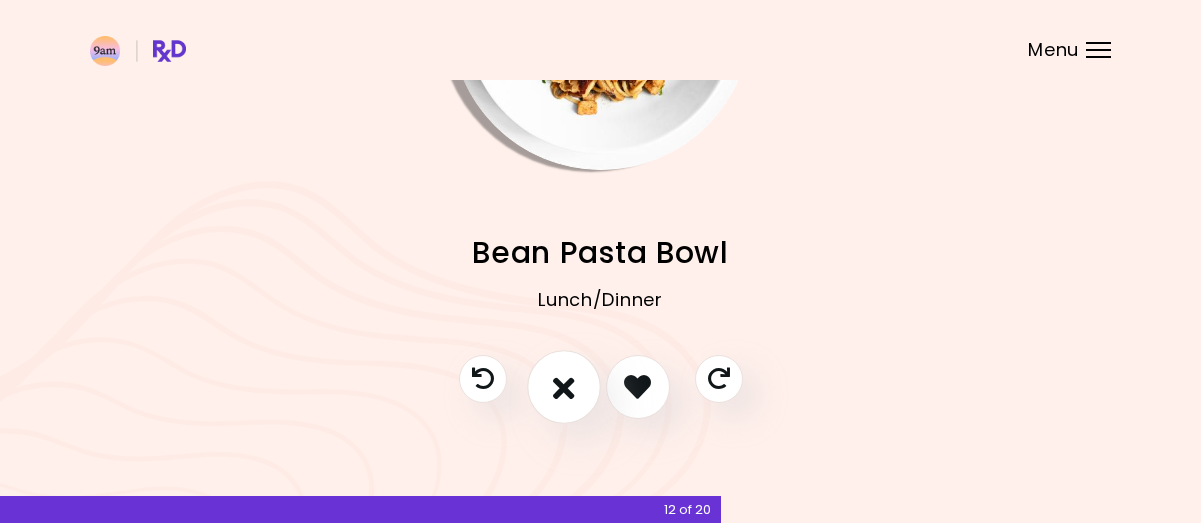 click at bounding box center (564, 387) 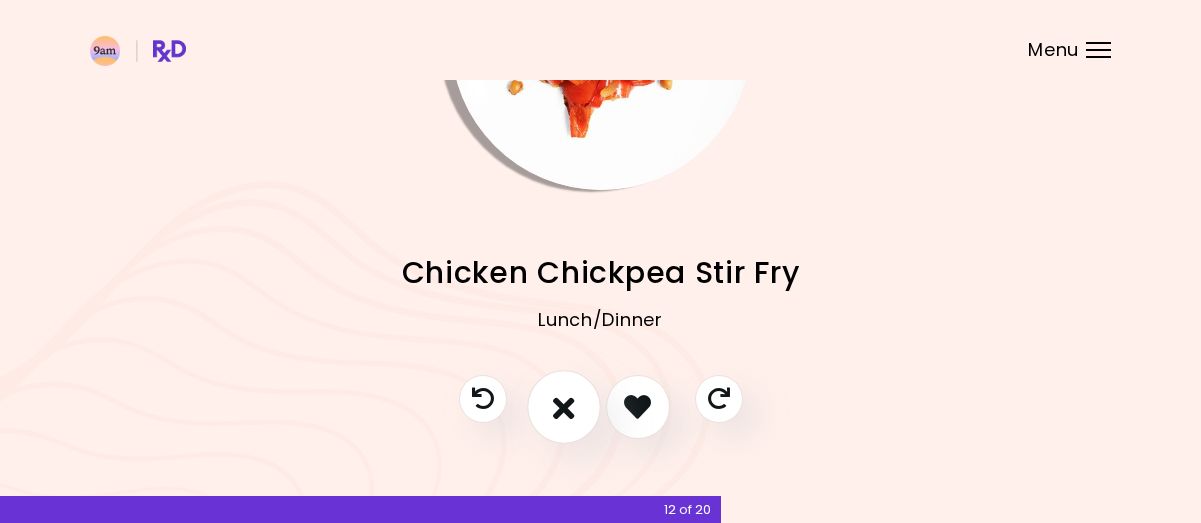 scroll, scrollTop: 197, scrollLeft: 0, axis: vertical 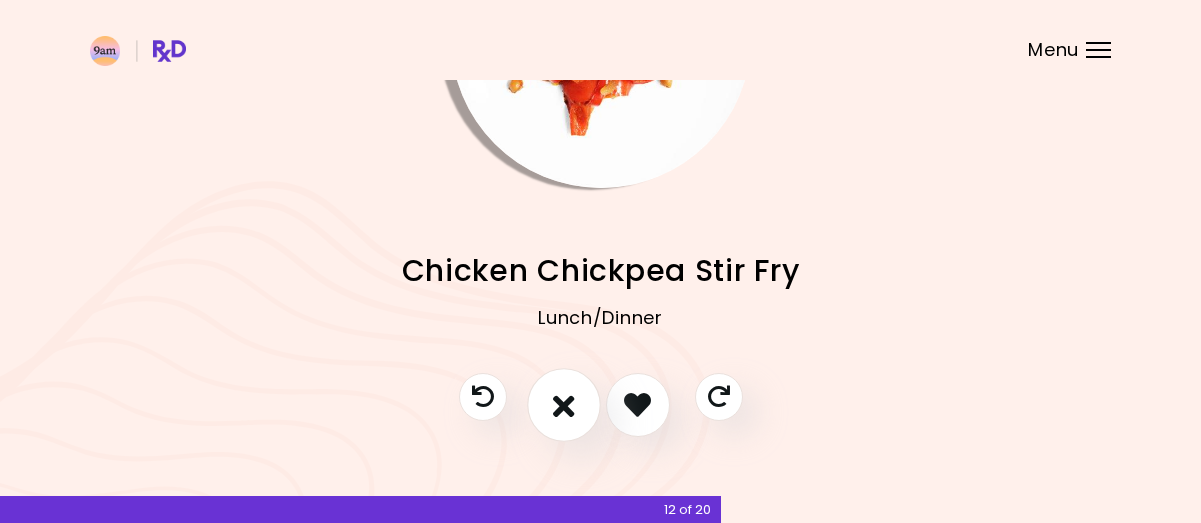 click at bounding box center [564, 404] 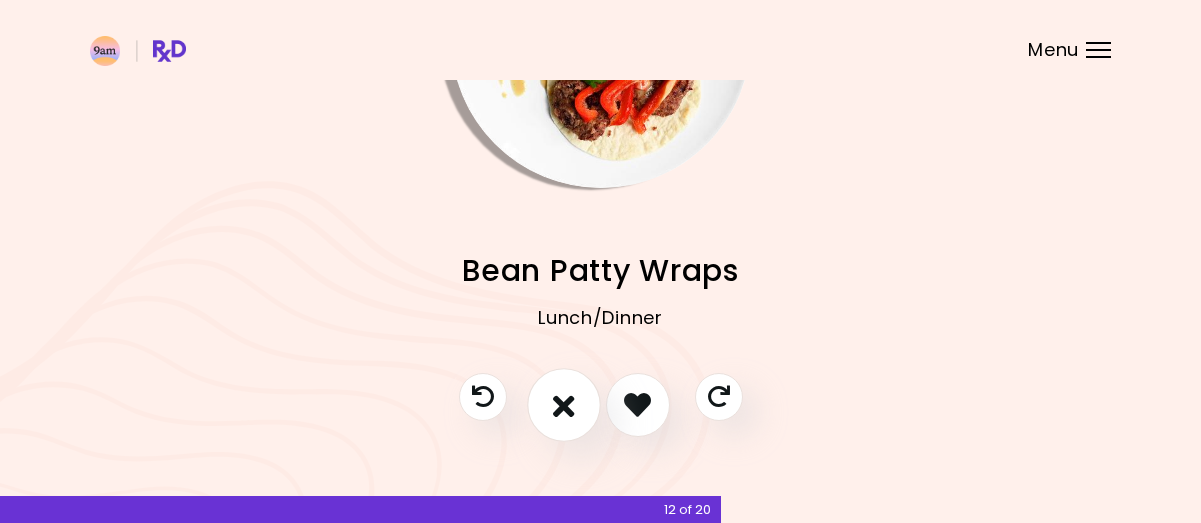 click at bounding box center (564, 404) 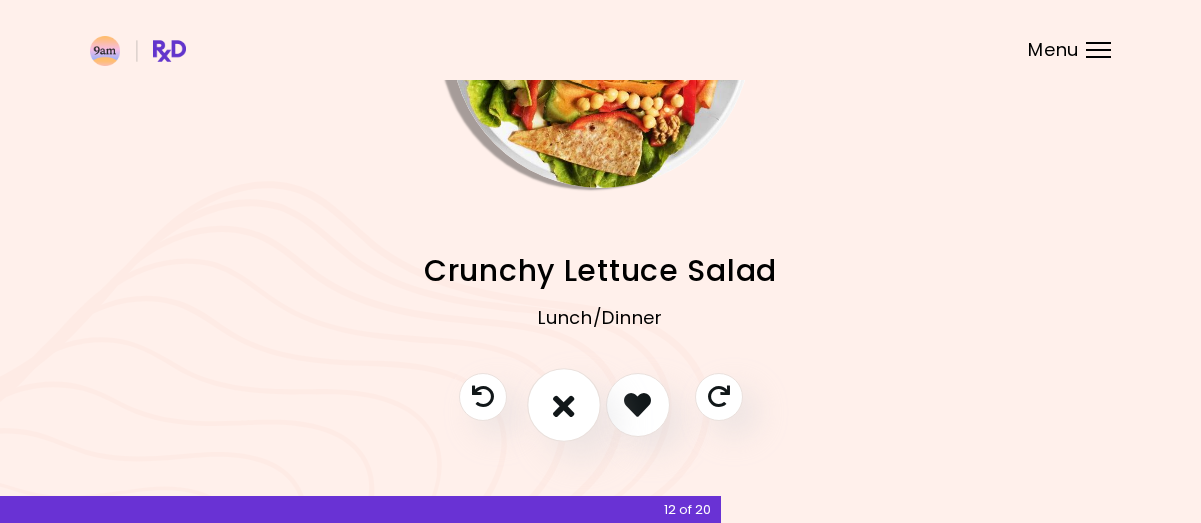 click at bounding box center (564, 404) 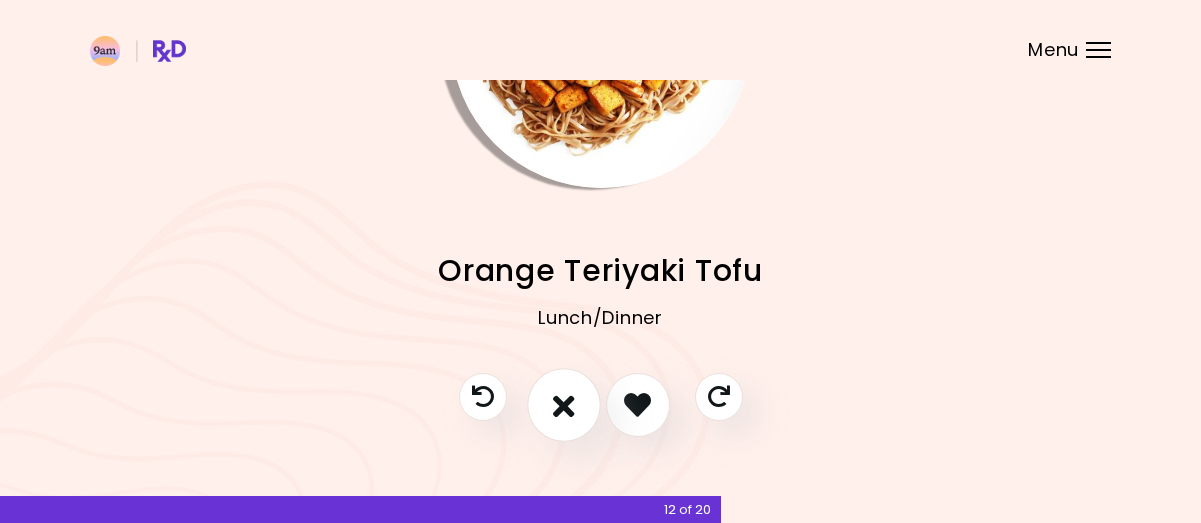click at bounding box center [564, 404] 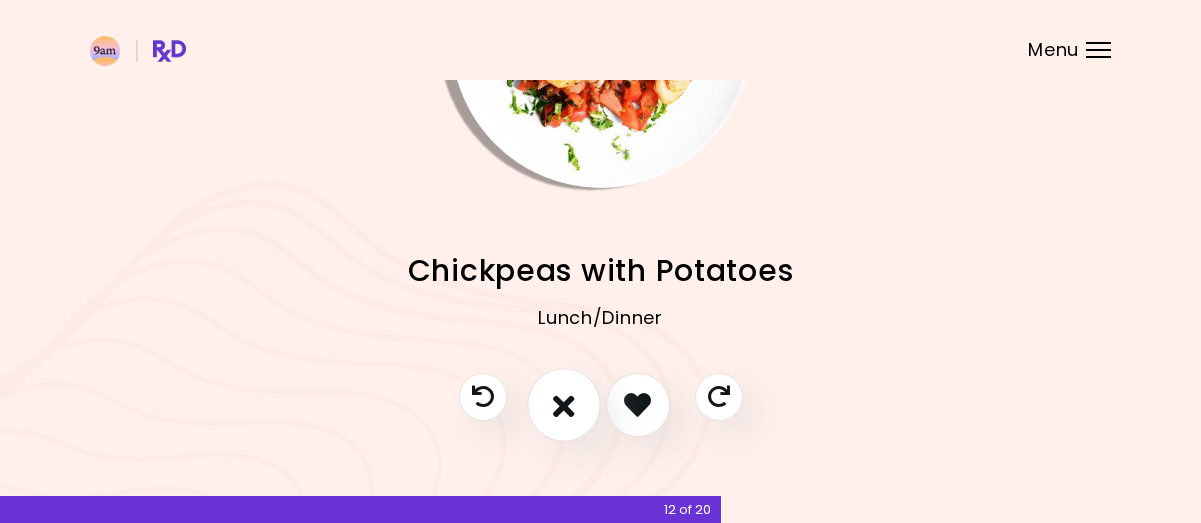 click at bounding box center (564, 404) 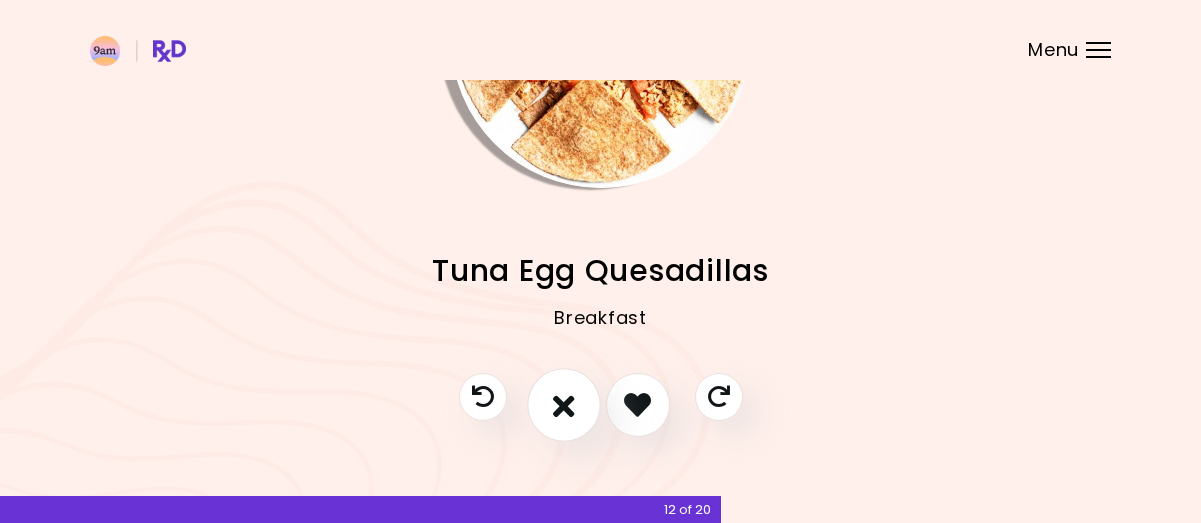 click at bounding box center (564, 404) 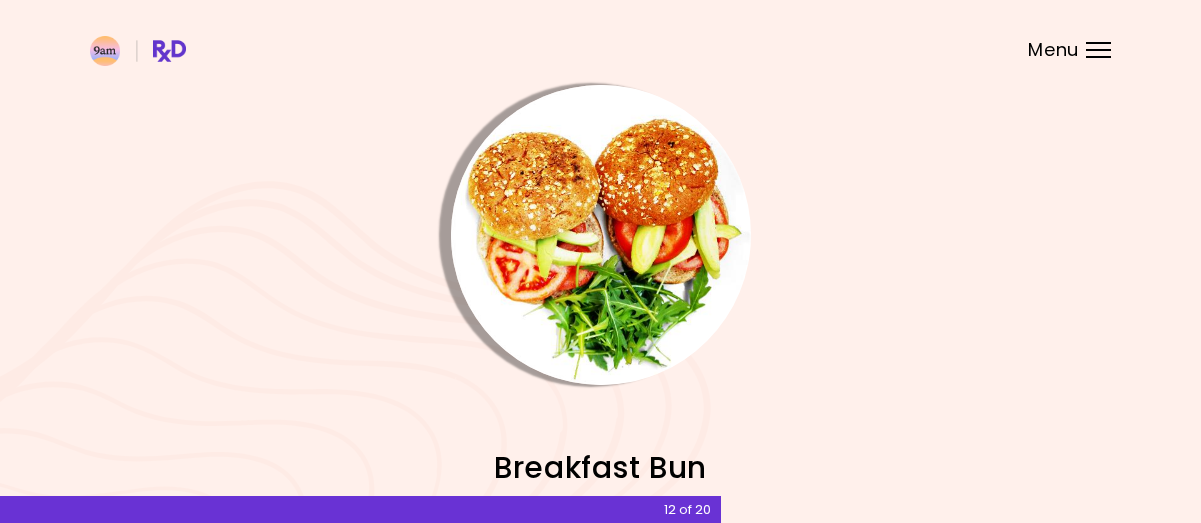 scroll, scrollTop: 215, scrollLeft: 0, axis: vertical 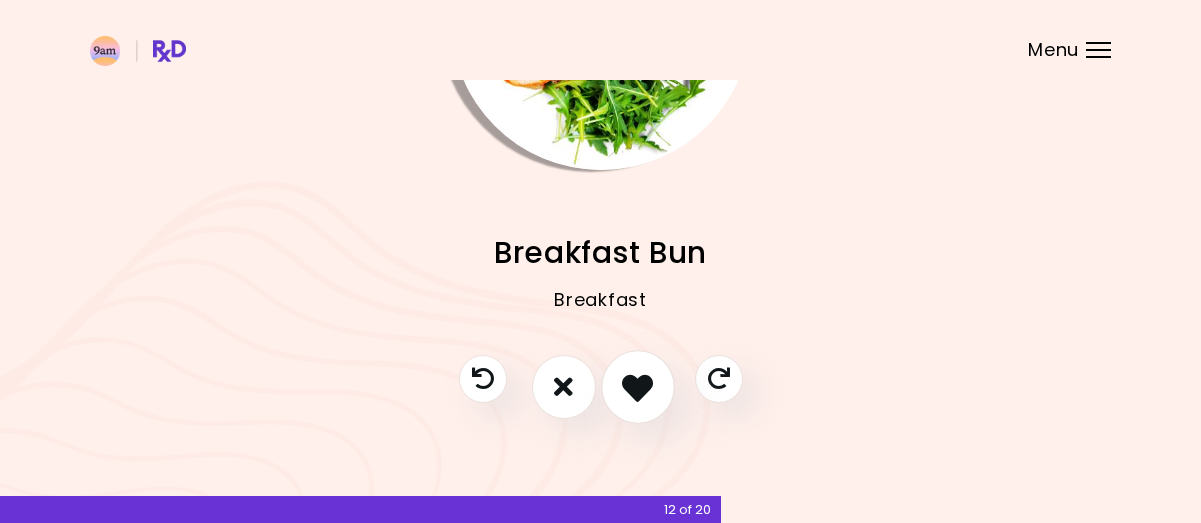 click at bounding box center (638, 387) 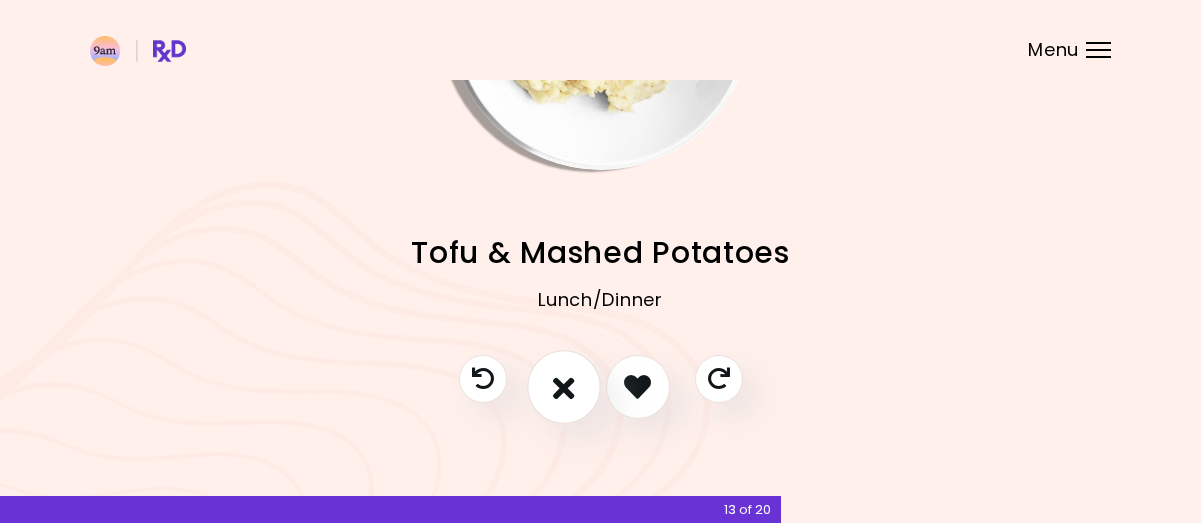 click at bounding box center (564, 386) 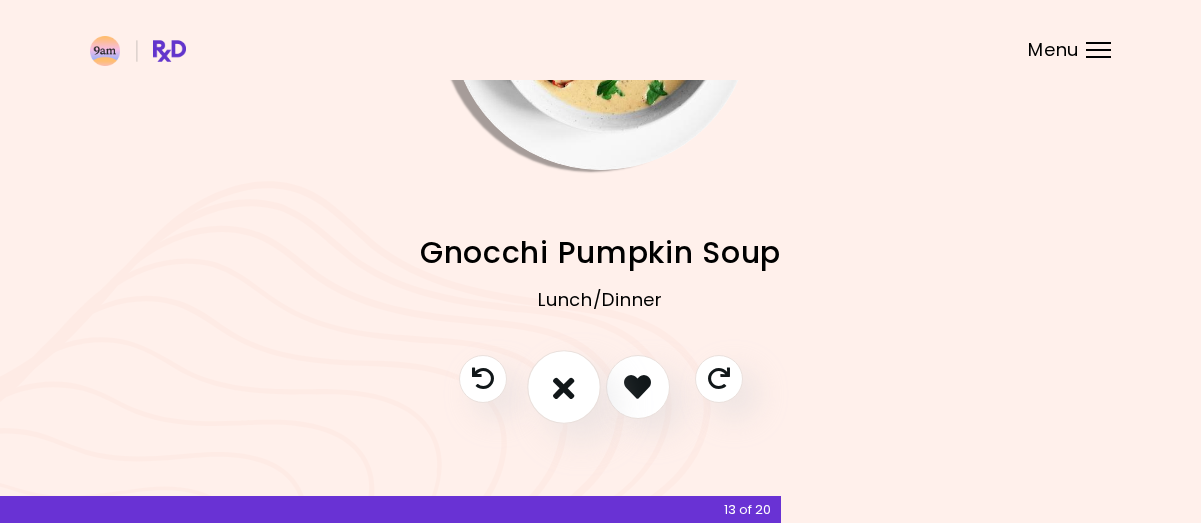 click at bounding box center [564, 386] 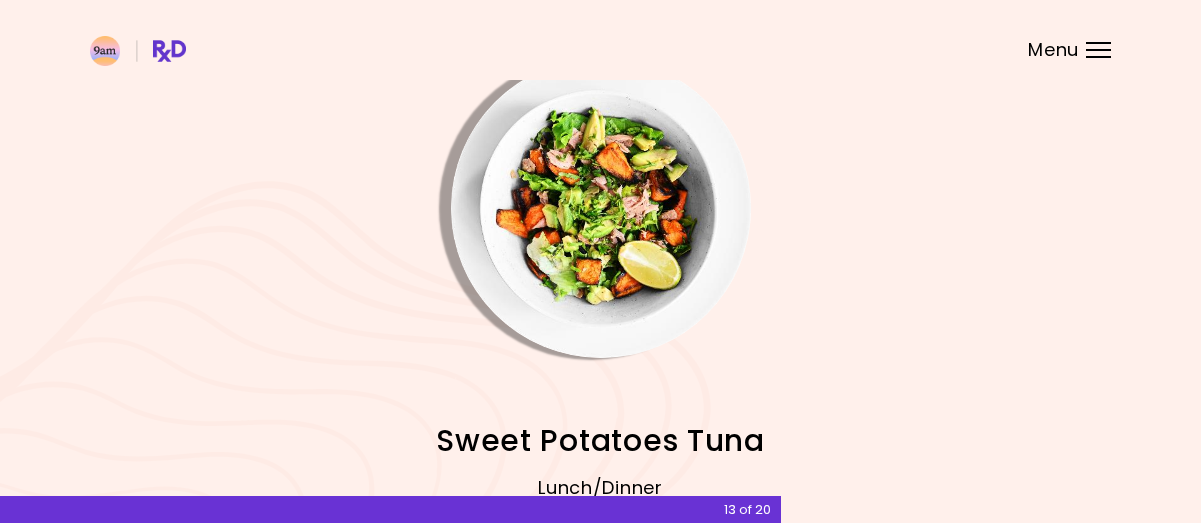 scroll, scrollTop: 215, scrollLeft: 0, axis: vertical 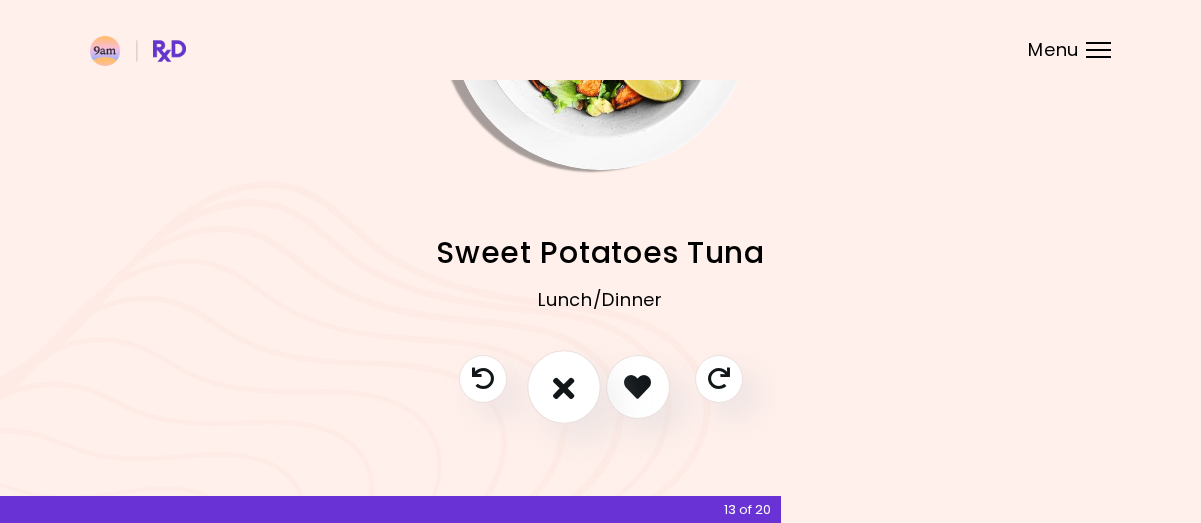 click at bounding box center [564, 386] 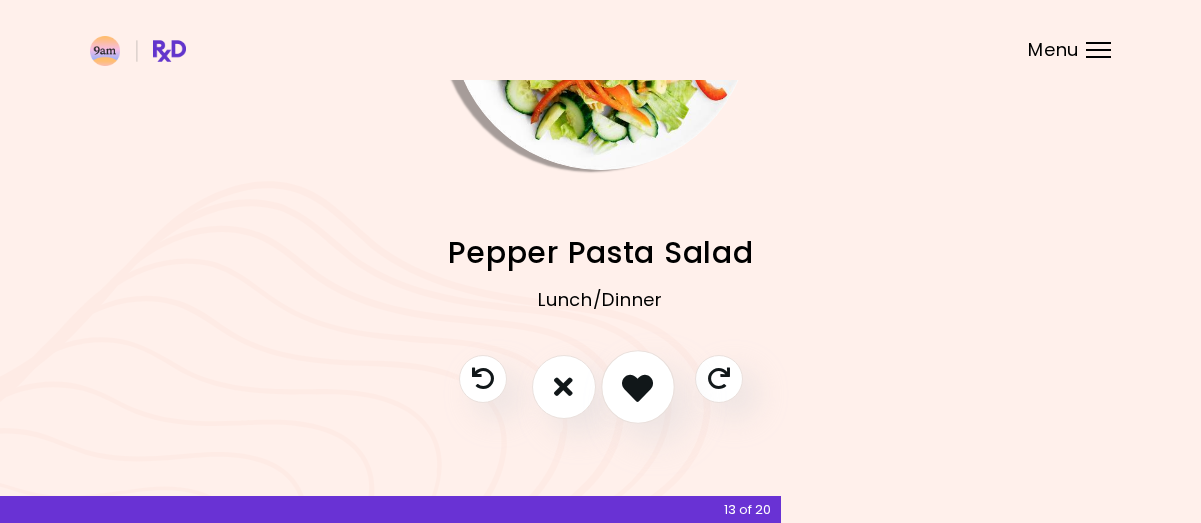 click at bounding box center (637, 386) 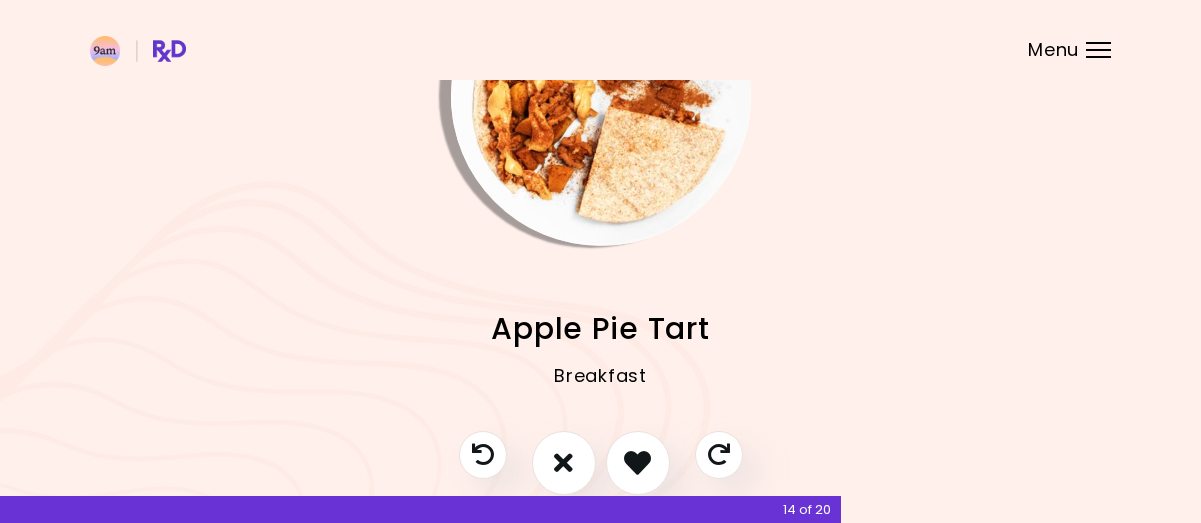 scroll, scrollTop: 207, scrollLeft: 0, axis: vertical 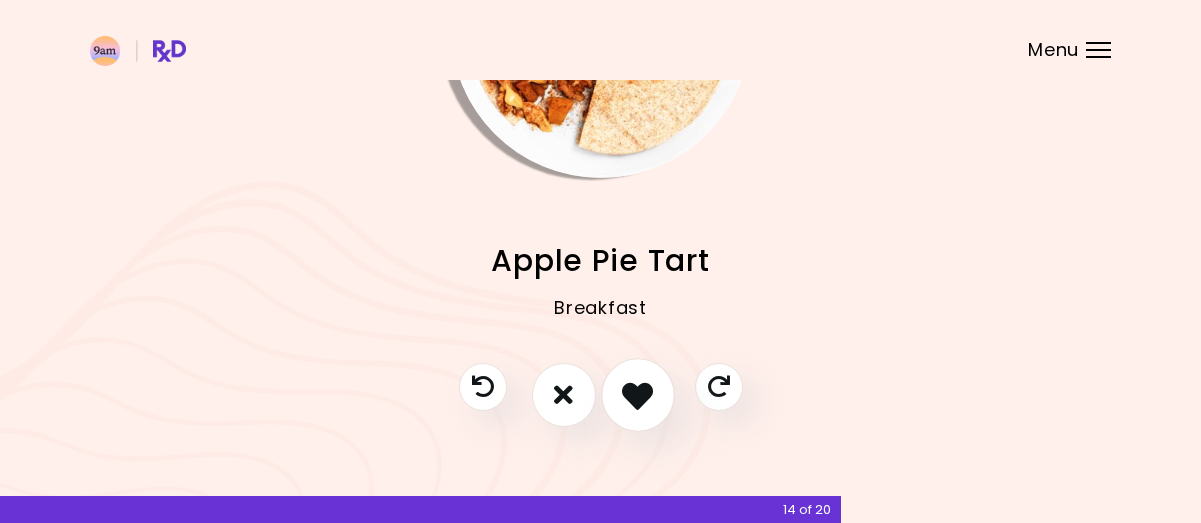 click at bounding box center [637, 394] 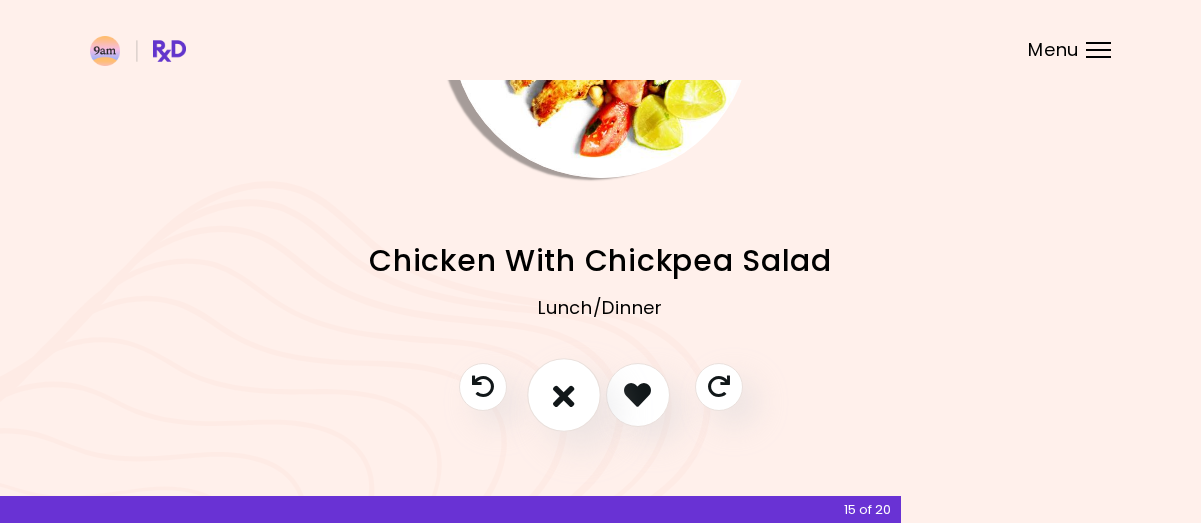 click at bounding box center [564, 395] 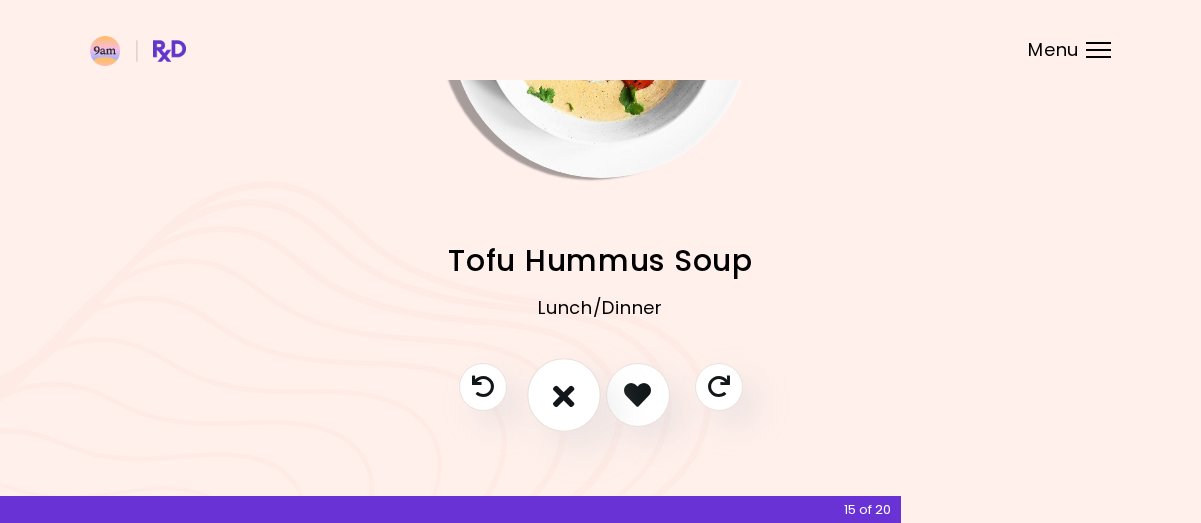 click at bounding box center [564, 395] 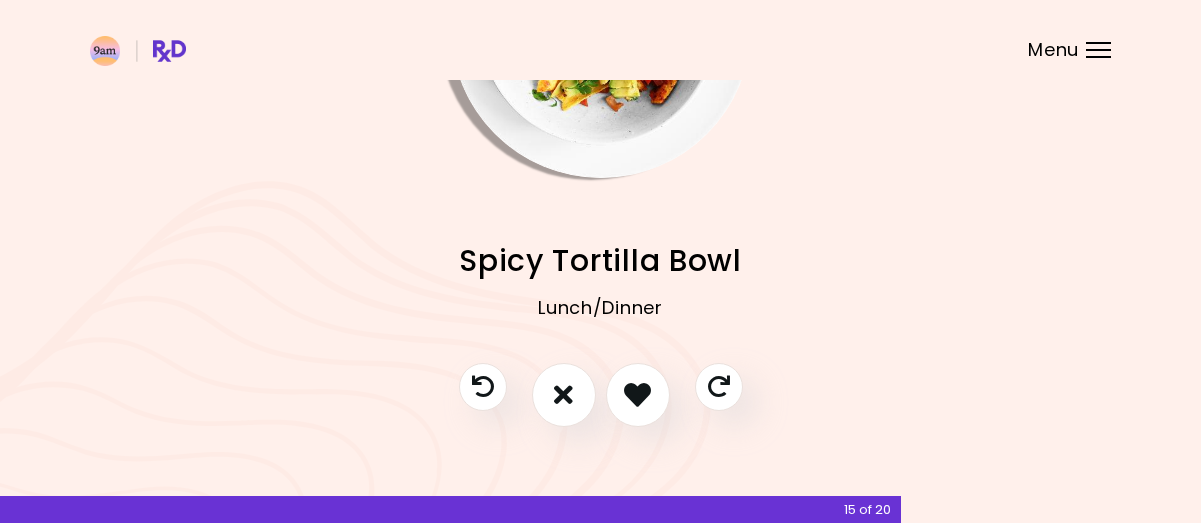 drag, startPoint x: 540, startPoint y: 397, endPoint x: 604, endPoint y: 245, distance: 164.92422 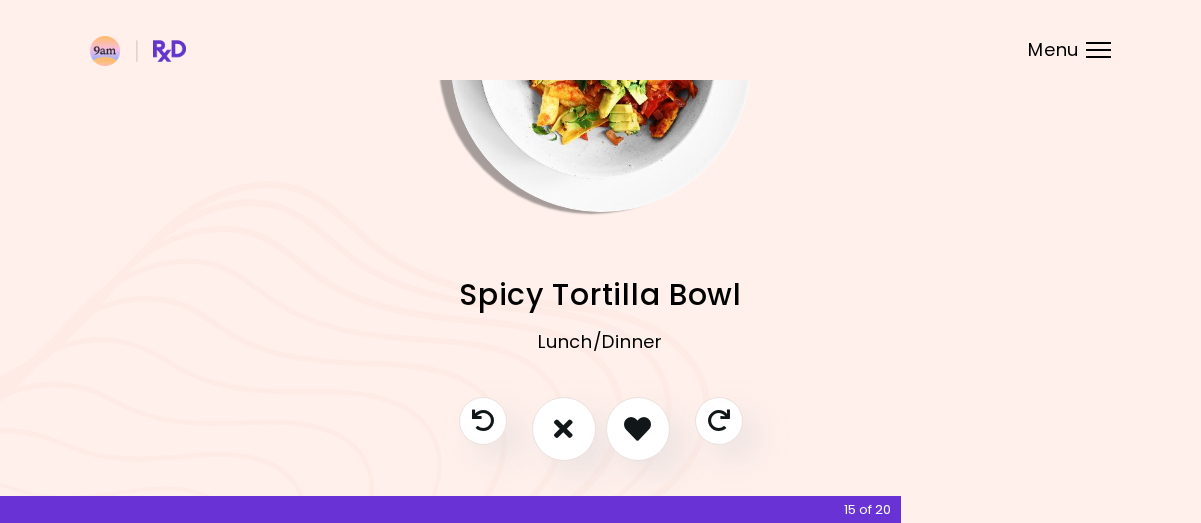 scroll, scrollTop: 178, scrollLeft: 0, axis: vertical 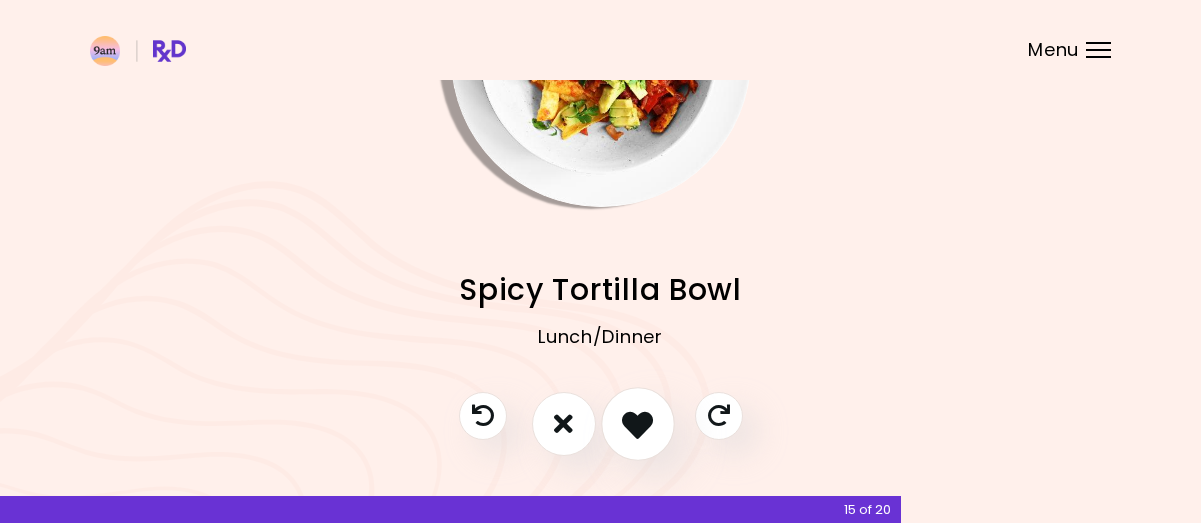 click at bounding box center (638, 424) 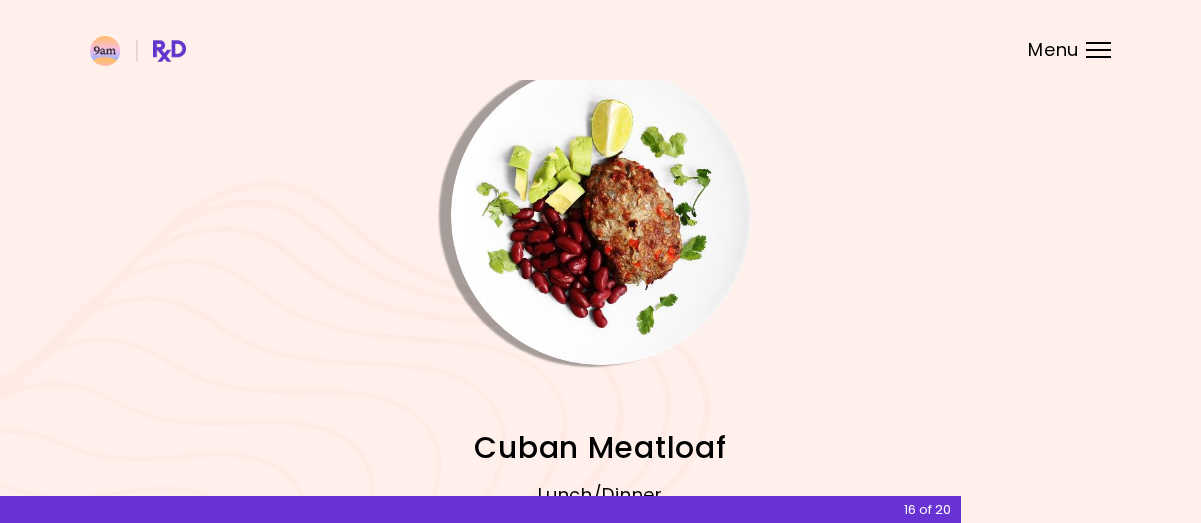 scroll, scrollTop: 215, scrollLeft: 0, axis: vertical 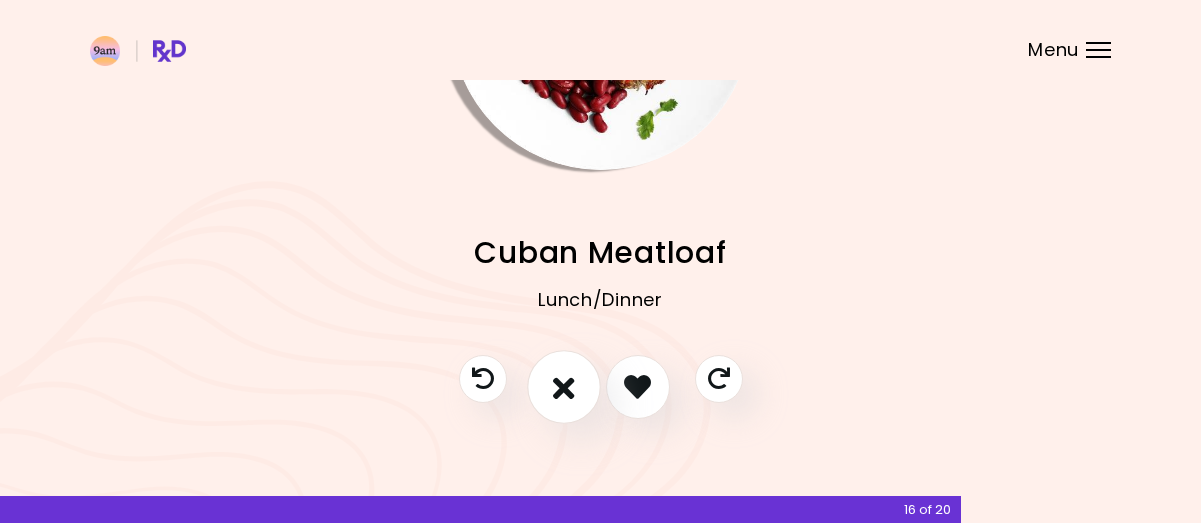 click at bounding box center (564, 386) 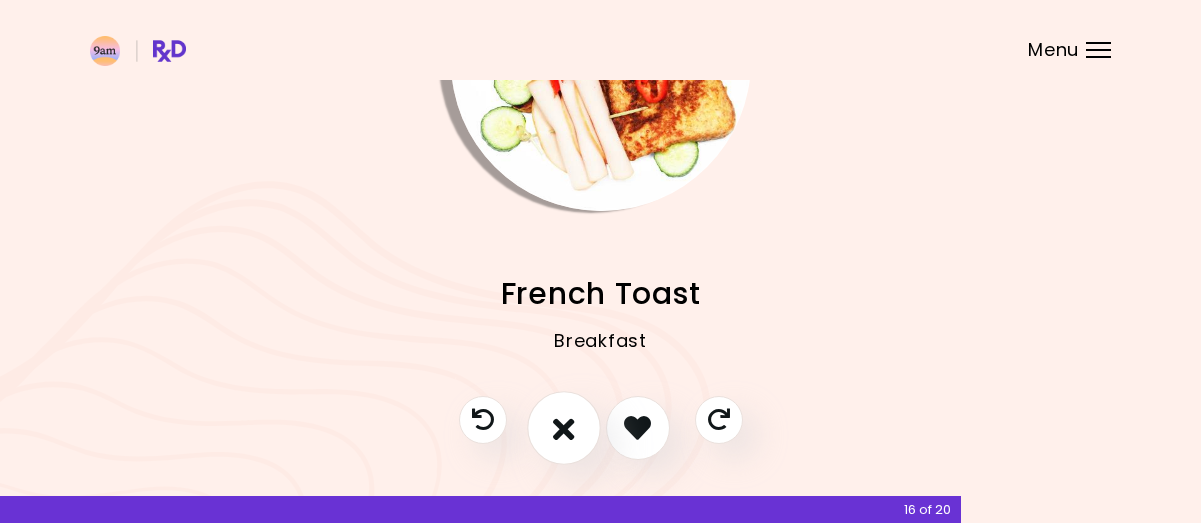 scroll, scrollTop: 215, scrollLeft: 0, axis: vertical 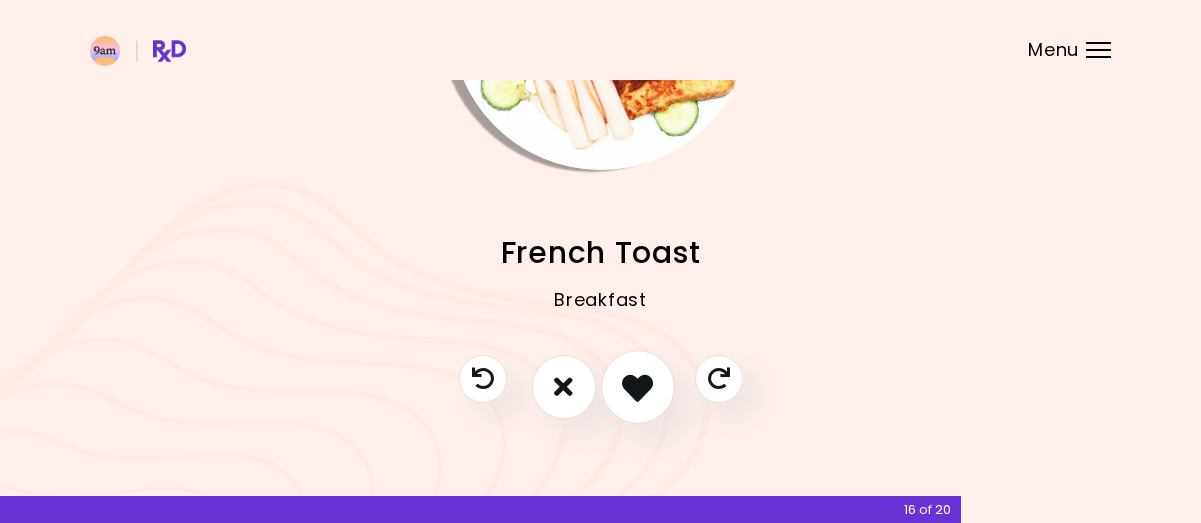 click at bounding box center (638, 387) 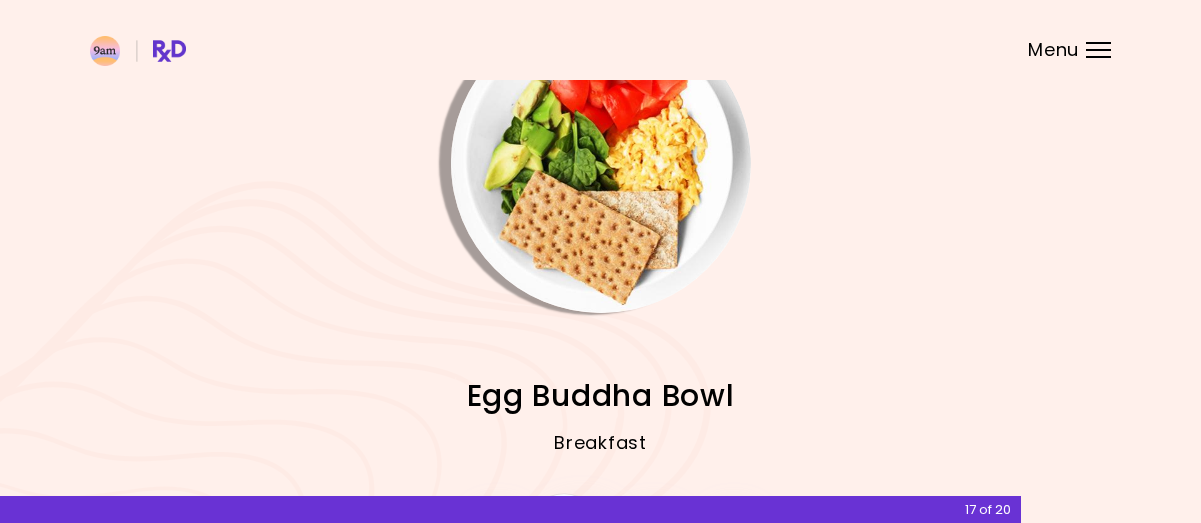scroll, scrollTop: 215, scrollLeft: 0, axis: vertical 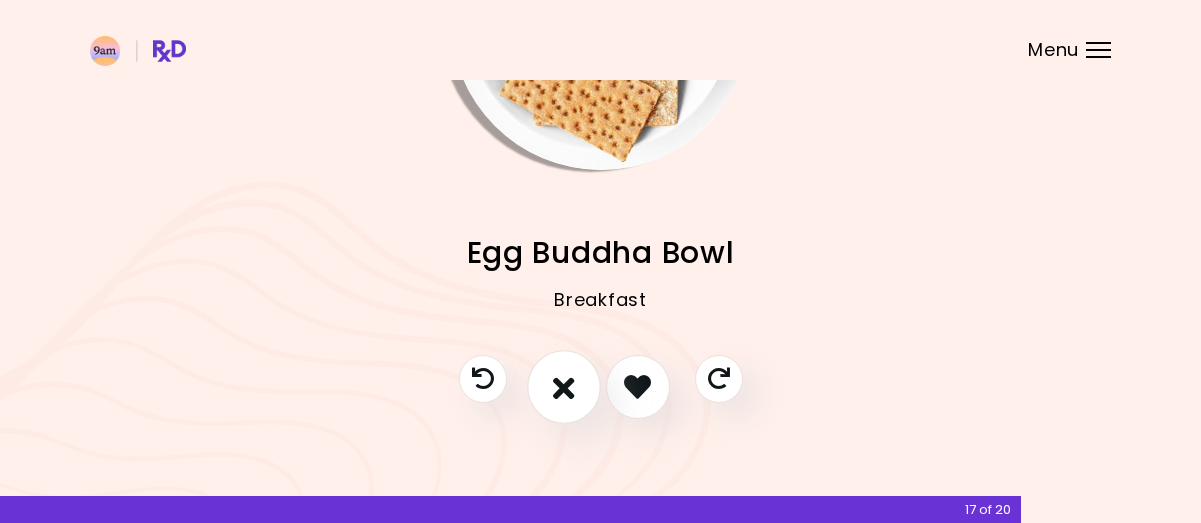 click at bounding box center [564, 387] 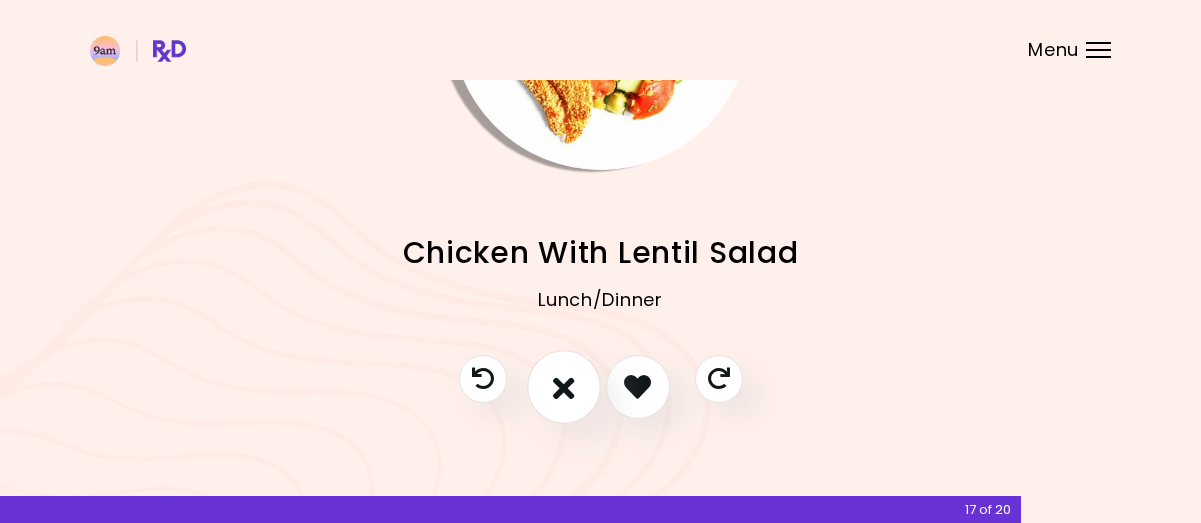 click at bounding box center [564, 387] 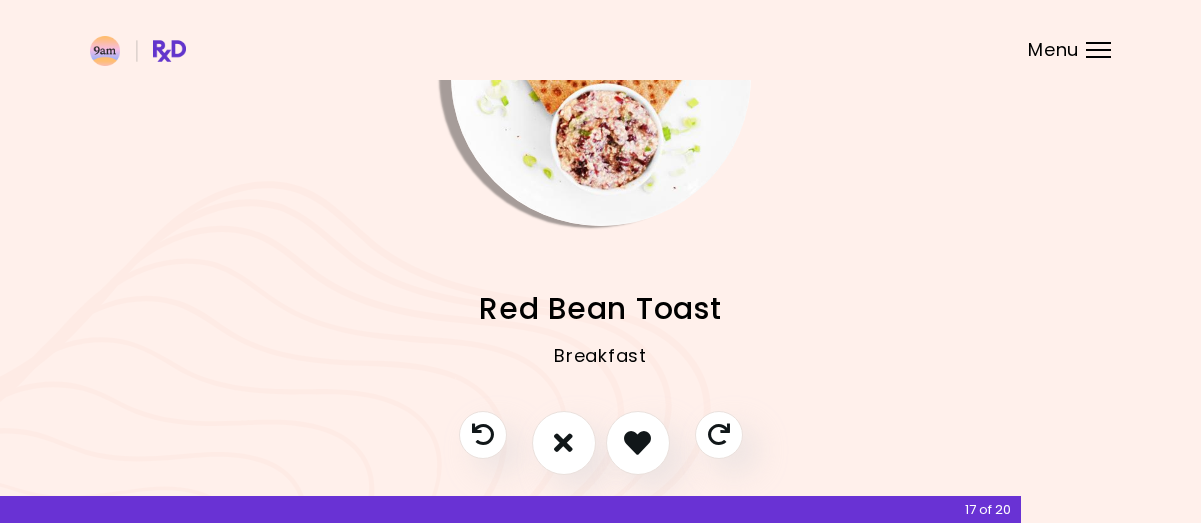 scroll, scrollTop: 155, scrollLeft: 0, axis: vertical 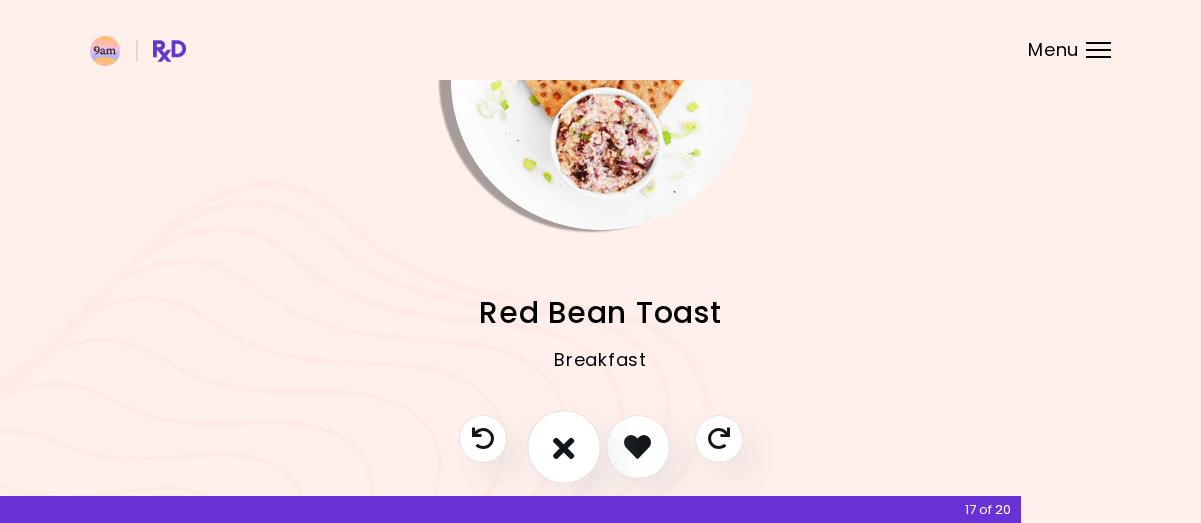 click at bounding box center [564, 447] 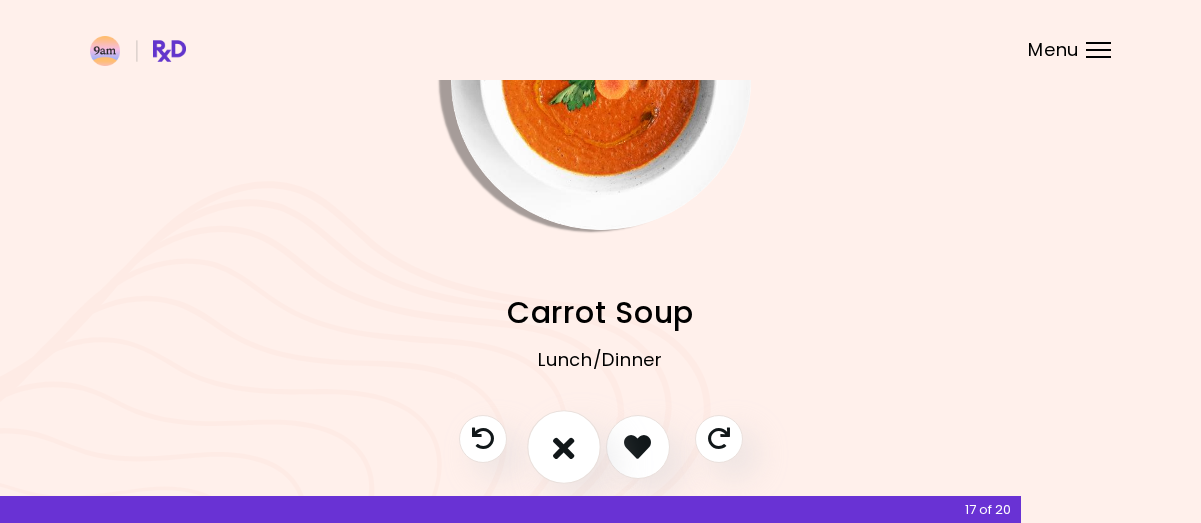 click at bounding box center [564, 447] 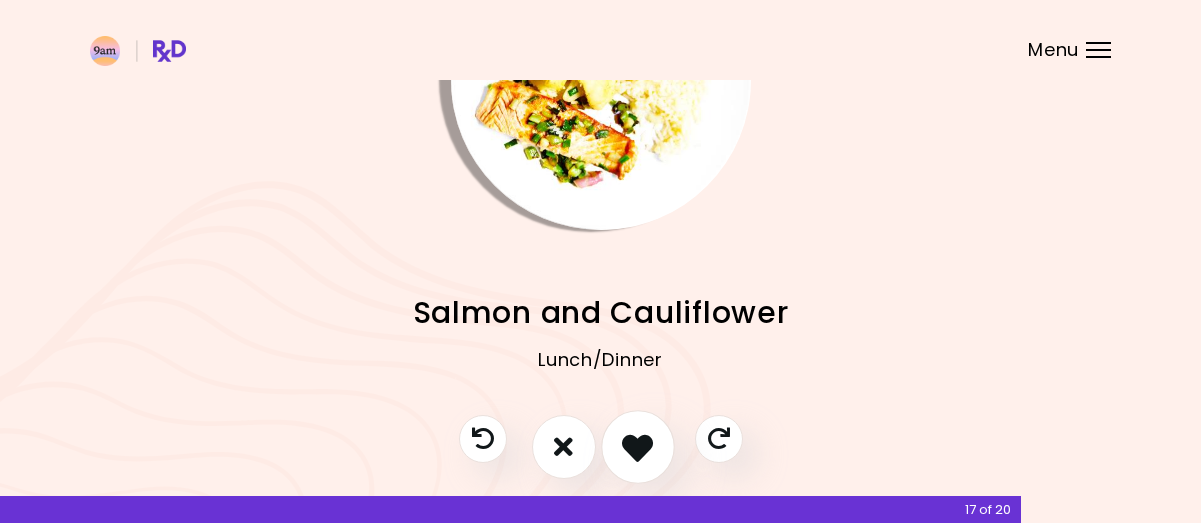 click at bounding box center (637, 446) 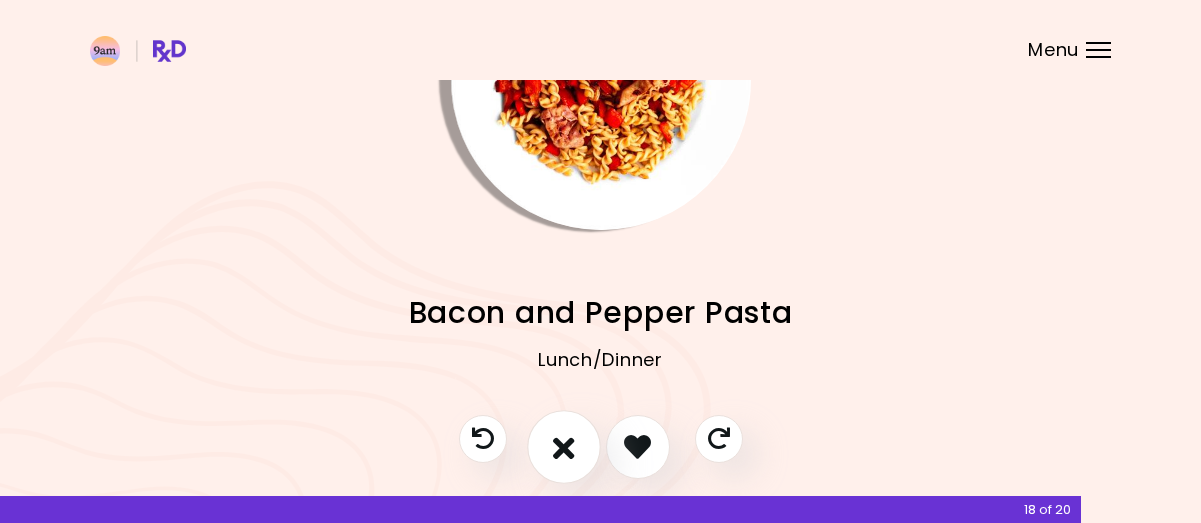 click at bounding box center [564, 447] 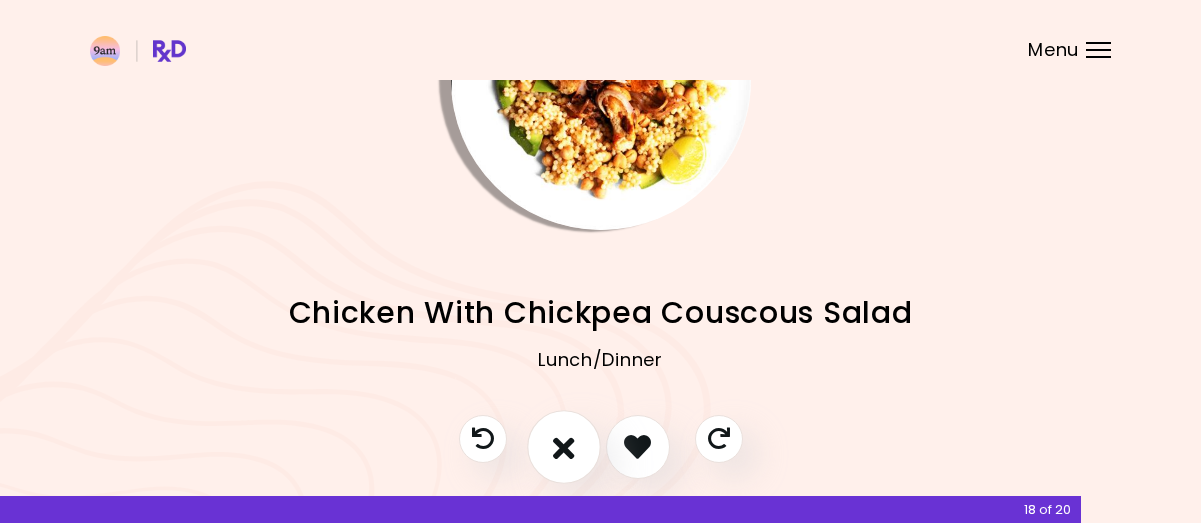 click at bounding box center [564, 446] 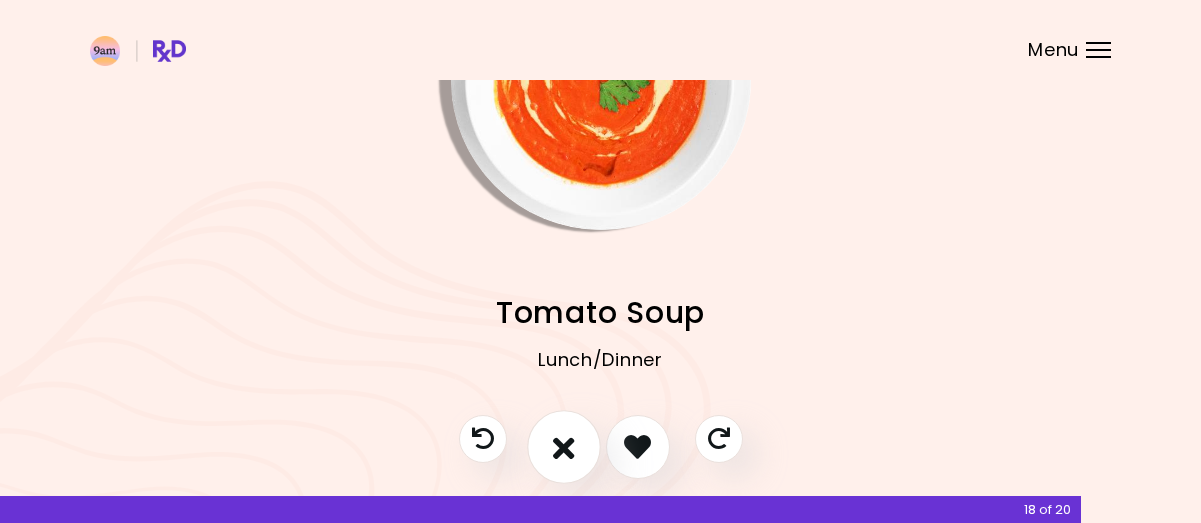 click at bounding box center [564, 447] 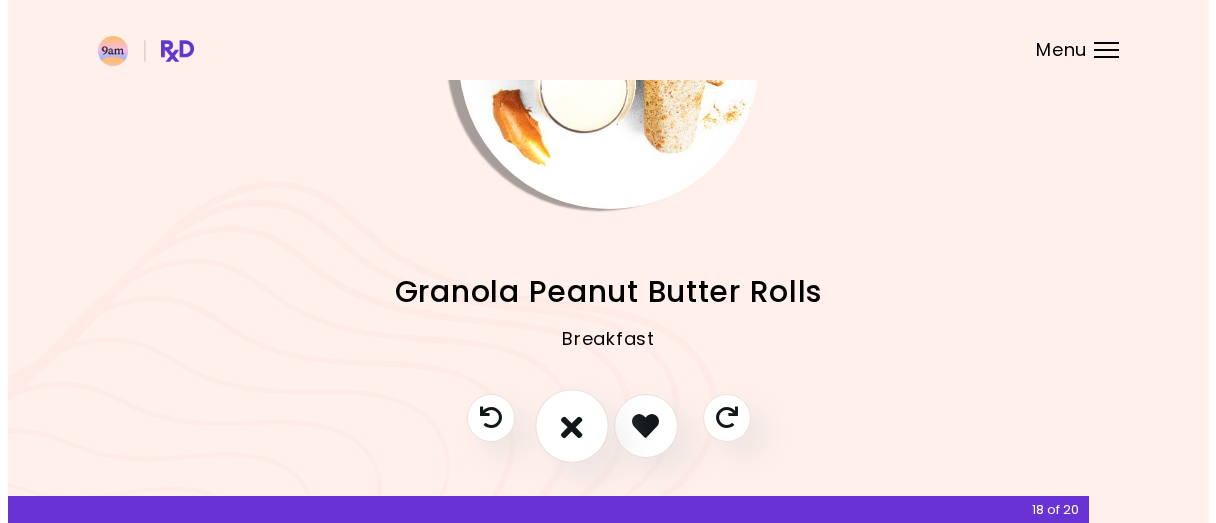 scroll, scrollTop: 177, scrollLeft: 0, axis: vertical 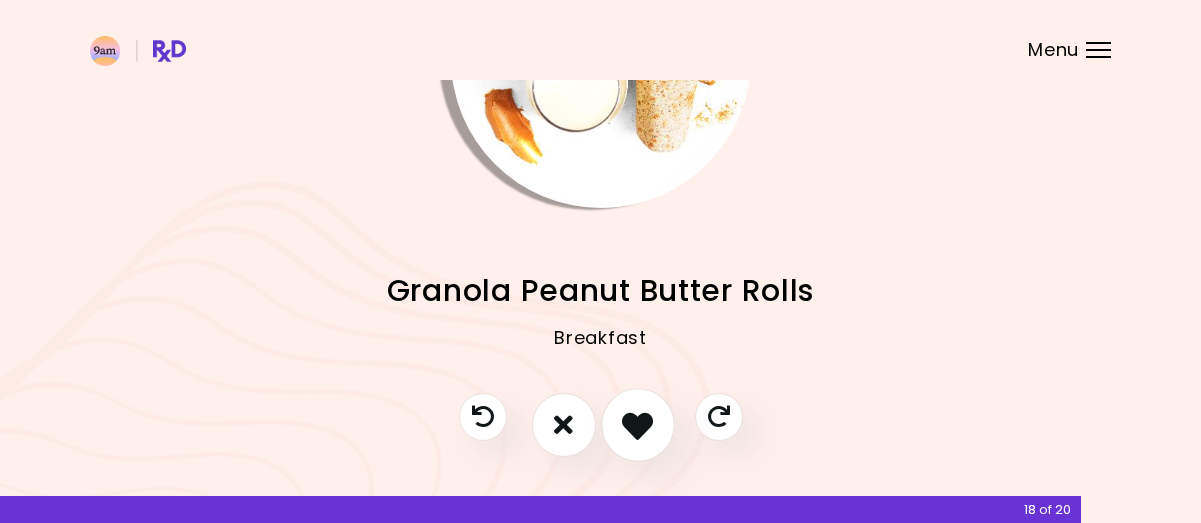 click at bounding box center [638, 425] 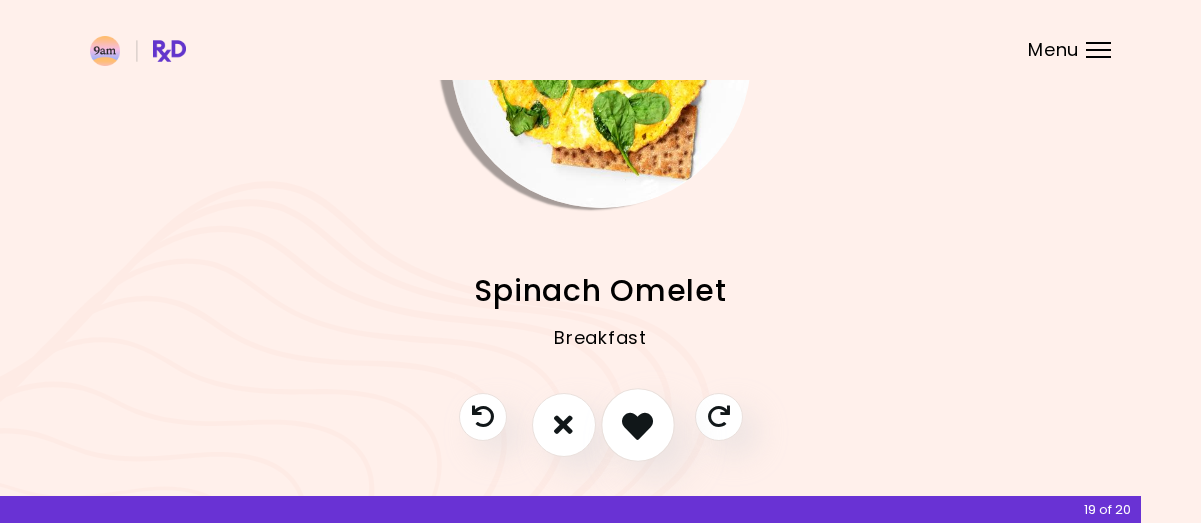 click at bounding box center [638, 425] 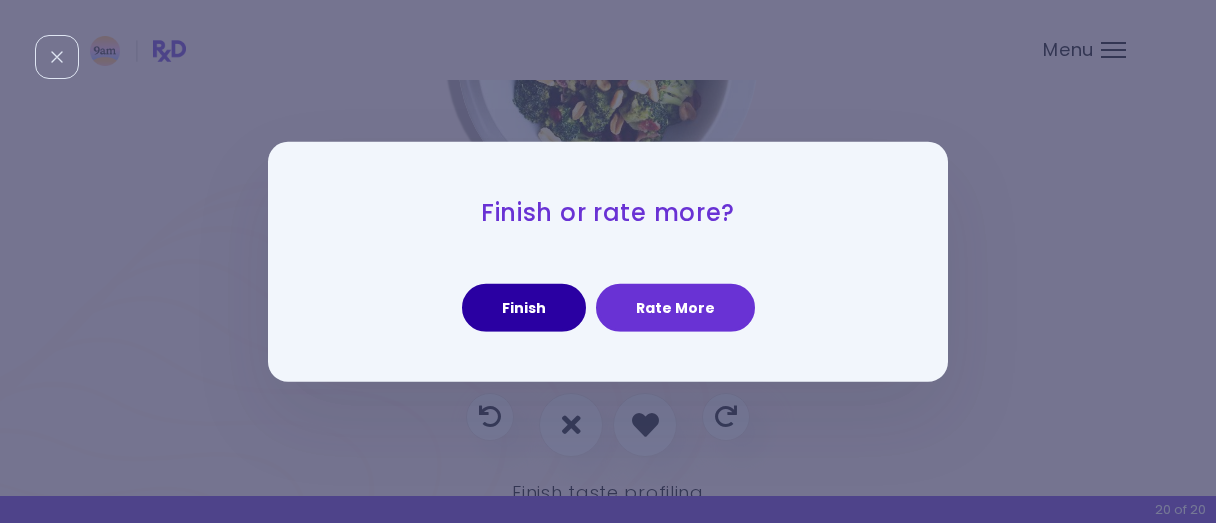 click on "Finish" at bounding box center [524, 308] 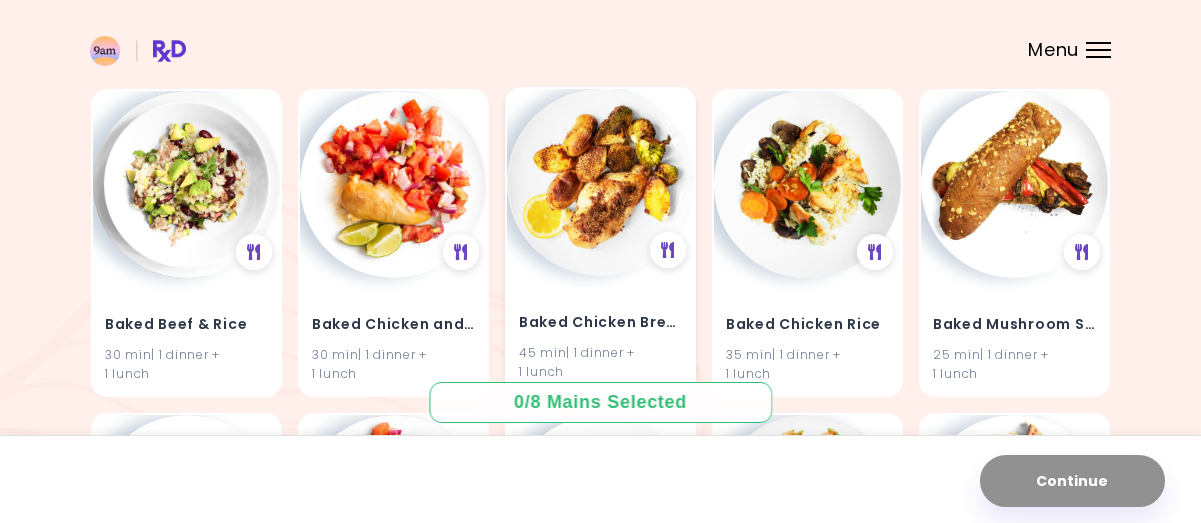 scroll, scrollTop: 1817, scrollLeft: 0, axis: vertical 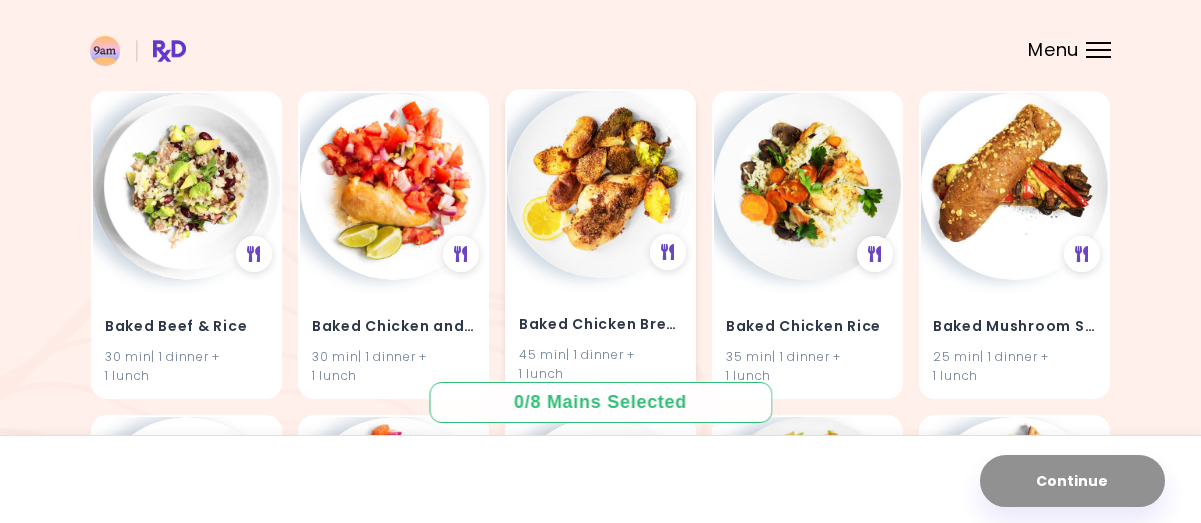 click at bounding box center (600, 184) 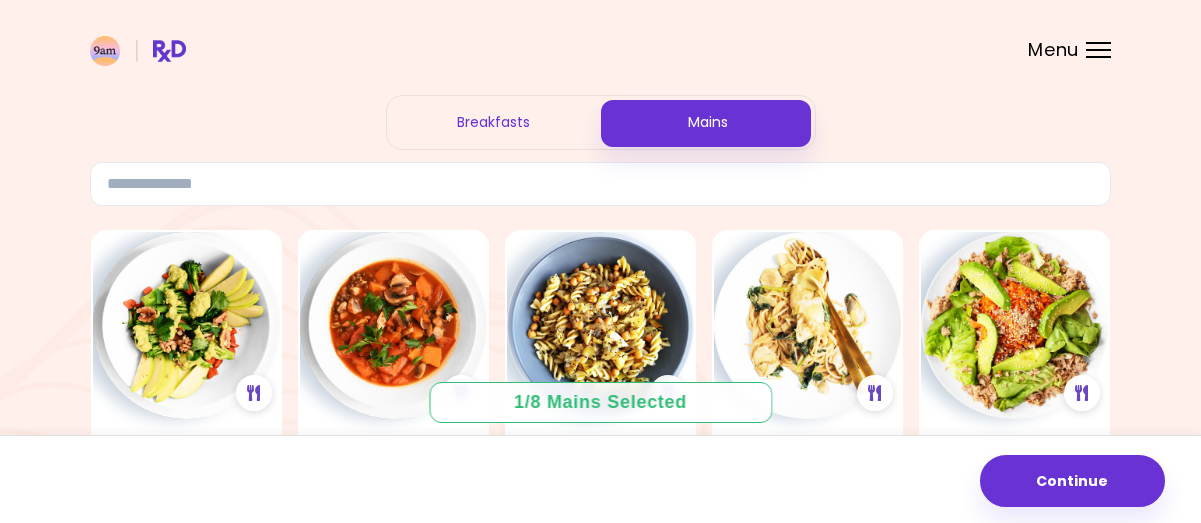 scroll, scrollTop: 0, scrollLeft: 0, axis: both 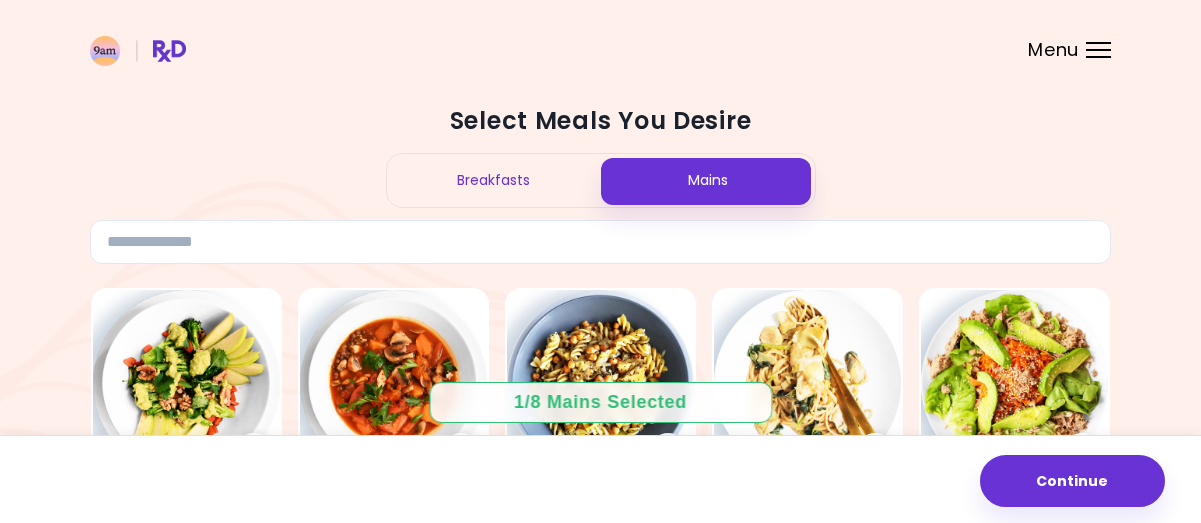drag, startPoint x: 622, startPoint y: 255, endPoint x: 468, endPoint y: 95, distance: 222.07207 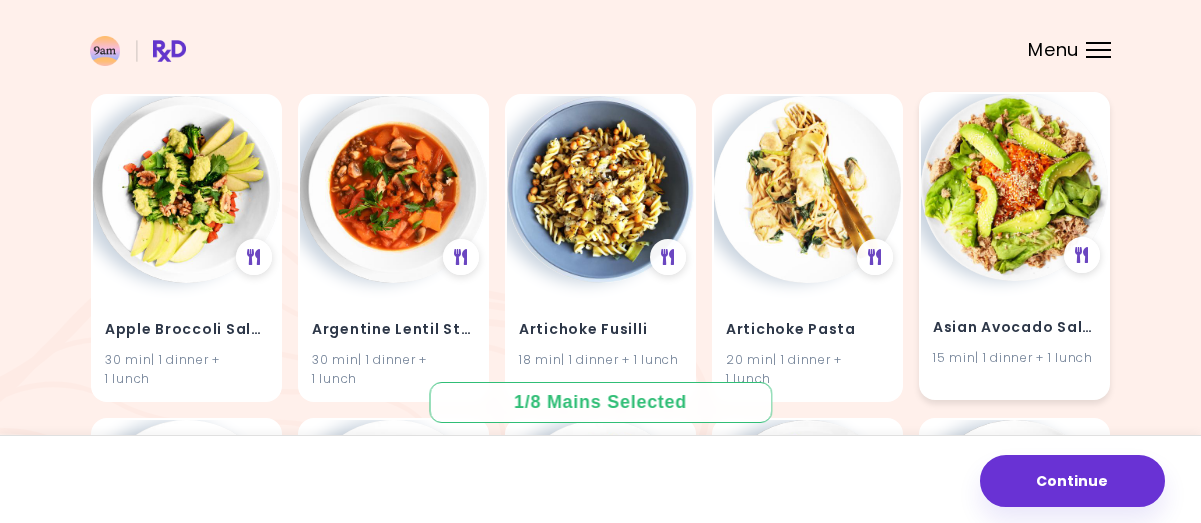 click at bounding box center [1014, 187] 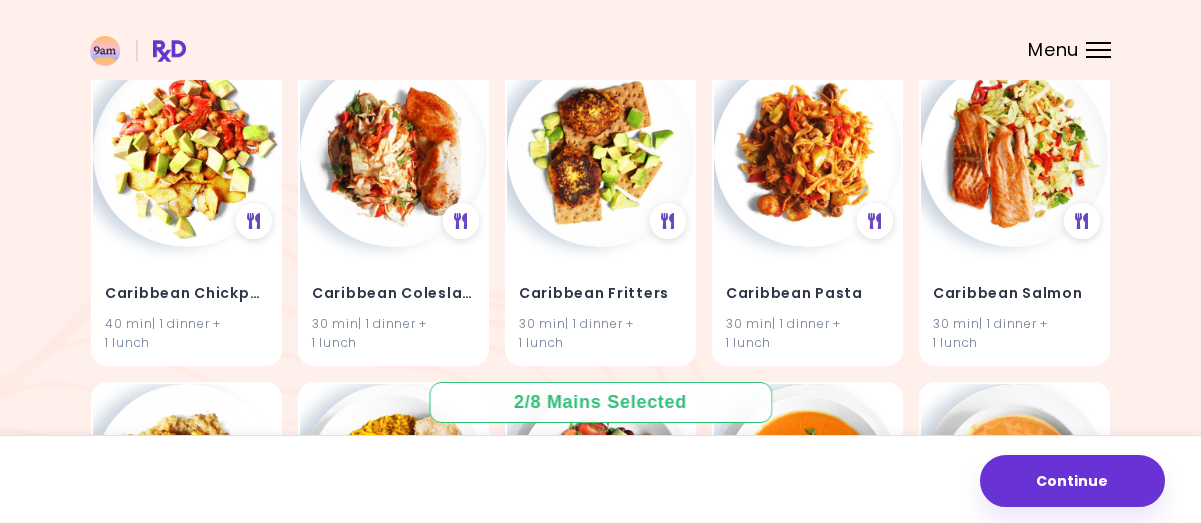 scroll, scrollTop: 10243, scrollLeft: 0, axis: vertical 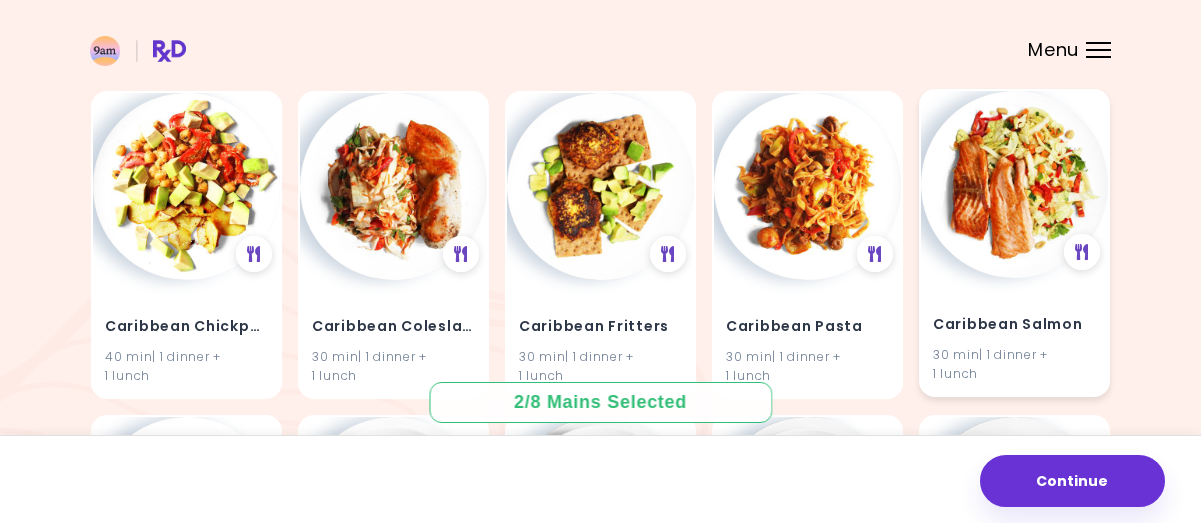 click at bounding box center (1014, 184) 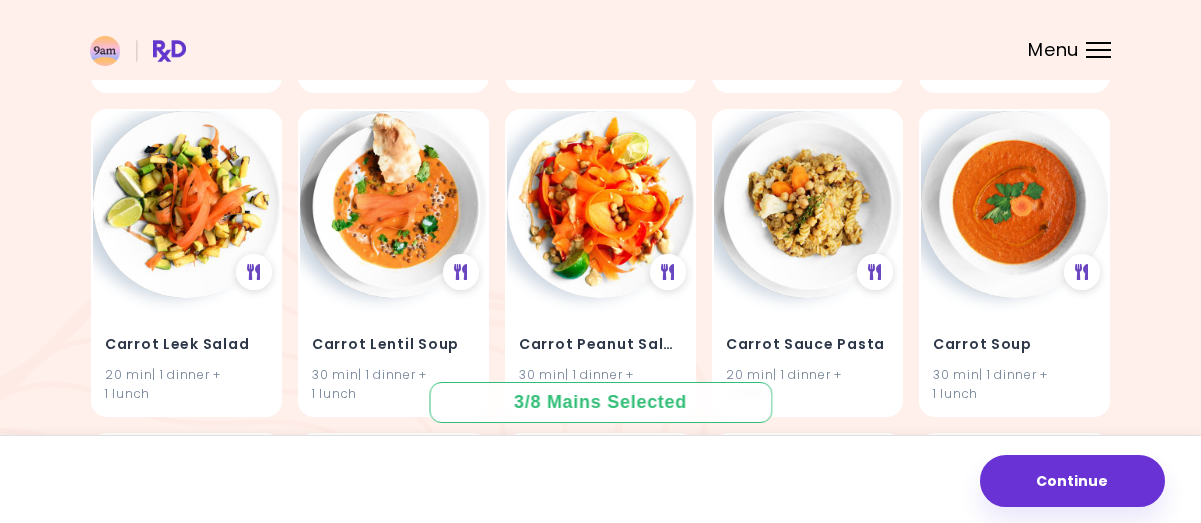 scroll, scrollTop: 10892, scrollLeft: 0, axis: vertical 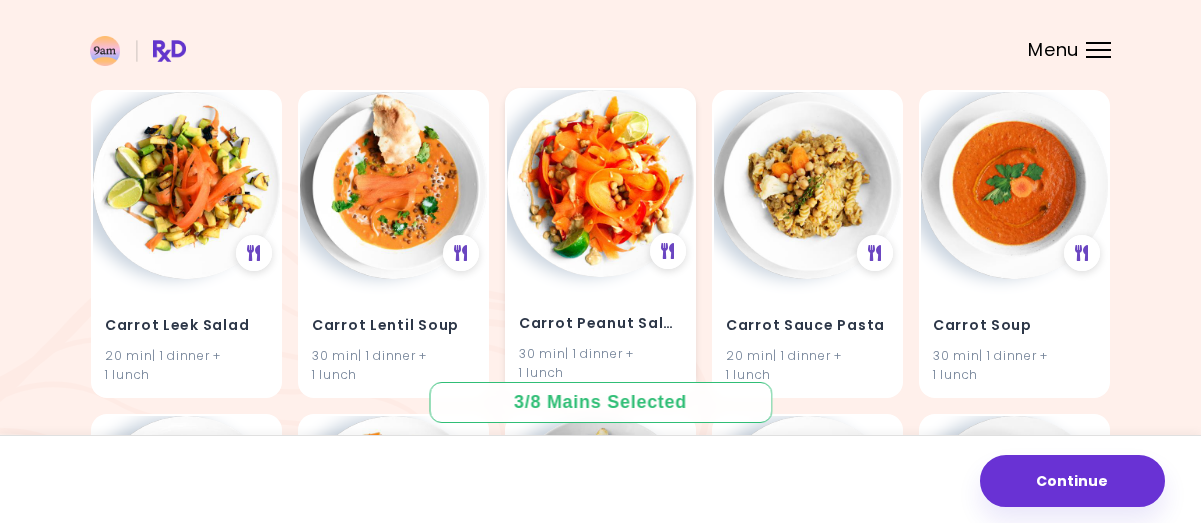 click on "Carrot Peanut Salad 30   min  |   1 dinner +
1 lunch" at bounding box center (600, 335) 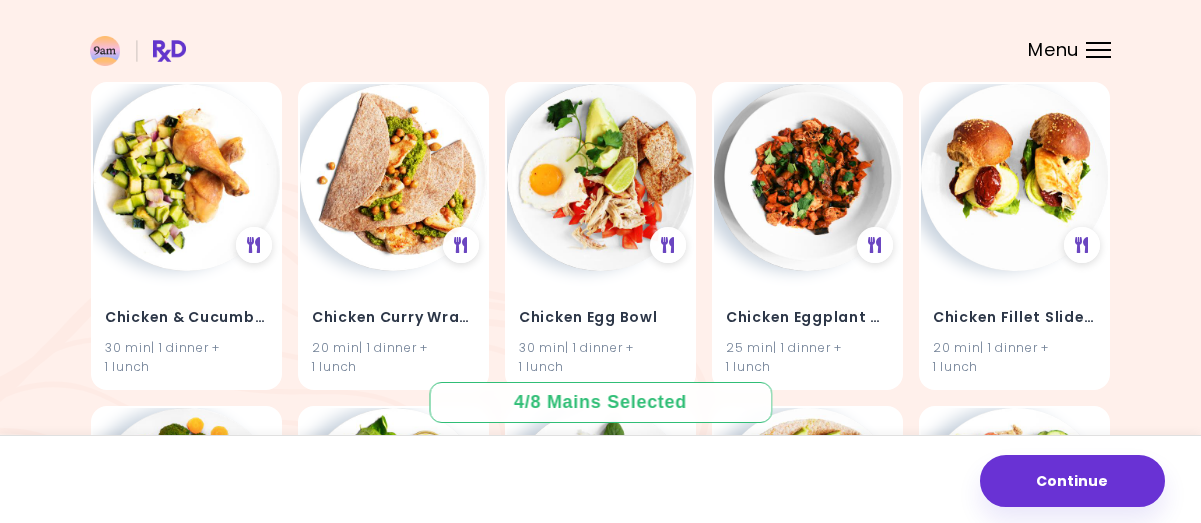 scroll, scrollTop: 13824, scrollLeft: 0, axis: vertical 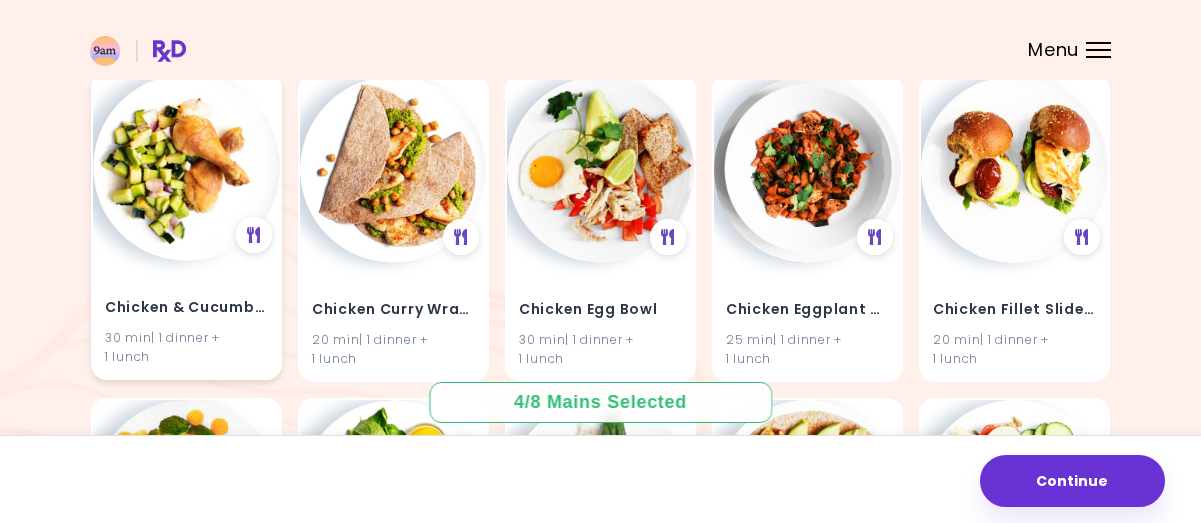 click on "30   min  |   1 dinner +
1 lunch" at bounding box center (186, 347) 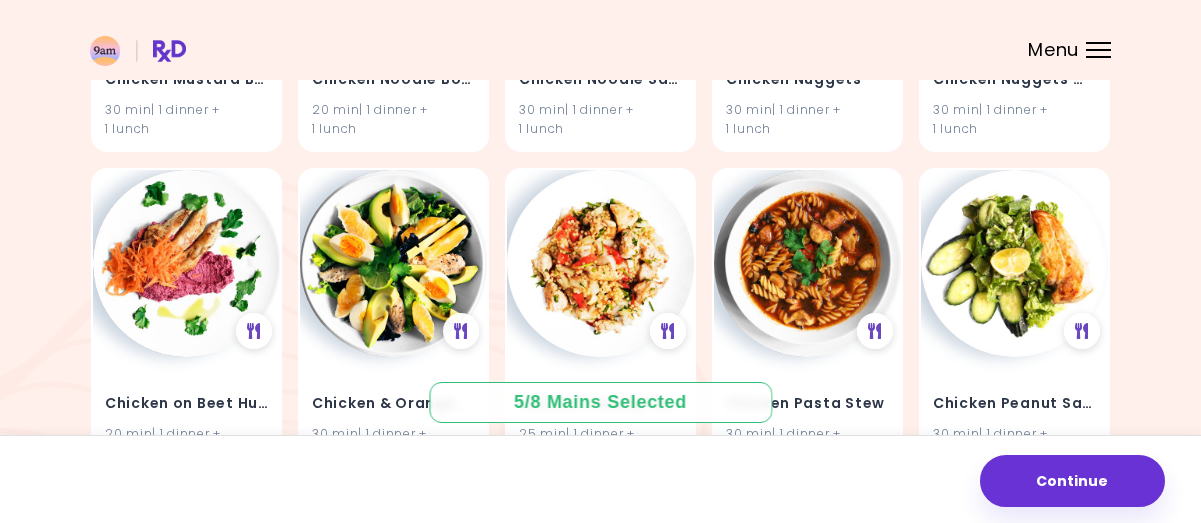 scroll, scrollTop: 15093, scrollLeft: 0, axis: vertical 